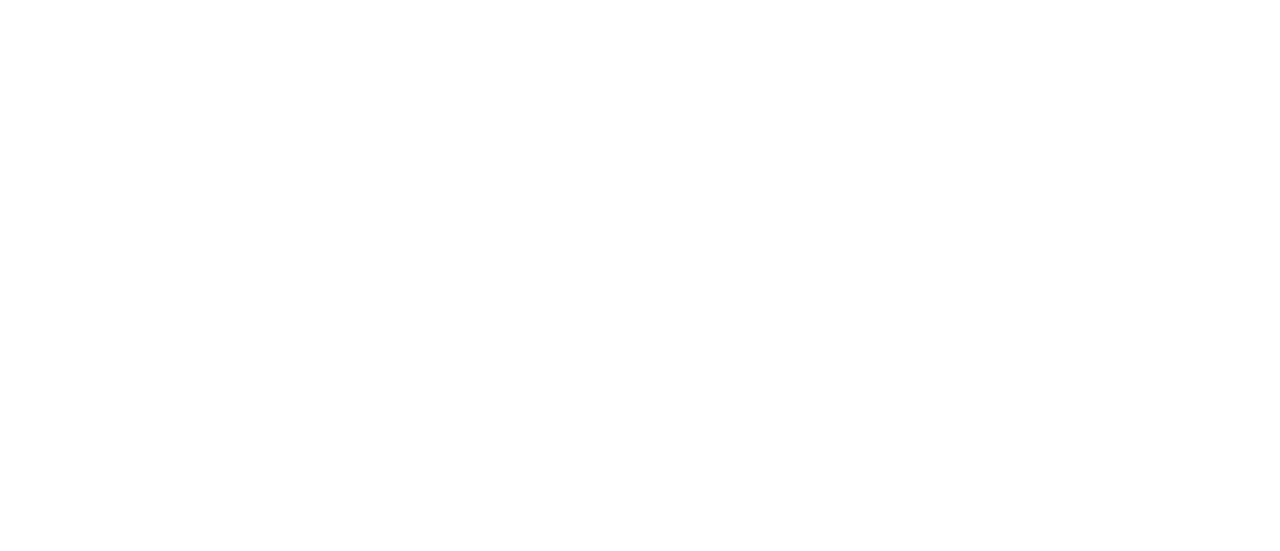 scroll, scrollTop: 0, scrollLeft: 0, axis: both 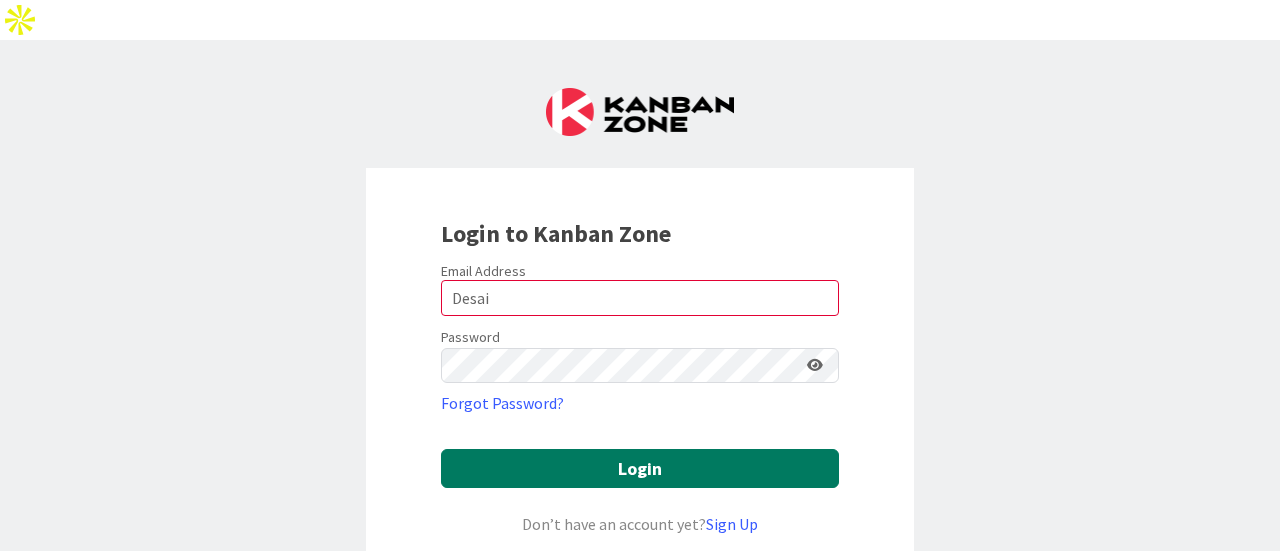 click on "Login" at bounding box center [640, 468] 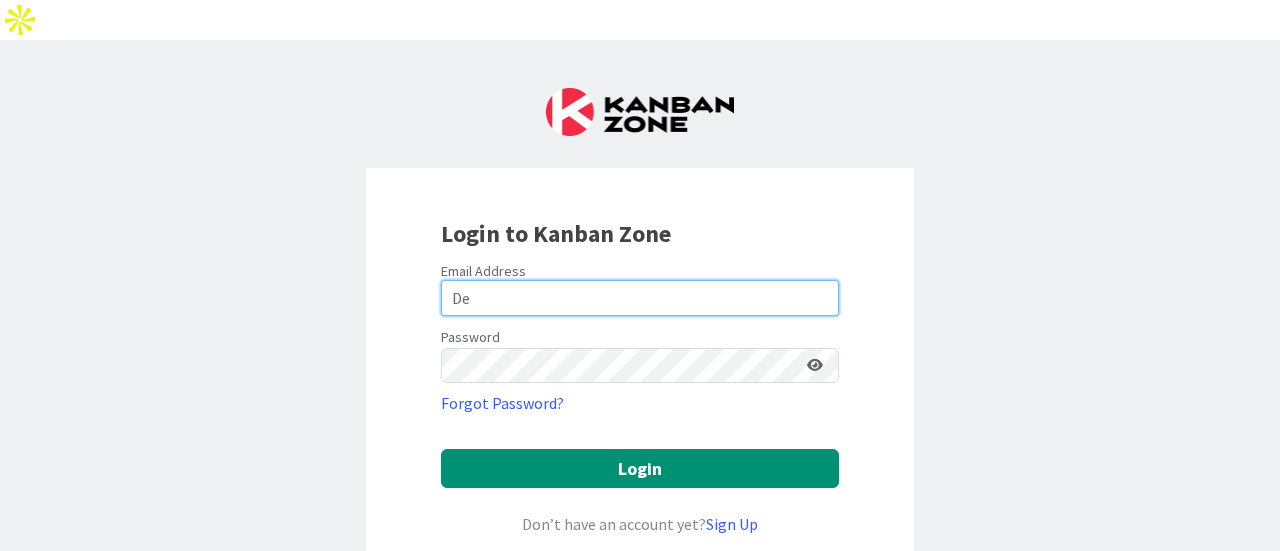 type on "D" 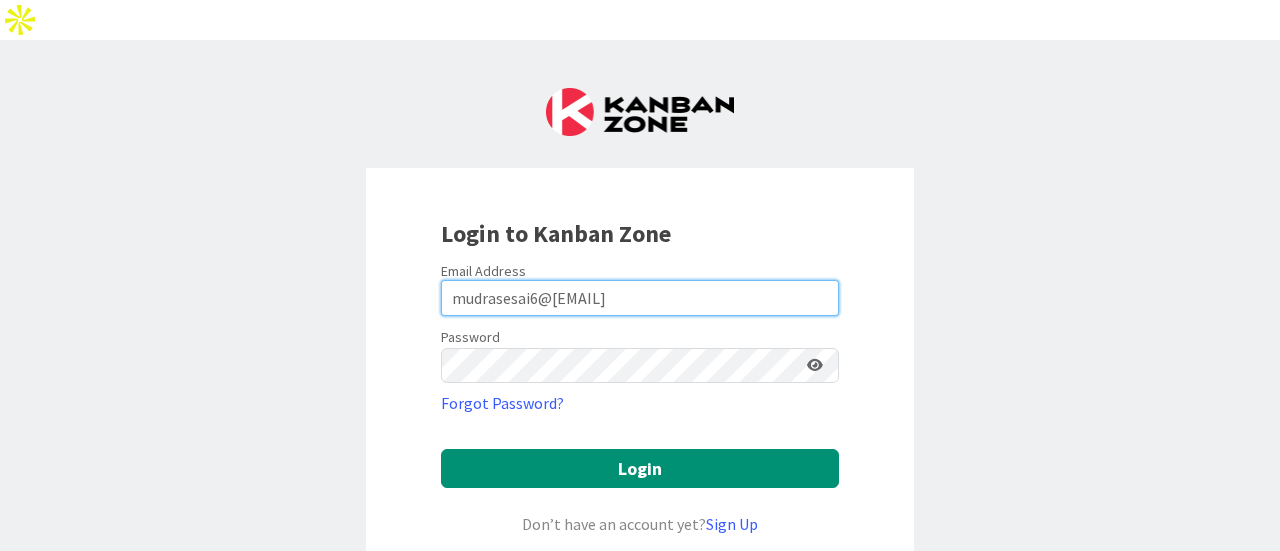 type on "mudrasesai6@[EMAIL]" 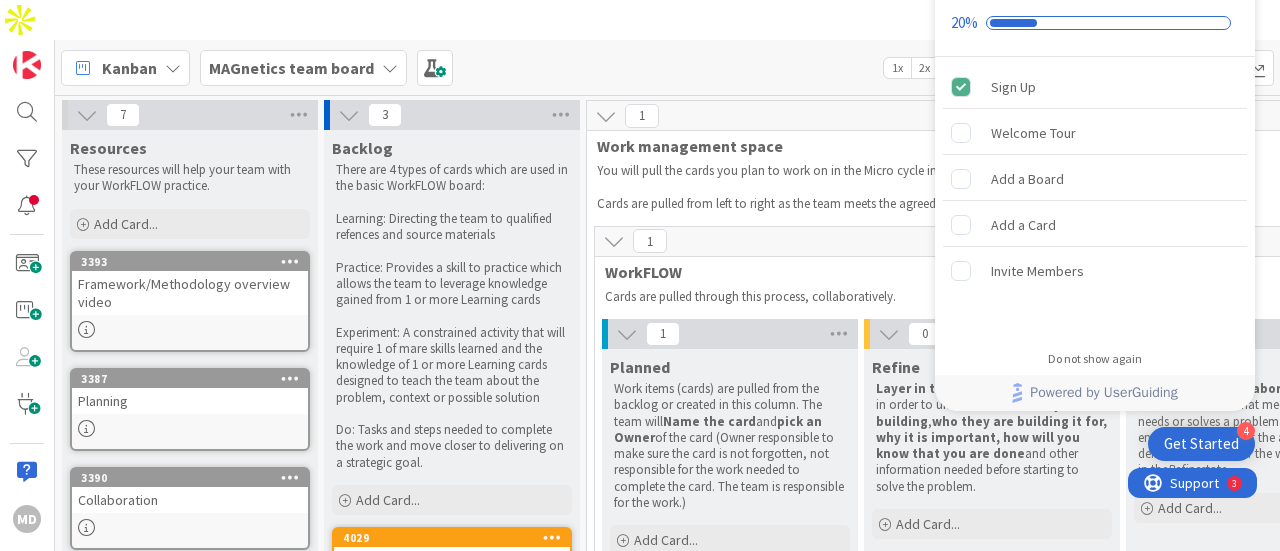 scroll, scrollTop: 0, scrollLeft: 0, axis: both 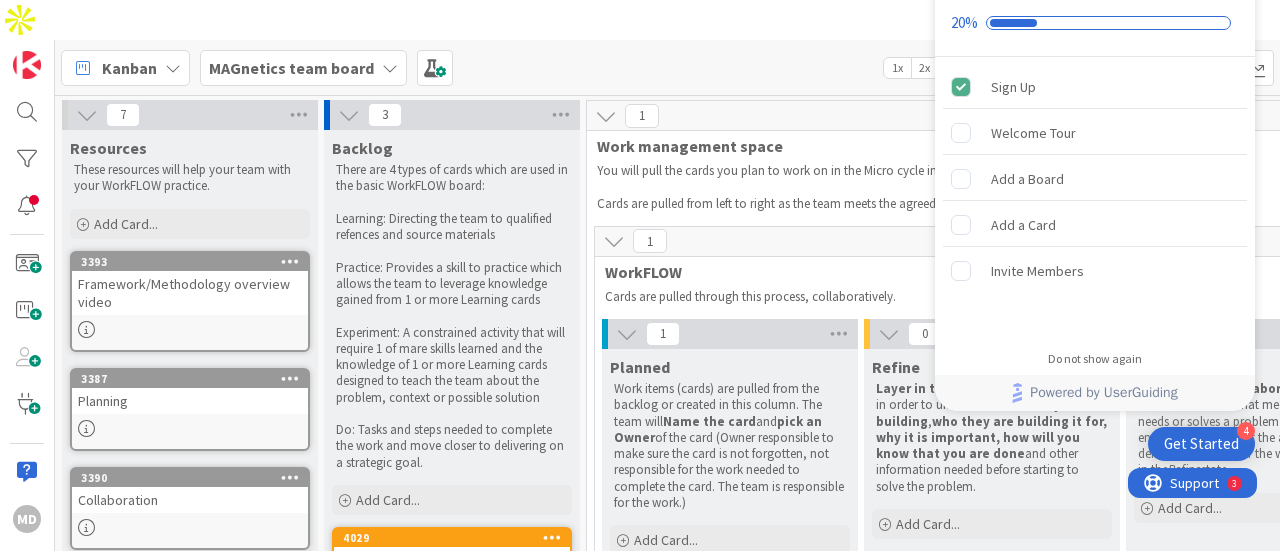 click on "Kanban MAGnetics team board 1x 2x 3x" at bounding box center (667, 67) 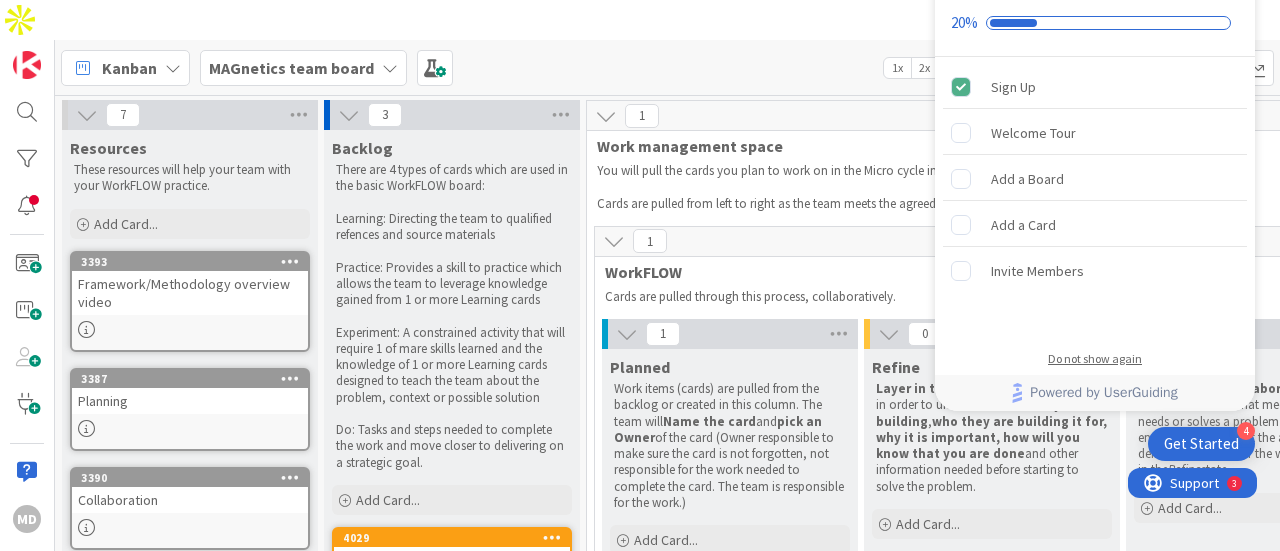 click on "Do not show again" at bounding box center [1095, 359] 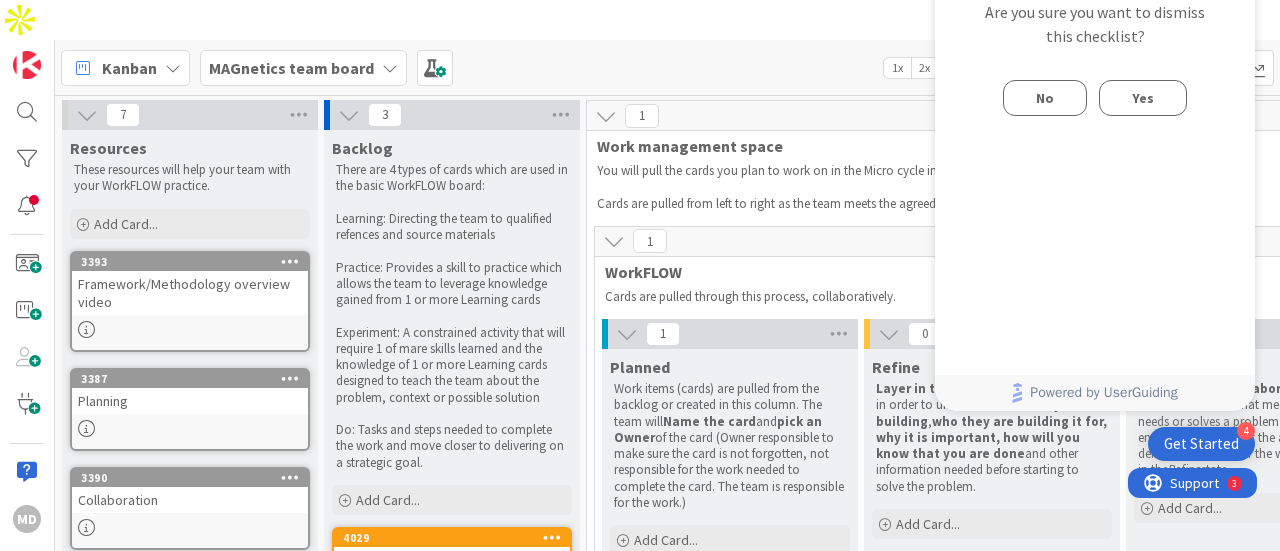scroll, scrollTop: 0, scrollLeft: 0, axis: both 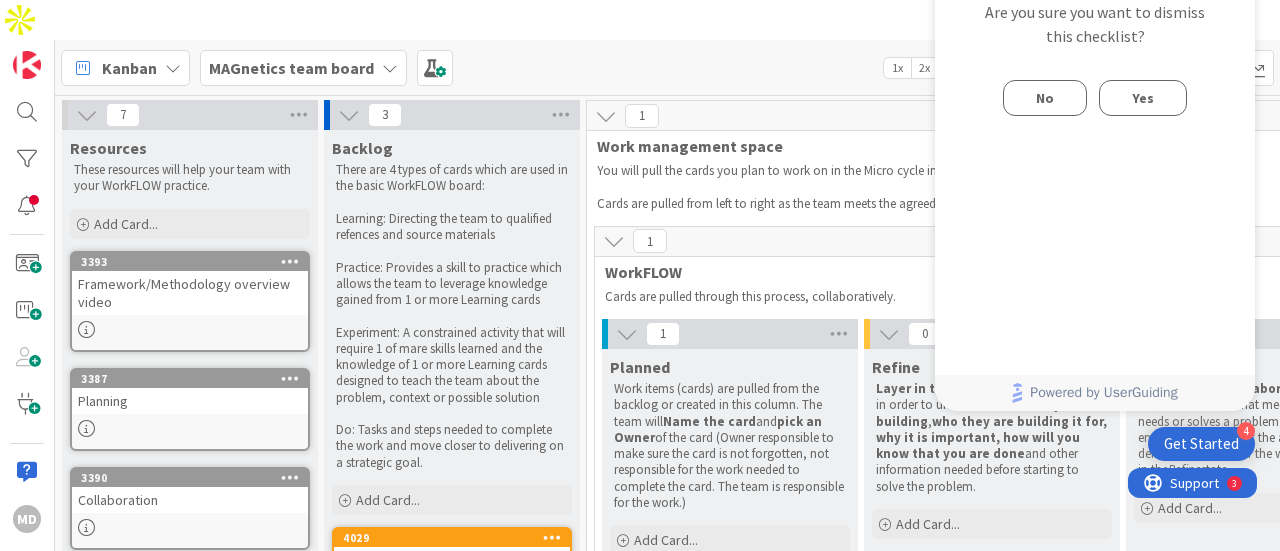 click on "Yes" at bounding box center [1143, 98] 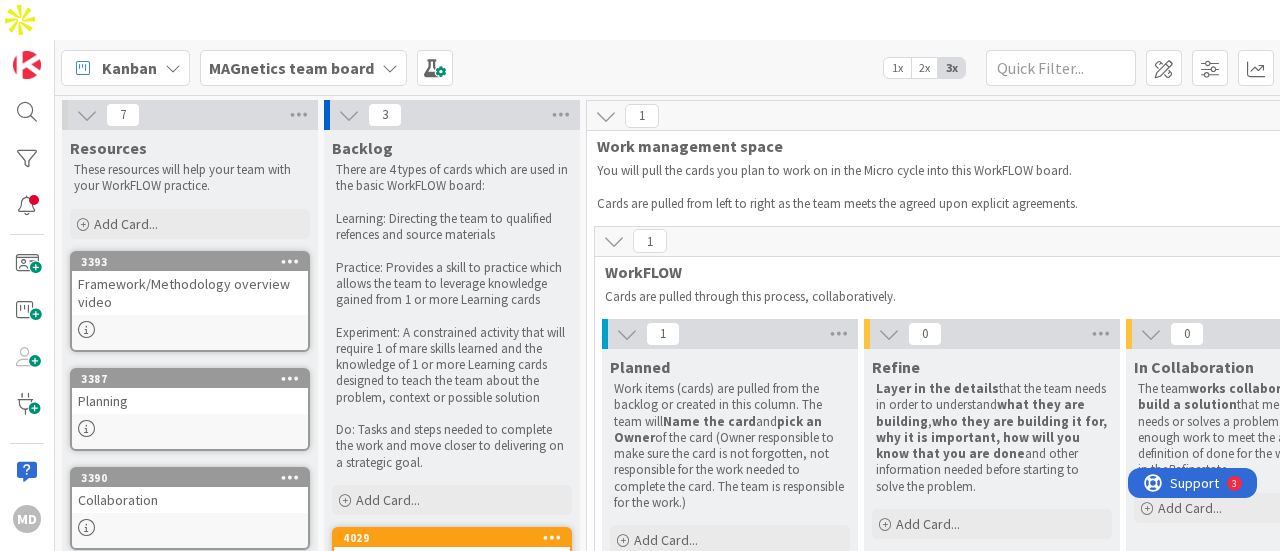 scroll, scrollTop: 0, scrollLeft: 0, axis: both 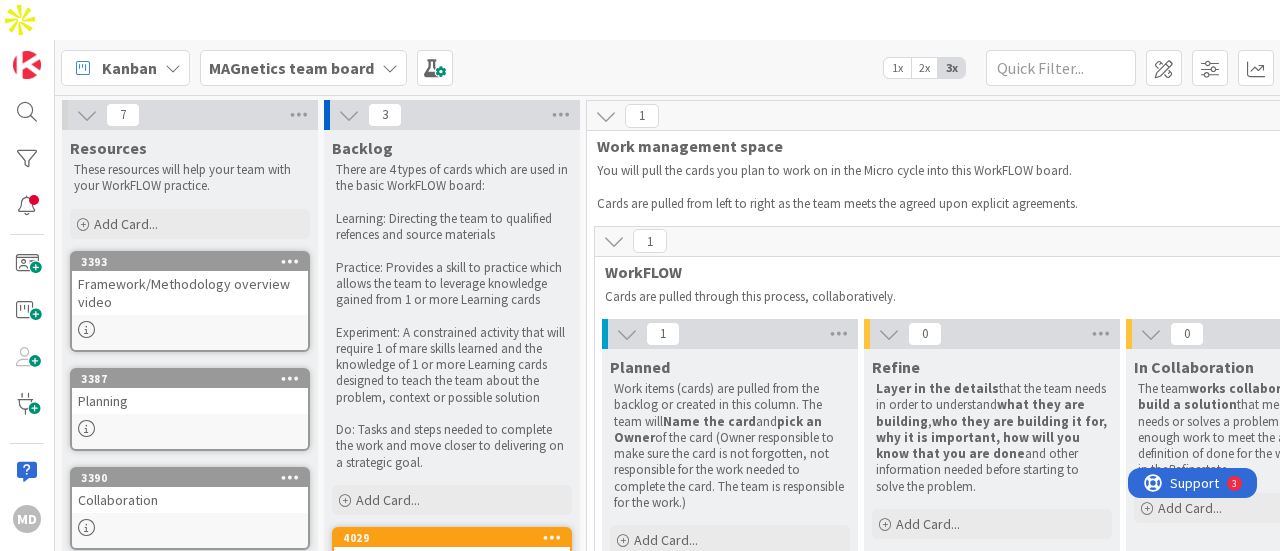 click at bounding box center [606, 116] 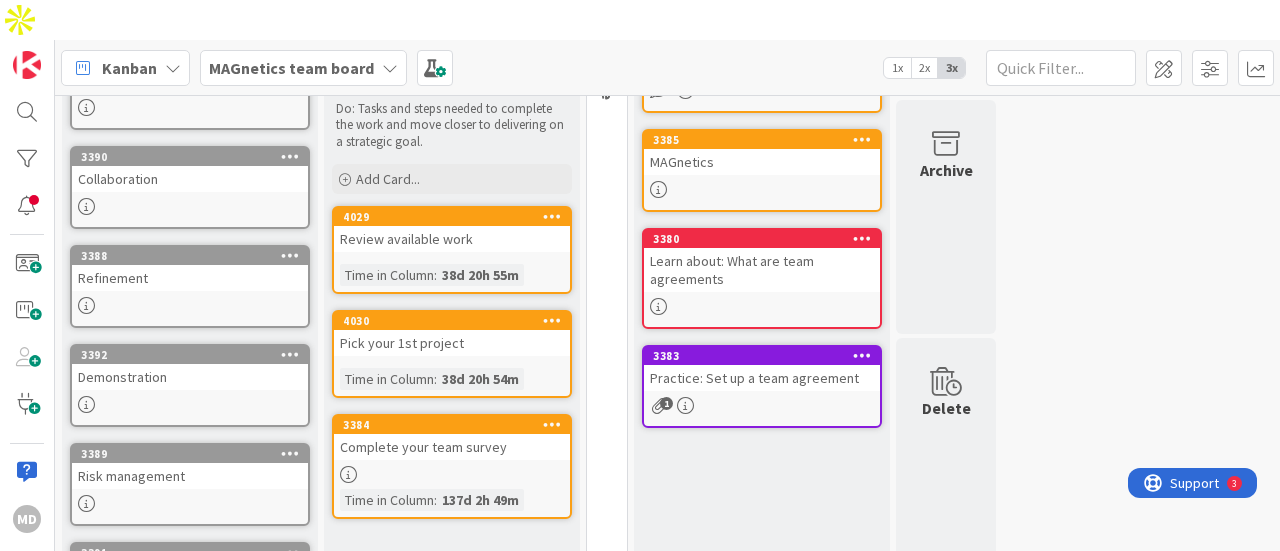 scroll, scrollTop: 342, scrollLeft: 0, axis: vertical 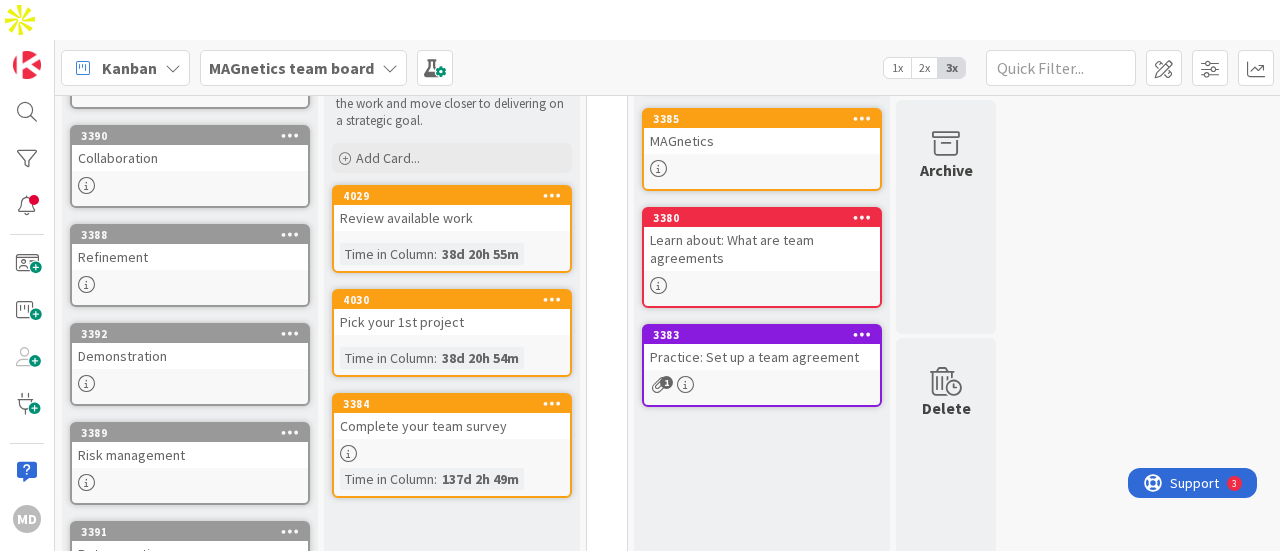 click on "Review available work" at bounding box center [452, 218] 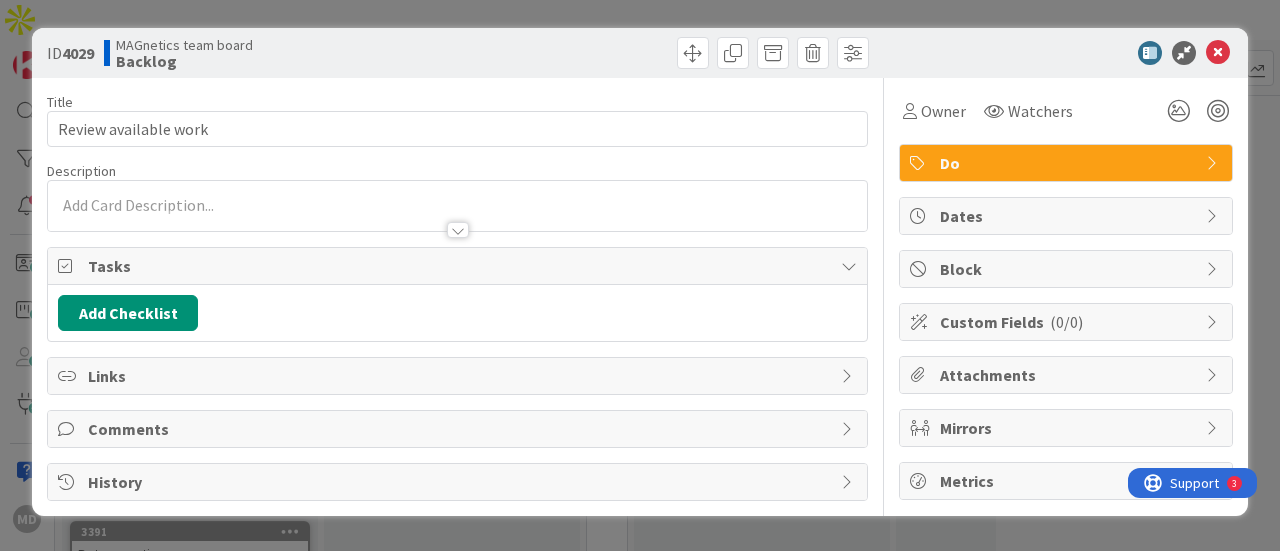 scroll, scrollTop: 0, scrollLeft: 0, axis: both 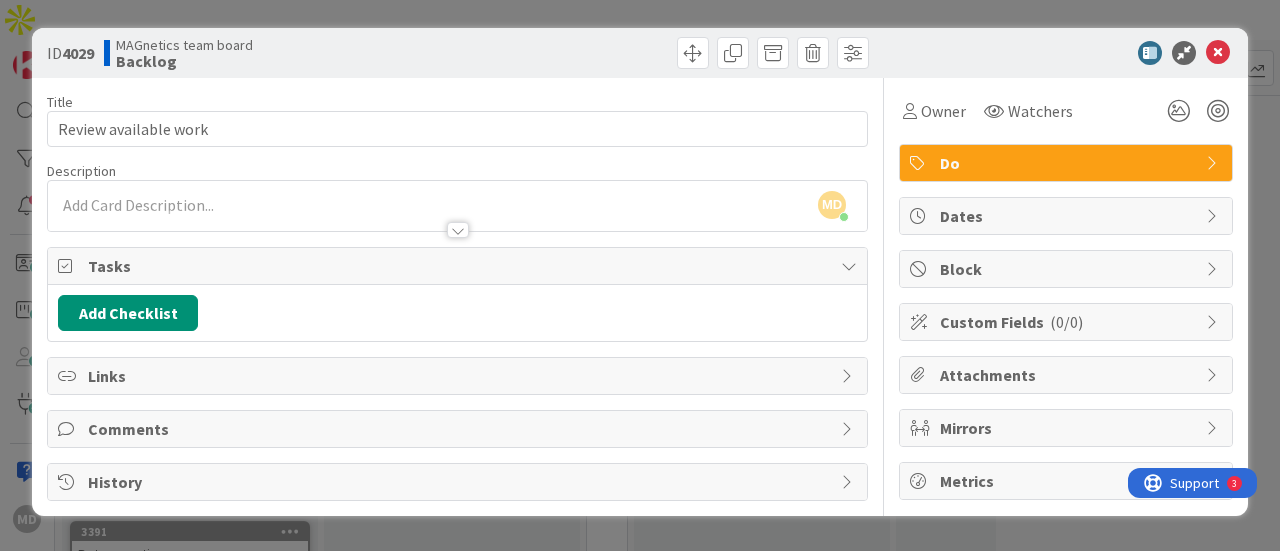 click on "Comments" at bounding box center [459, 429] 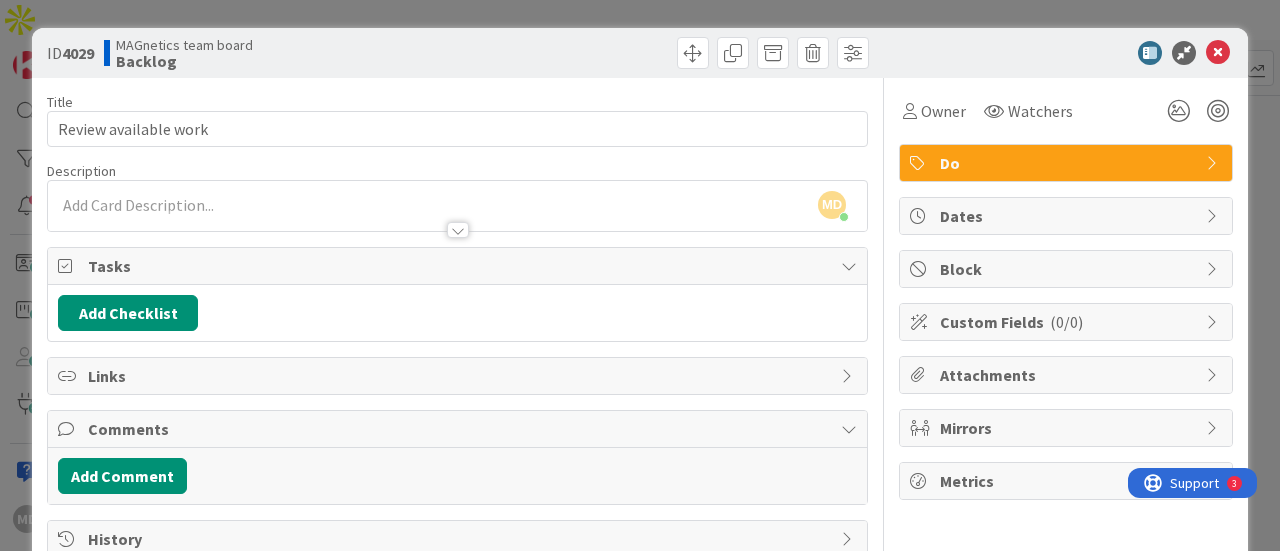 scroll, scrollTop: 43, scrollLeft: 0, axis: vertical 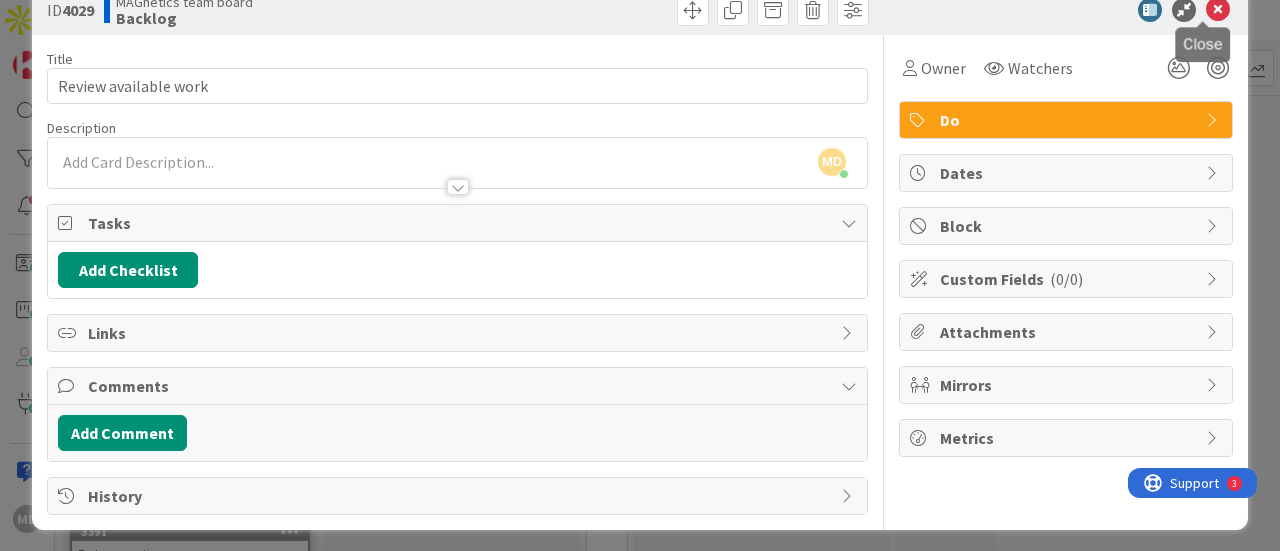 click at bounding box center [1218, 10] 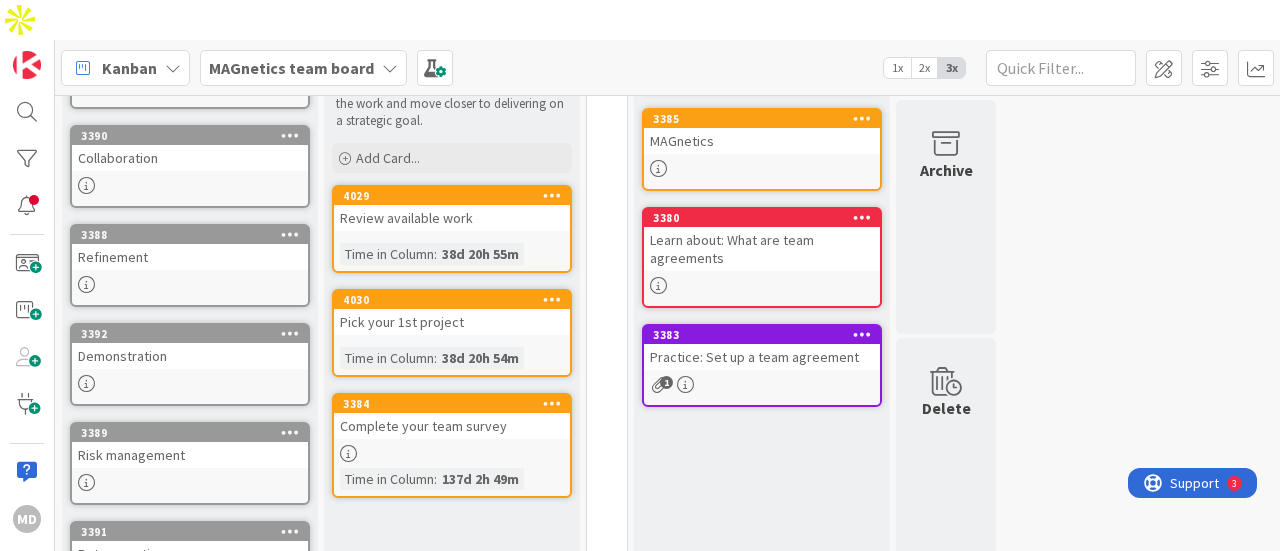 scroll, scrollTop: 0, scrollLeft: 0, axis: both 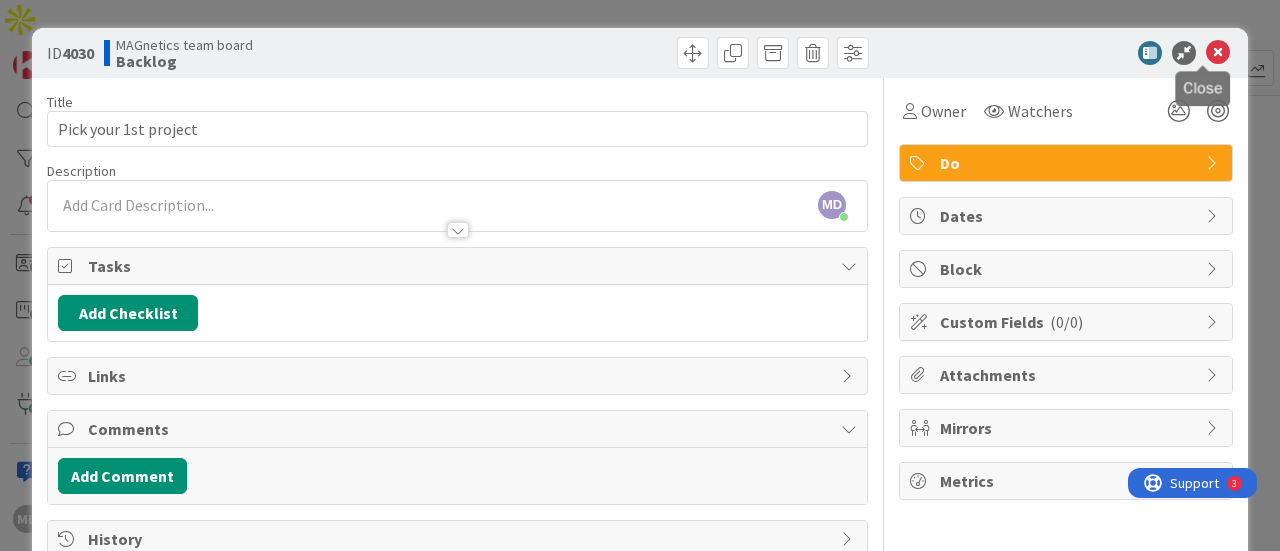 click at bounding box center [1218, 53] 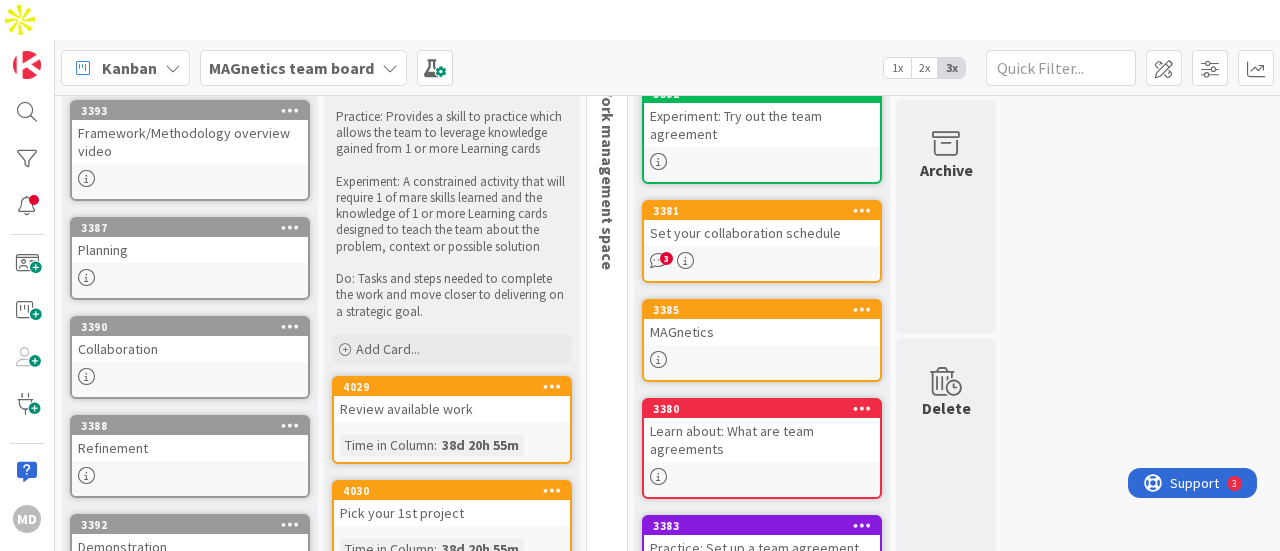 scroll, scrollTop: 148, scrollLeft: 0, axis: vertical 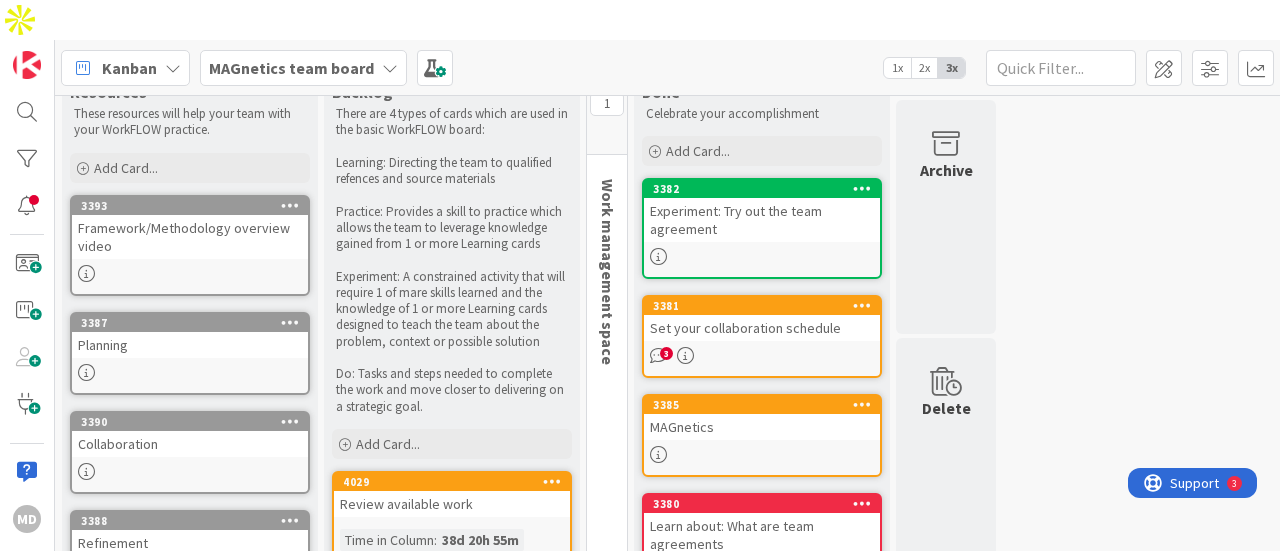 click at bounding box center (762, 454) 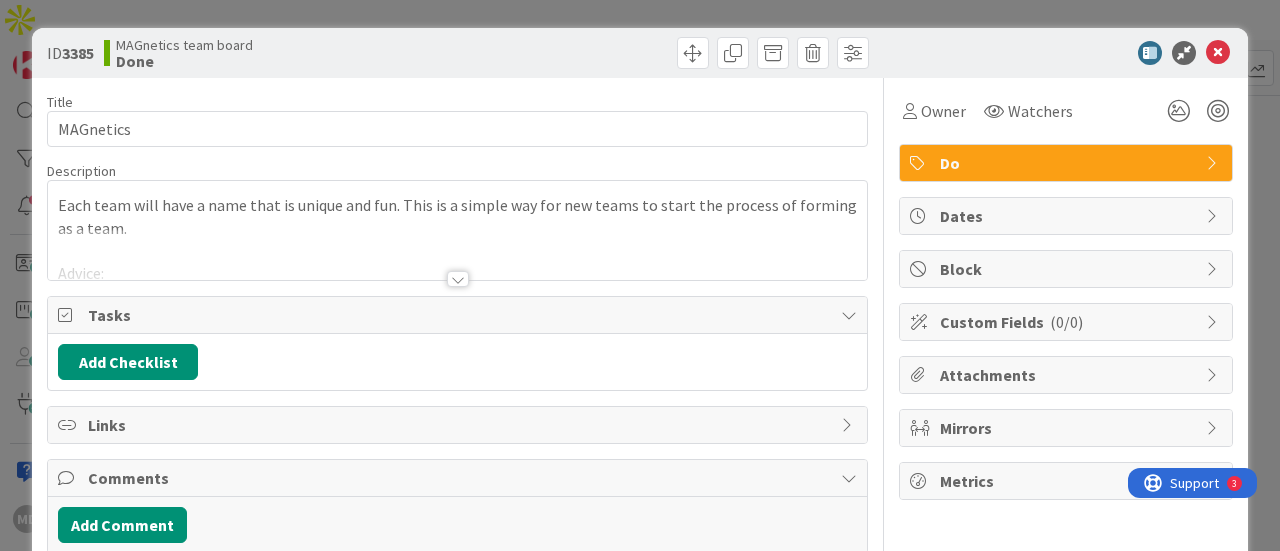 scroll, scrollTop: 0, scrollLeft: 0, axis: both 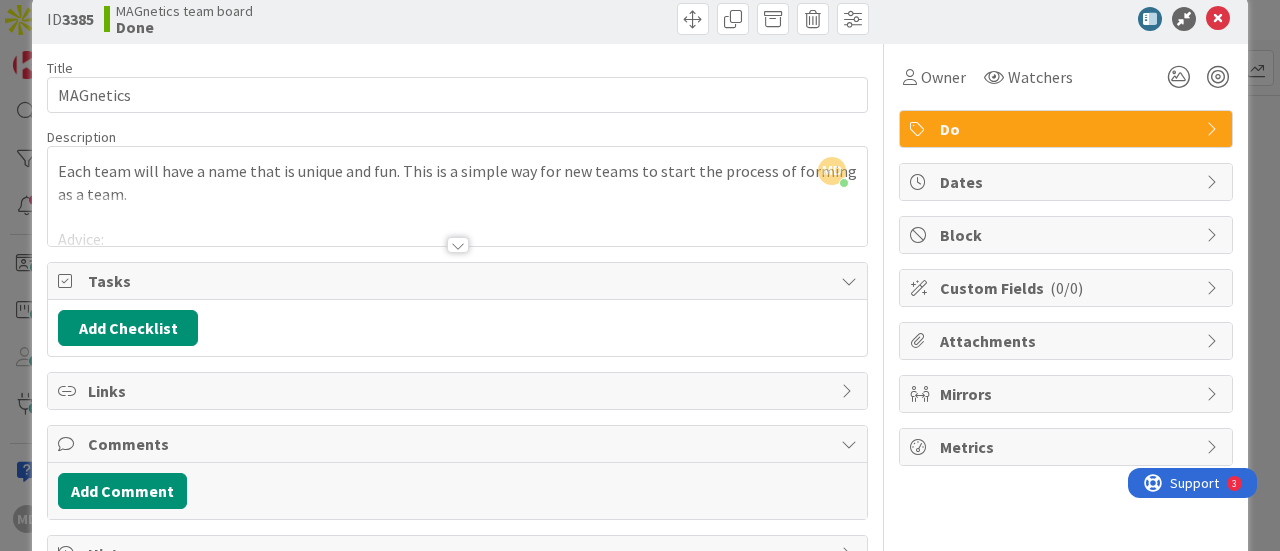 click at bounding box center [458, 245] 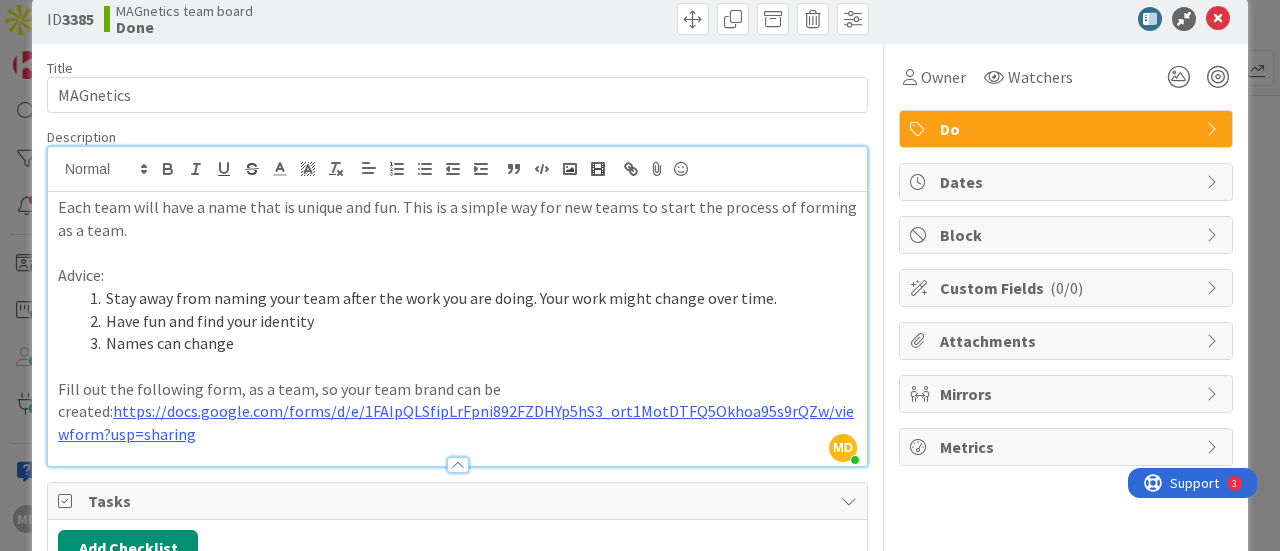 scroll, scrollTop: 32, scrollLeft: 0, axis: vertical 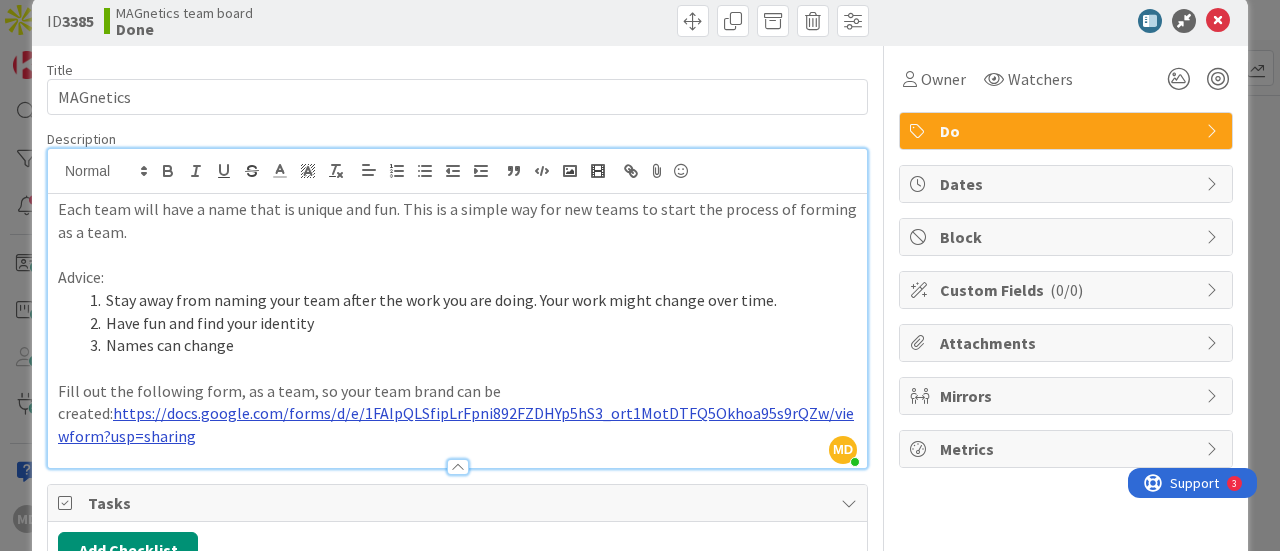 click on "https://docs.google.com/forms/d/e/1FAIpQLSfipLrFpni892FZDHYp5hS3_ort1MotDTFQ5Okhoa95s9rQZw/viewform?usp=sharing" at bounding box center (456, 424) 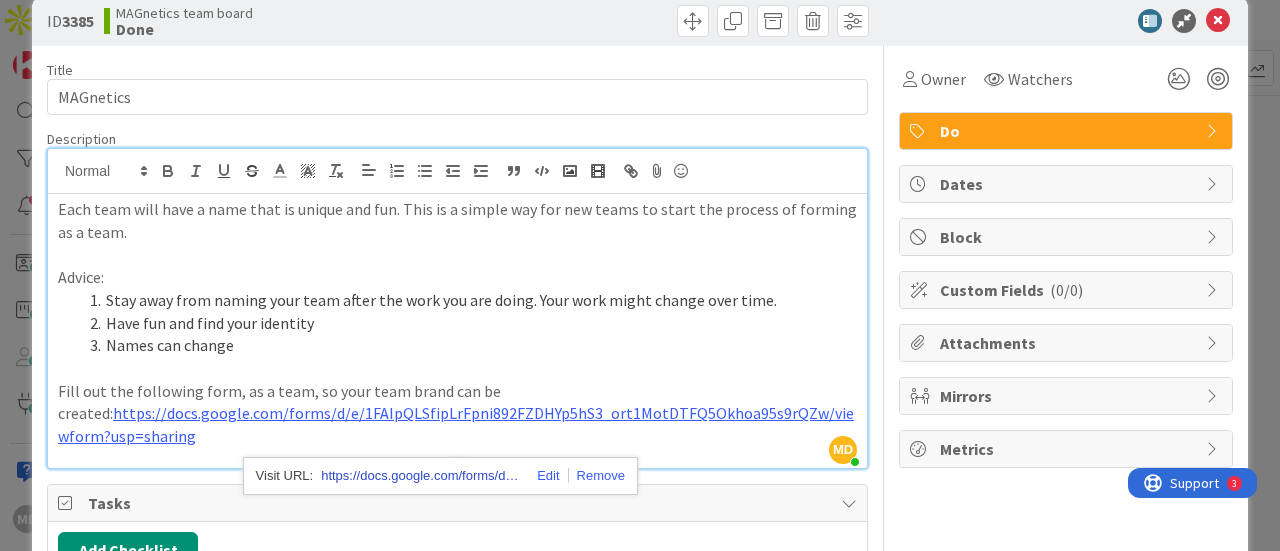 click on "https://docs.google.com/forms/d/e/1FAIpQLSfipLrFpni892FZDHYp5hS3_ort1MotDTFQ5Okhoa95s9rQZw/viewform?usp=sharing" at bounding box center [421, 476] 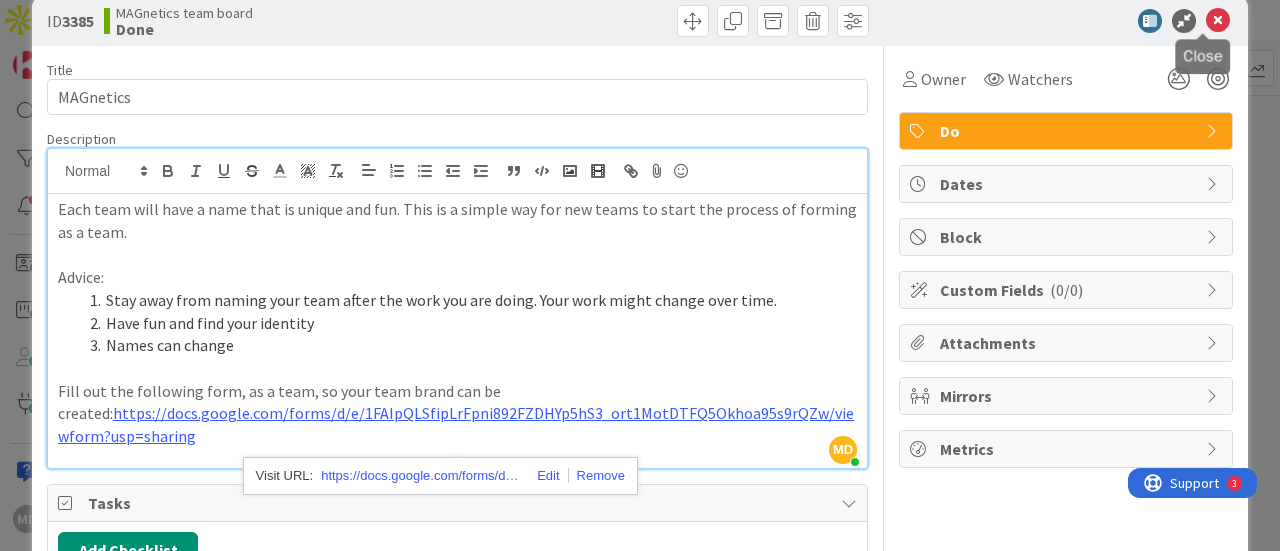 click at bounding box center [1218, 21] 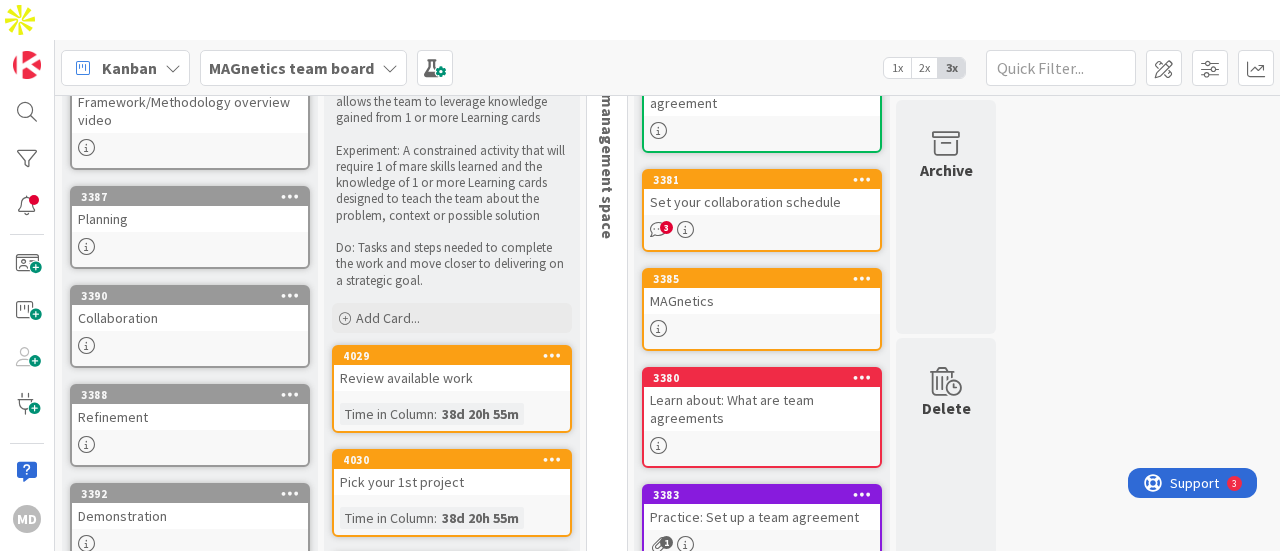 scroll, scrollTop: 0, scrollLeft: 0, axis: both 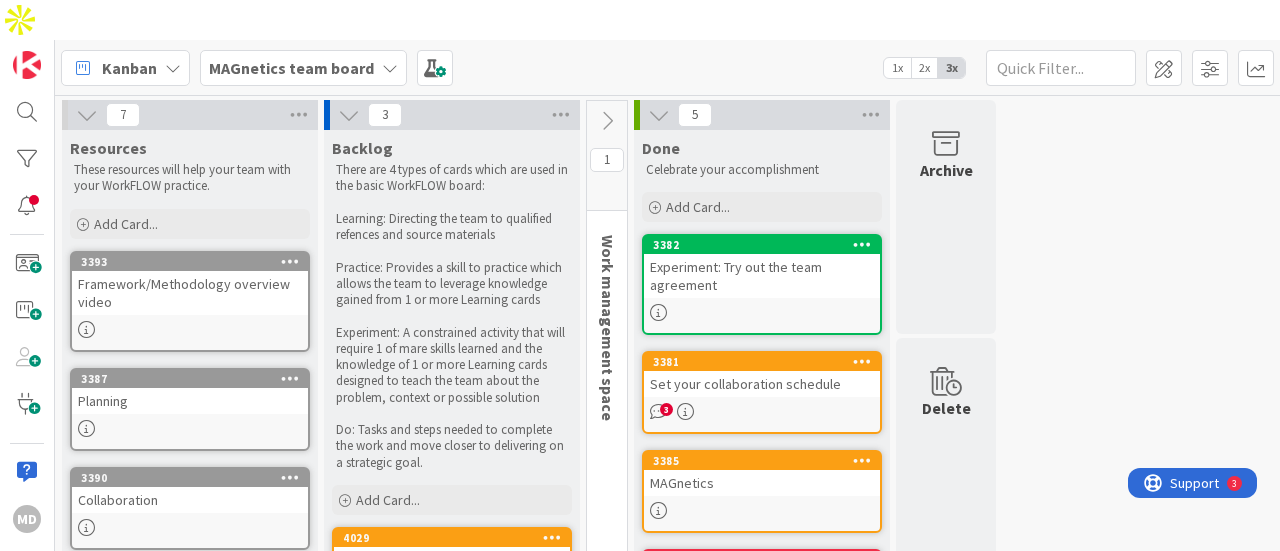 click at bounding box center (390, 68) 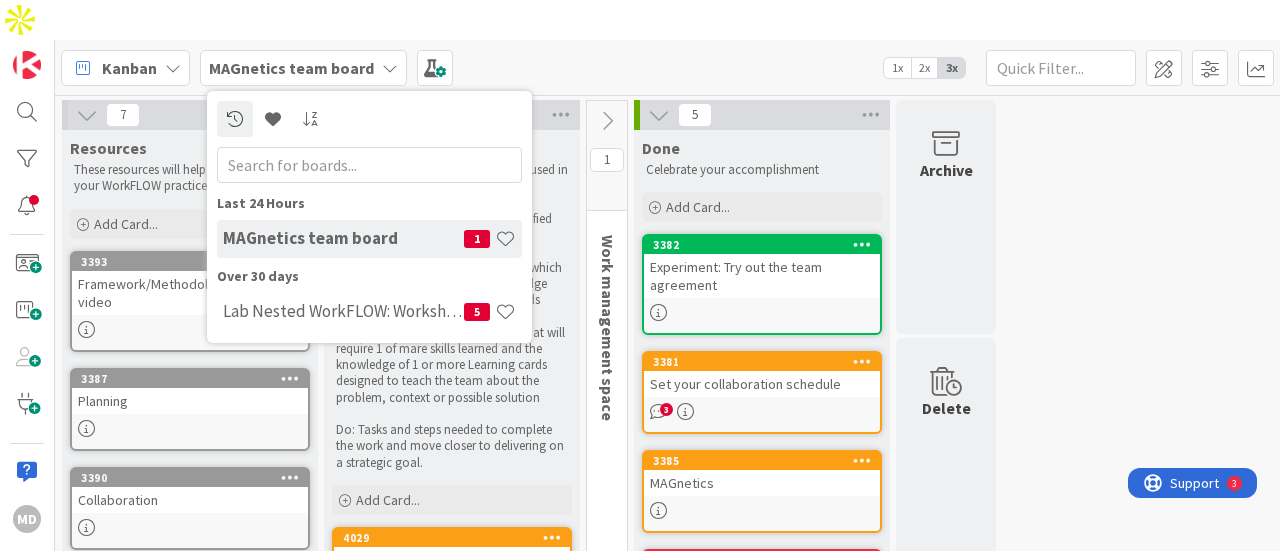 click at bounding box center (390, 68) 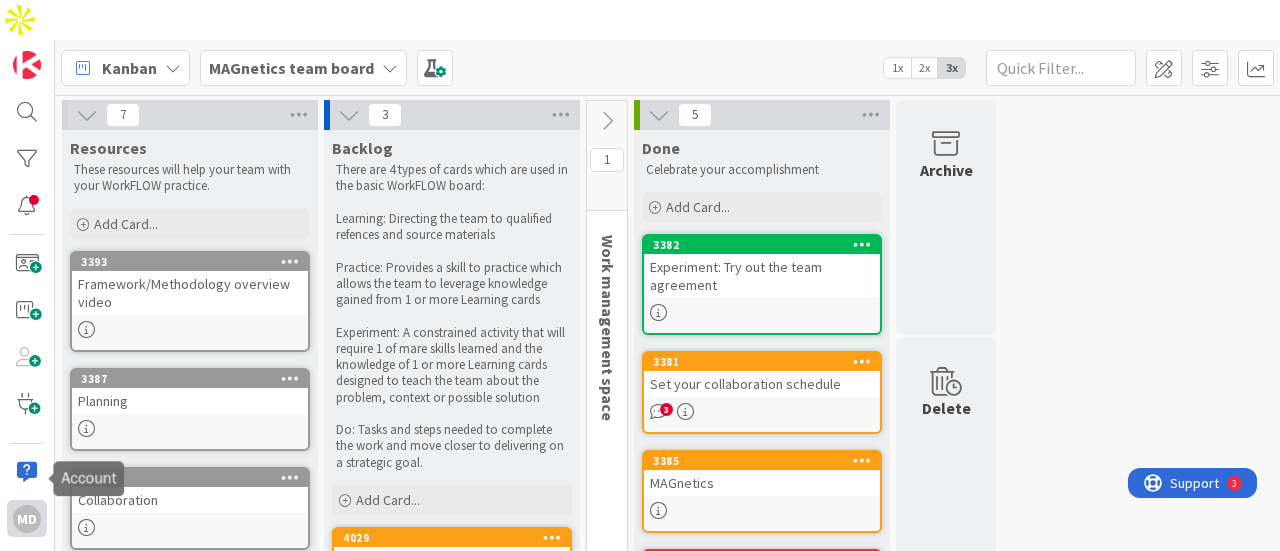 click on "MD" at bounding box center [27, 519] 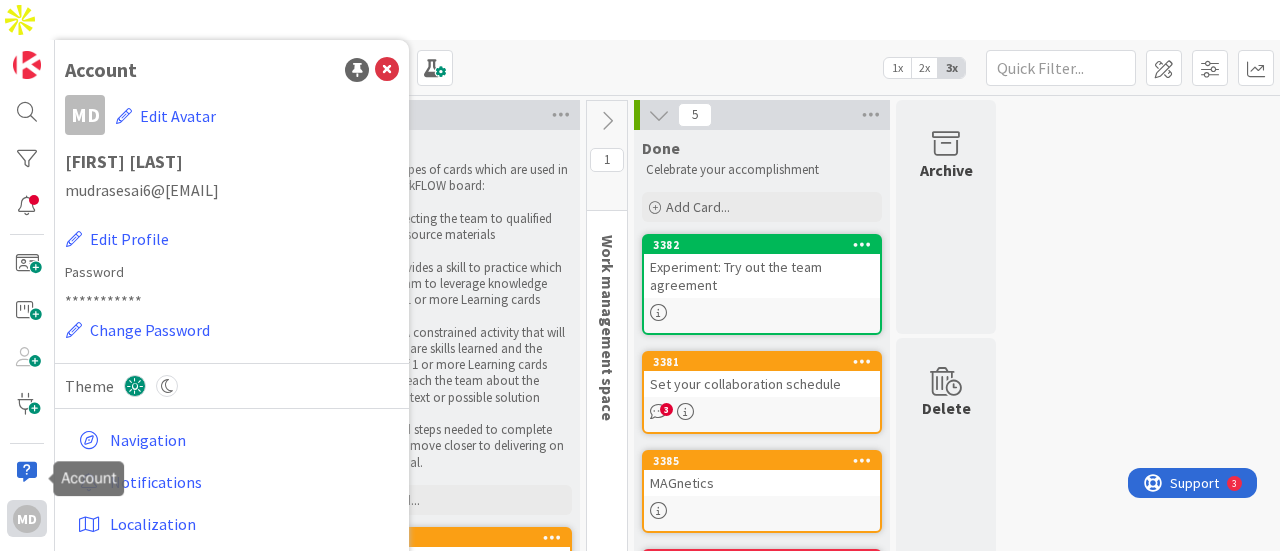 click on "MD" at bounding box center (27, 519) 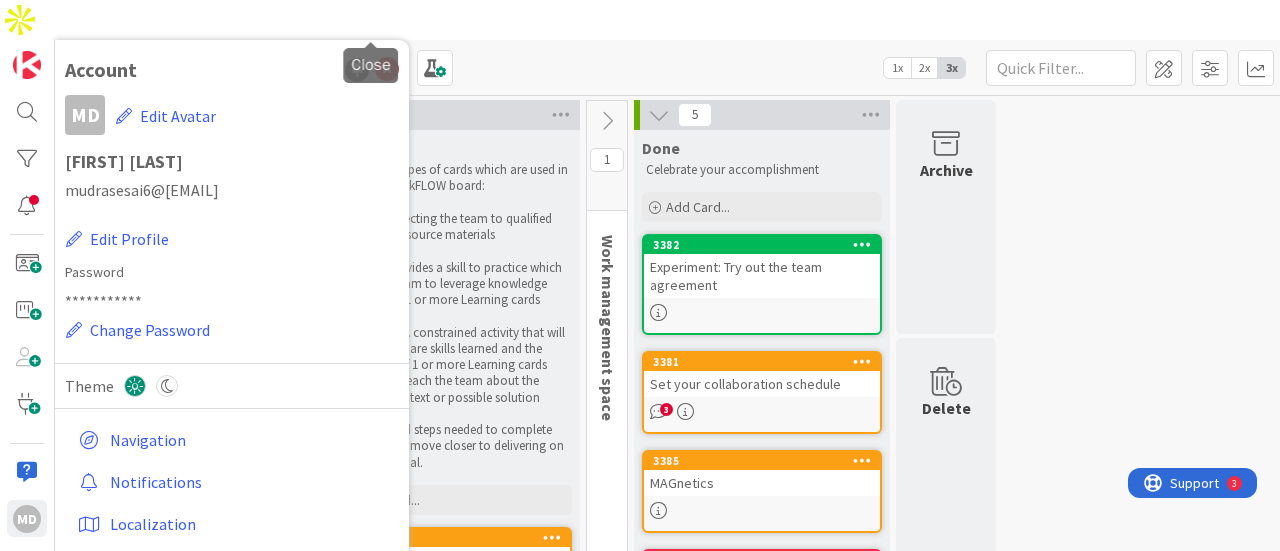 click at bounding box center [387, 70] 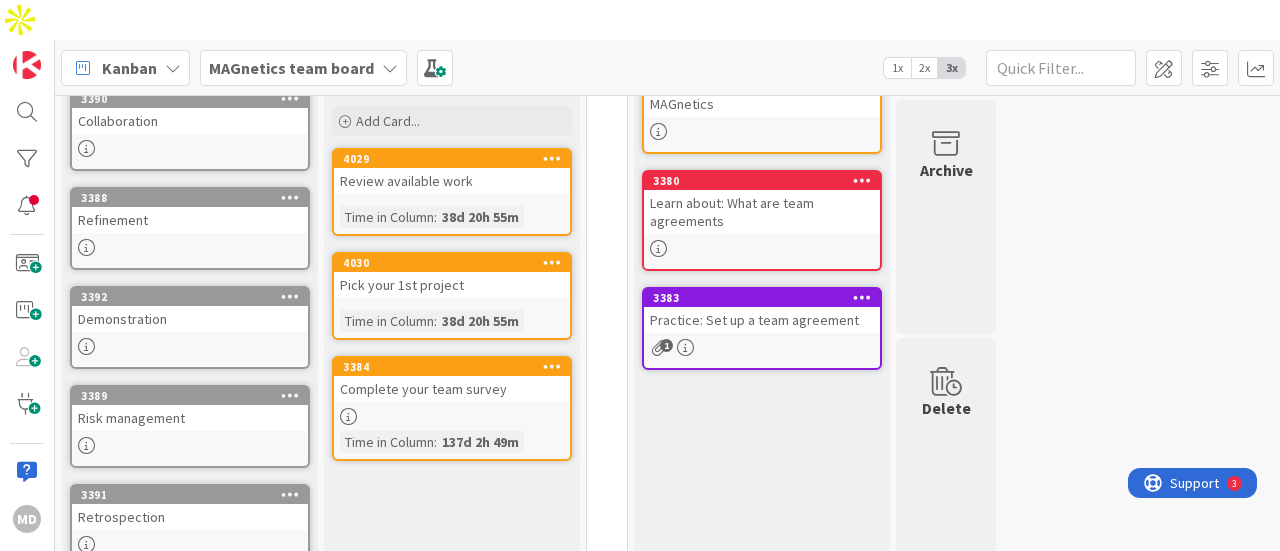 scroll, scrollTop: 0, scrollLeft: 0, axis: both 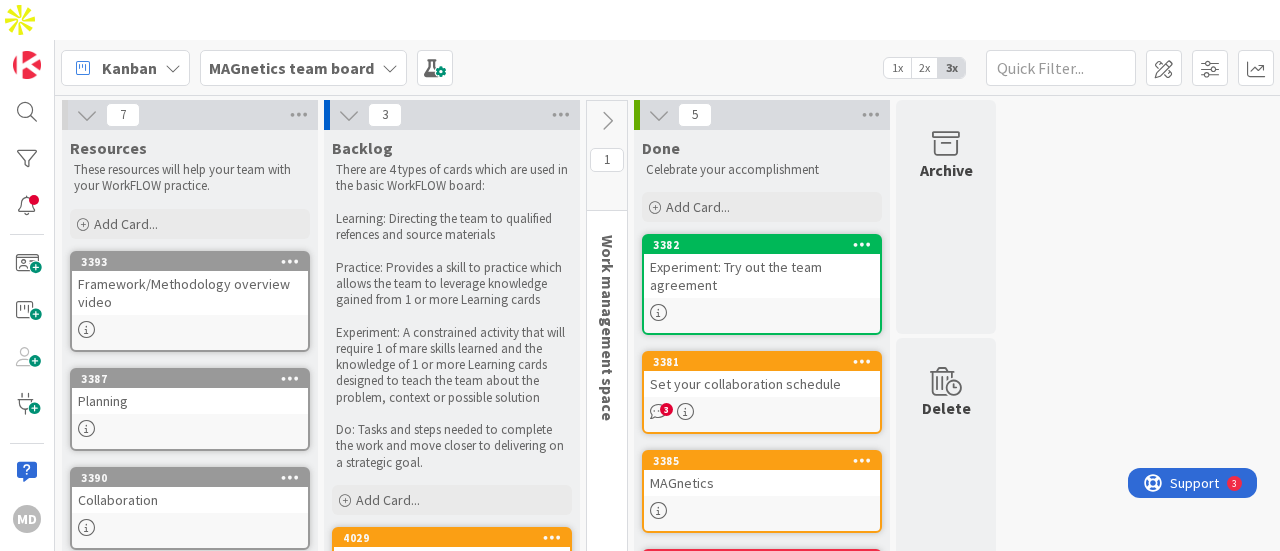 click at bounding box center [607, 121] 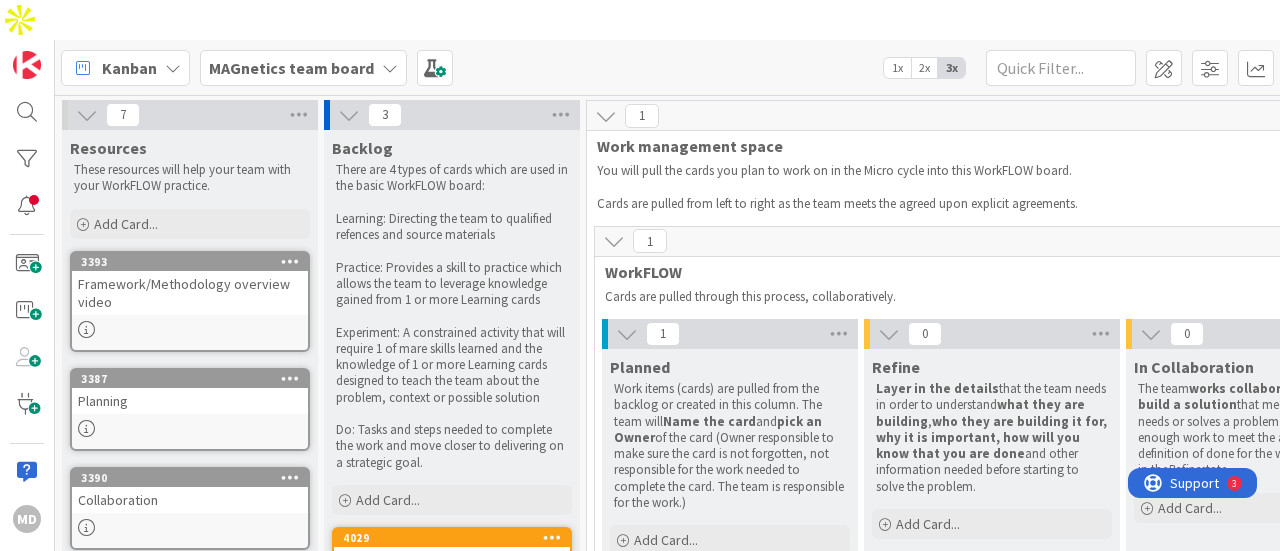 scroll, scrollTop: 0, scrollLeft: 0, axis: both 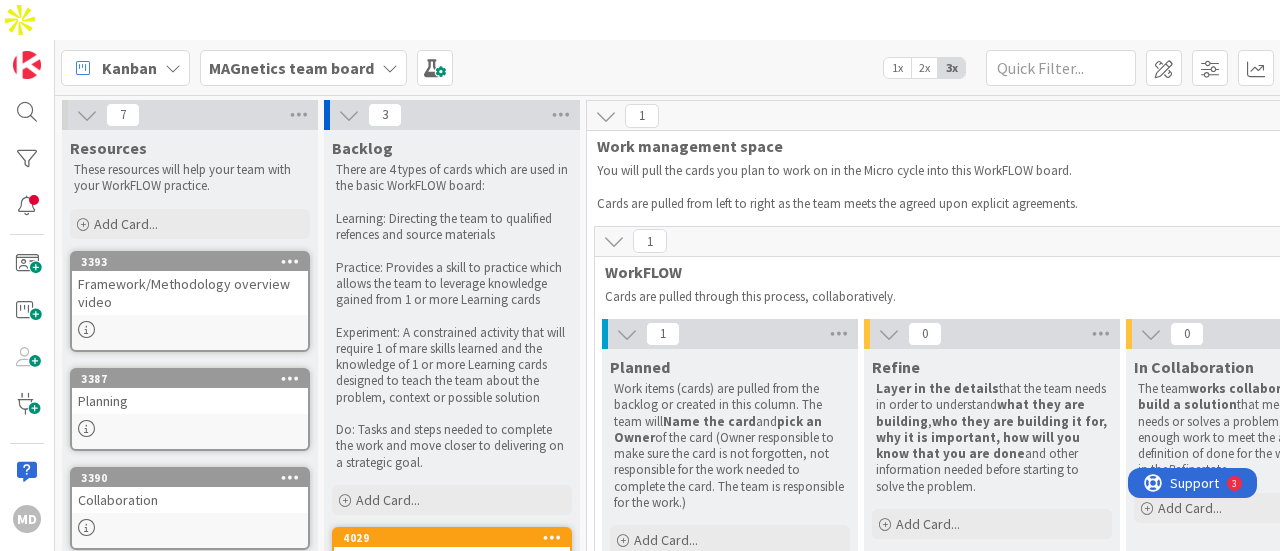 click at bounding box center [349, 115] 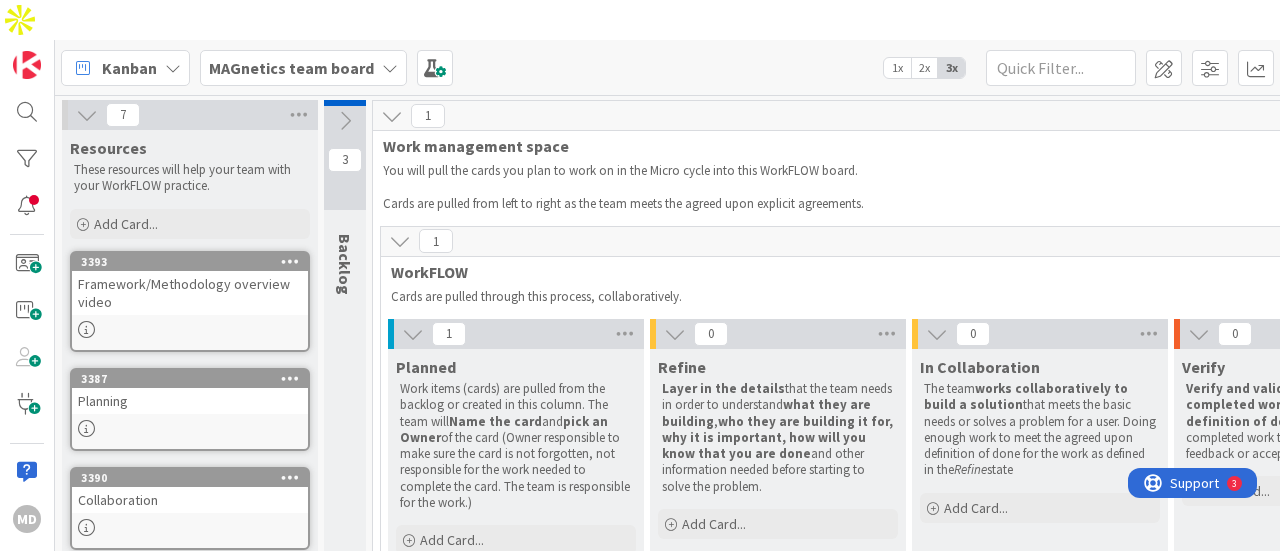 click at bounding box center (87, 115) 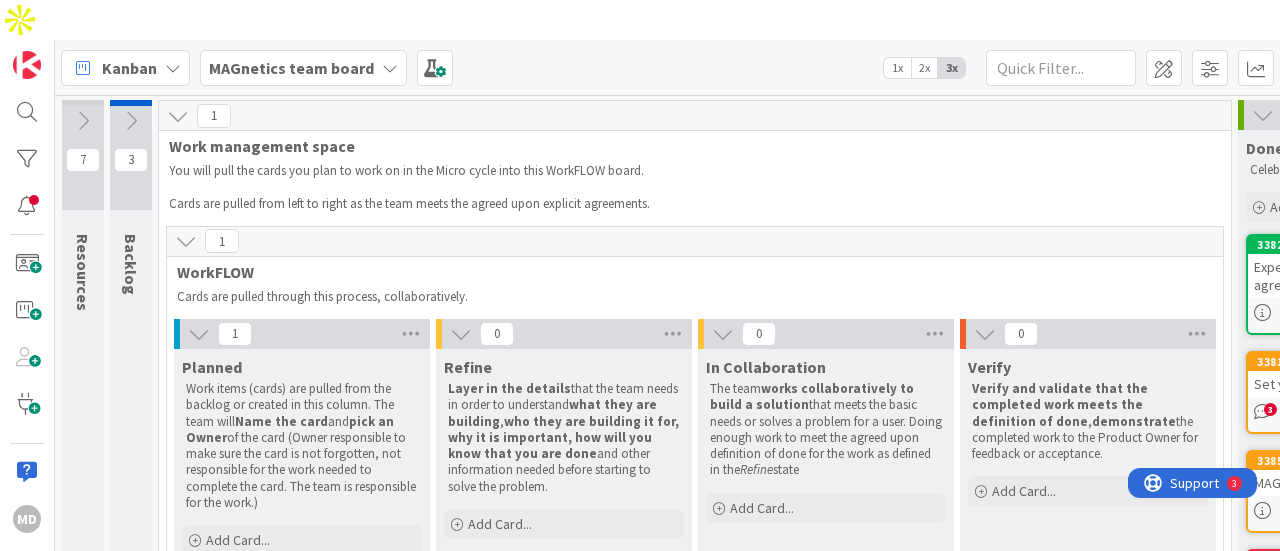 click at bounding box center [178, 116] 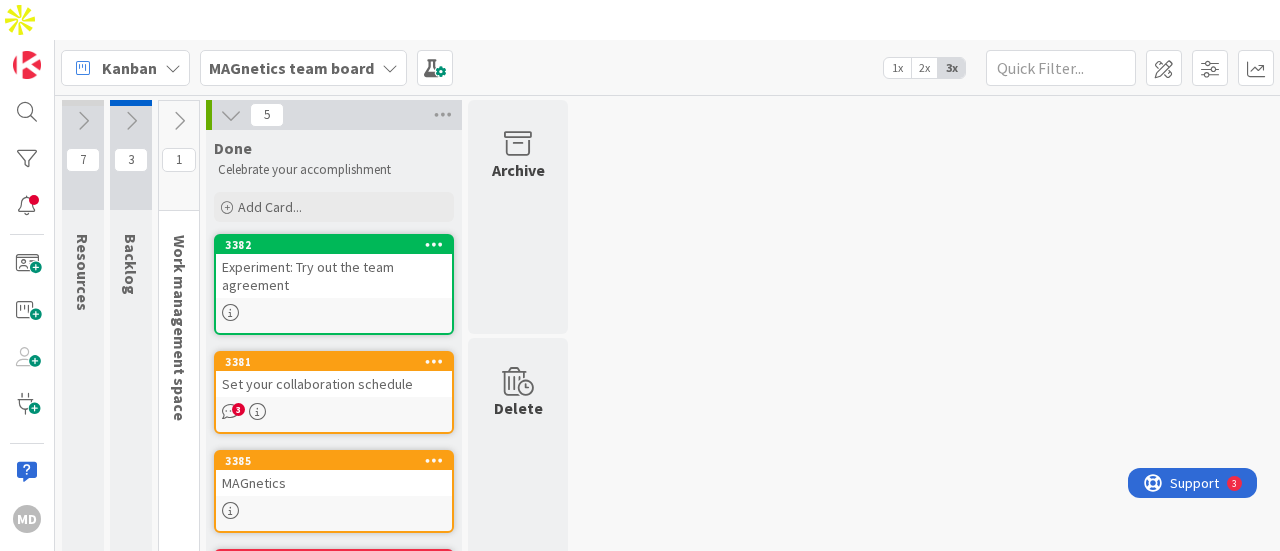 click at bounding box center [179, 121] 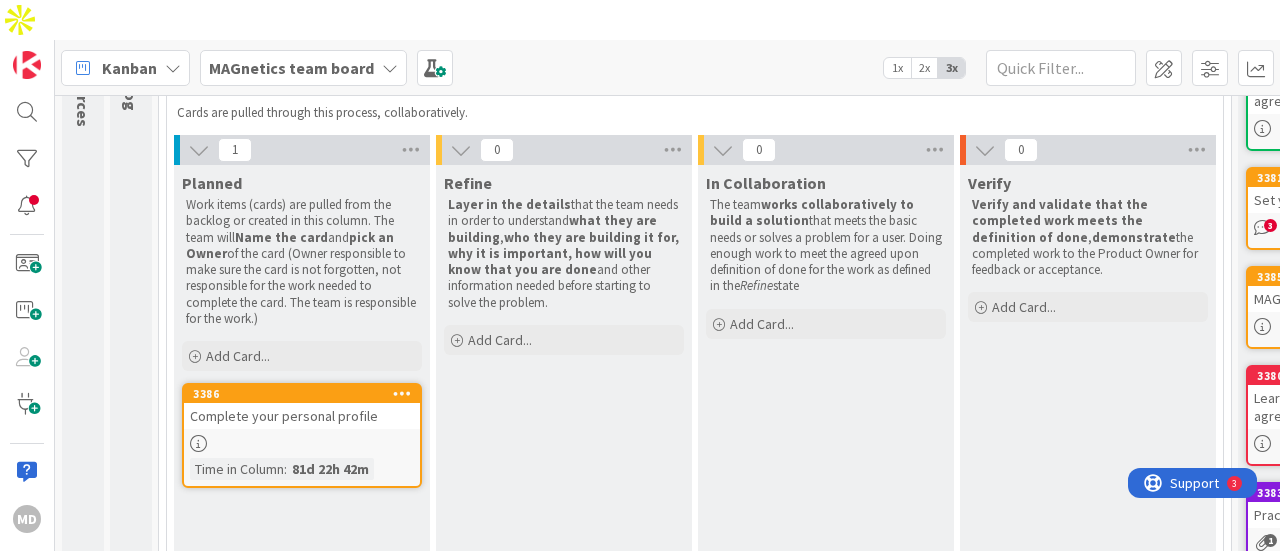 scroll, scrollTop: 0, scrollLeft: 0, axis: both 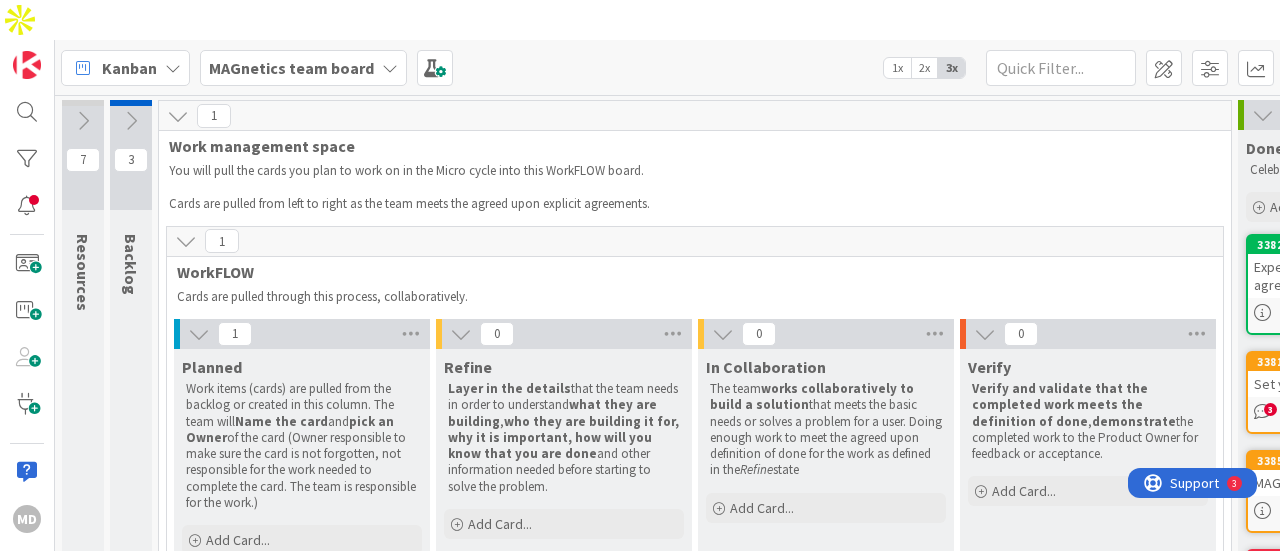 click at bounding box center (178, 116) 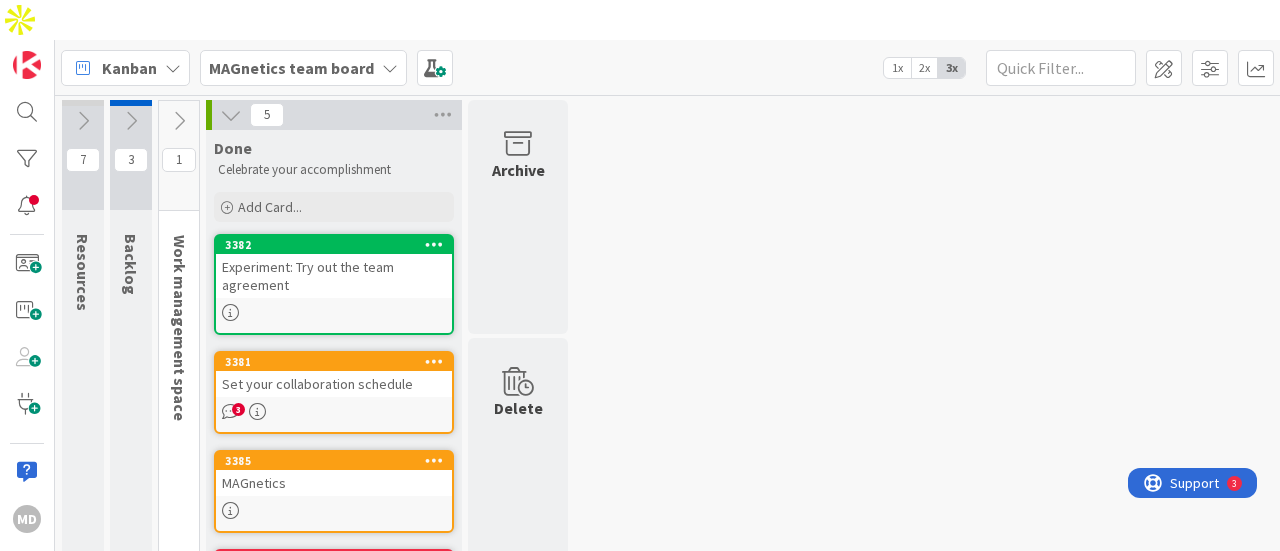 click at bounding box center [231, 115] 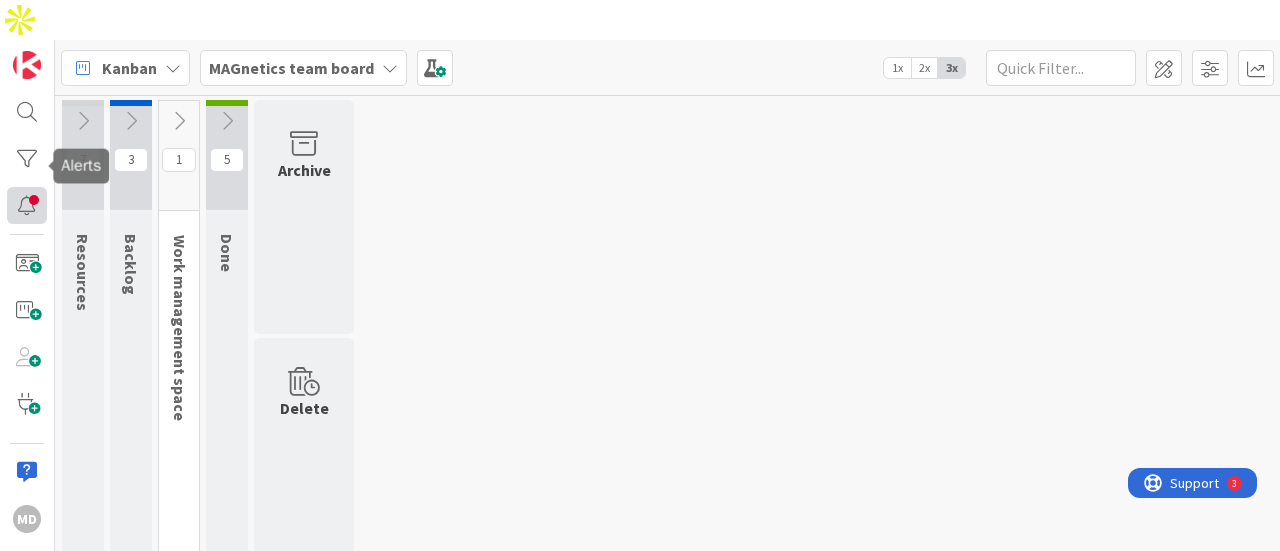 click at bounding box center [27, 205] 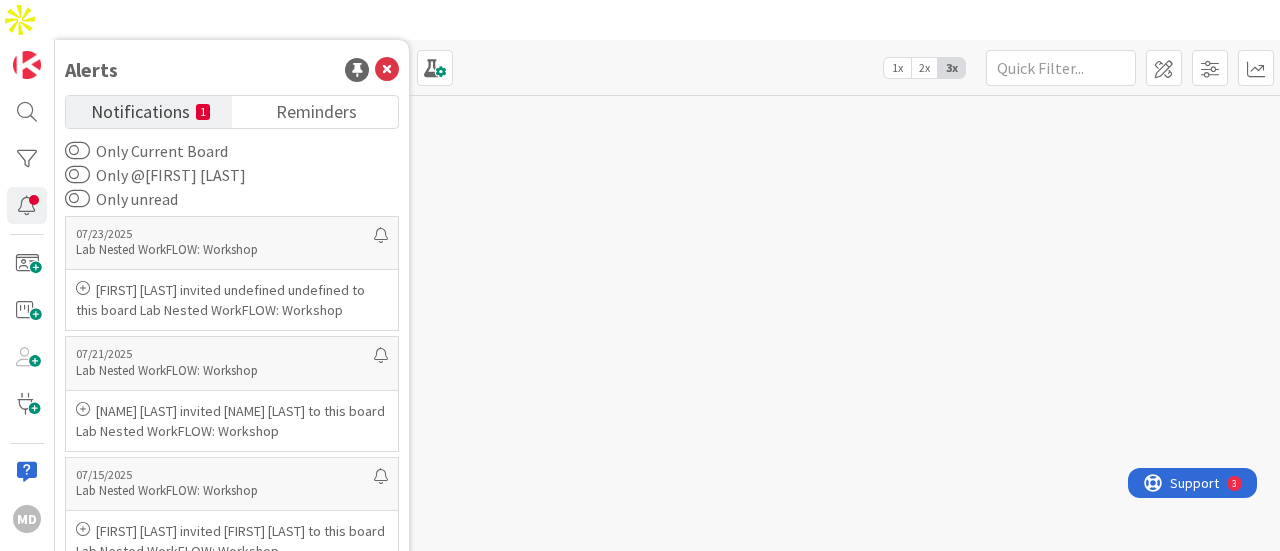 click on "Only @[FIRST] [LAST]" at bounding box center (155, 175) 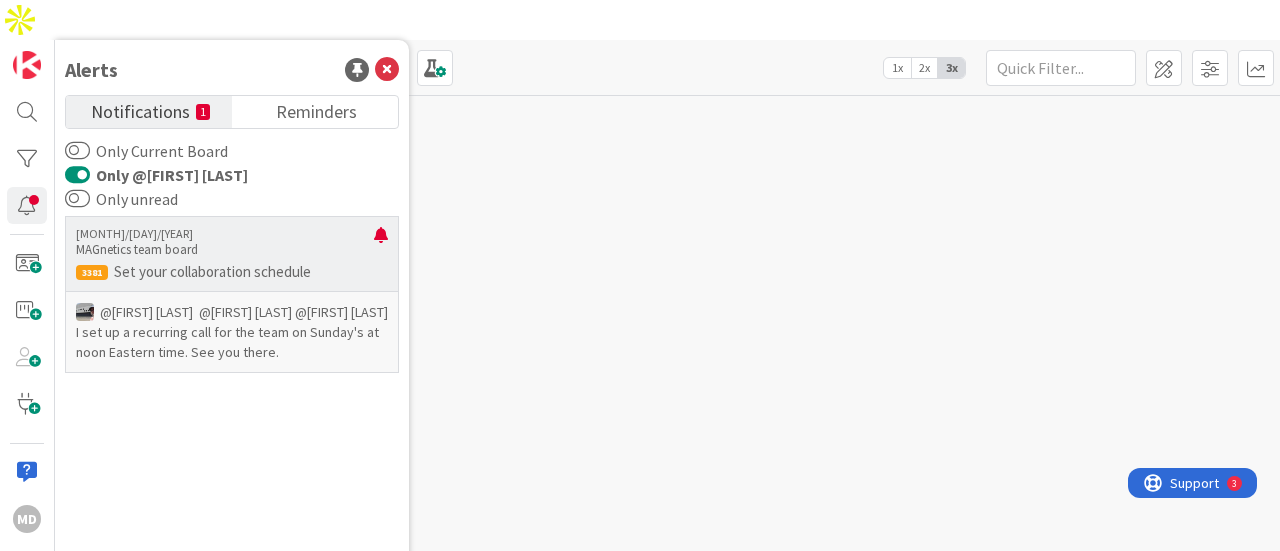 click on "@[FIRST] [LAST] ﻿ ﻿@[FIRST] [LAST]﻿ ﻿@[FIRST] [LAST]﻿ I set up a recurring call for the team on Sunday's at noon Eastern time. See you there." at bounding box center [232, 332] 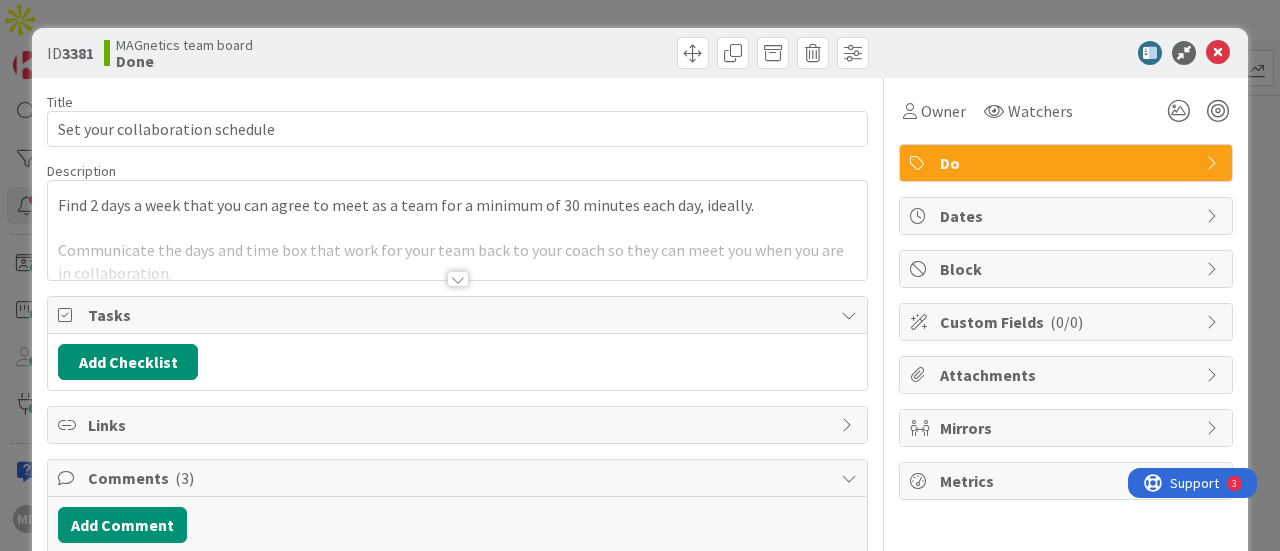 scroll, scrollTop: 0, scrollLeft: 0, axis: both 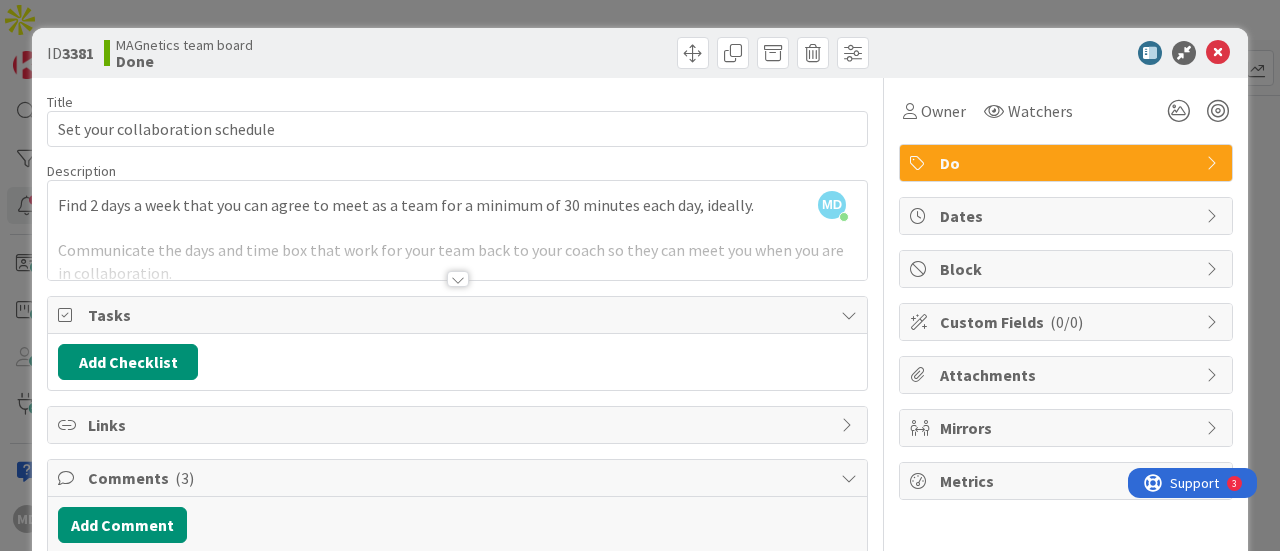 click at bounding box center (458, 279) 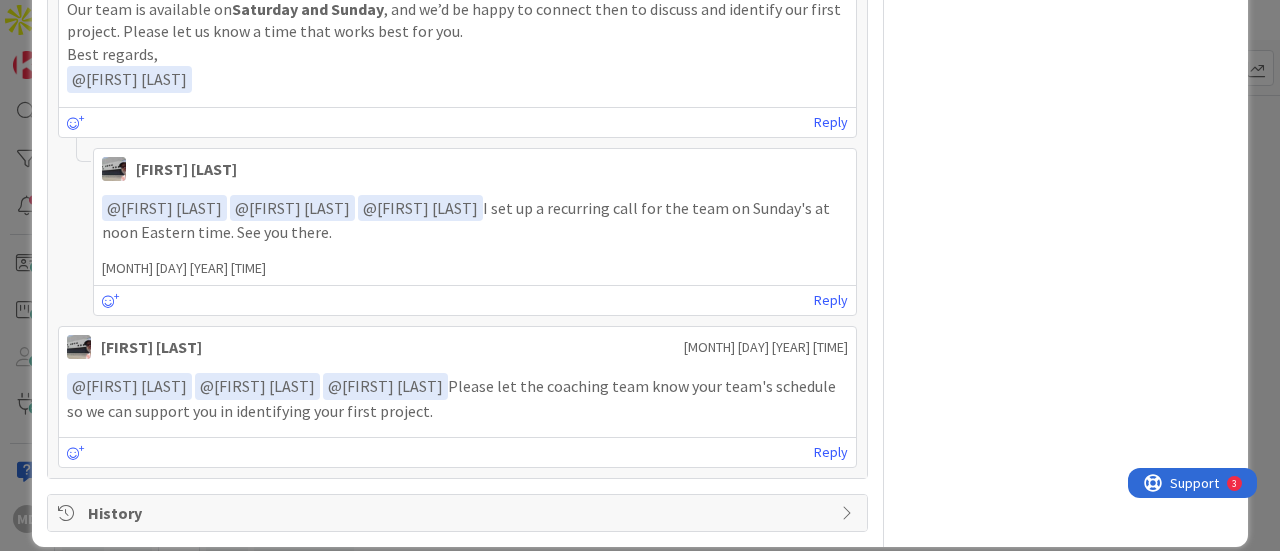 scroll, scrollTop: 772, scrollLeft: 0, axis: vertical 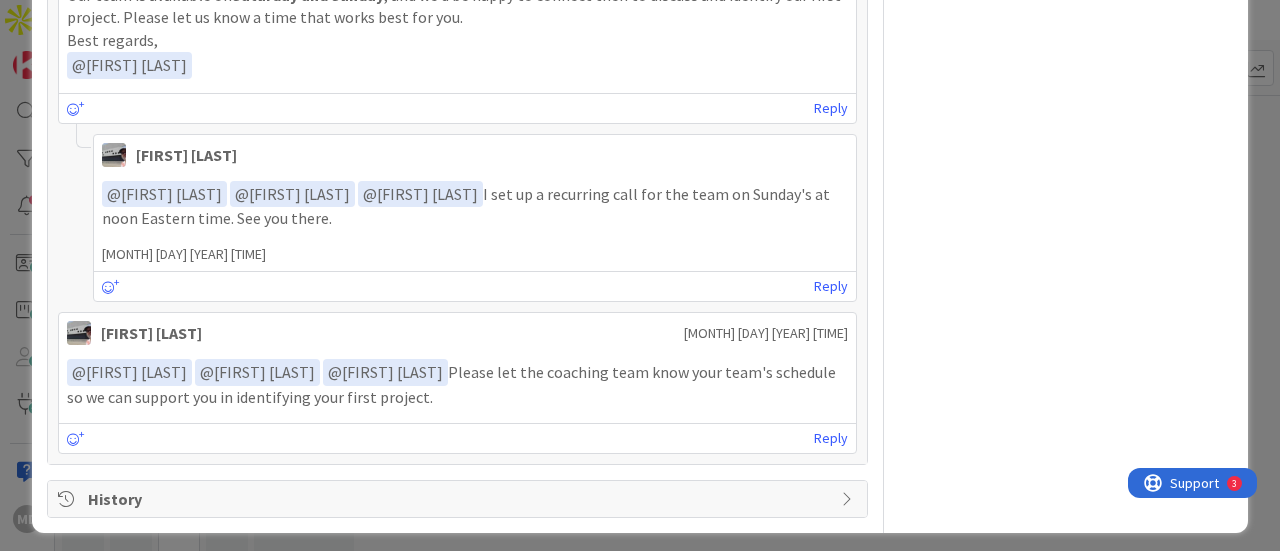 click at bounding box center (849, 499) 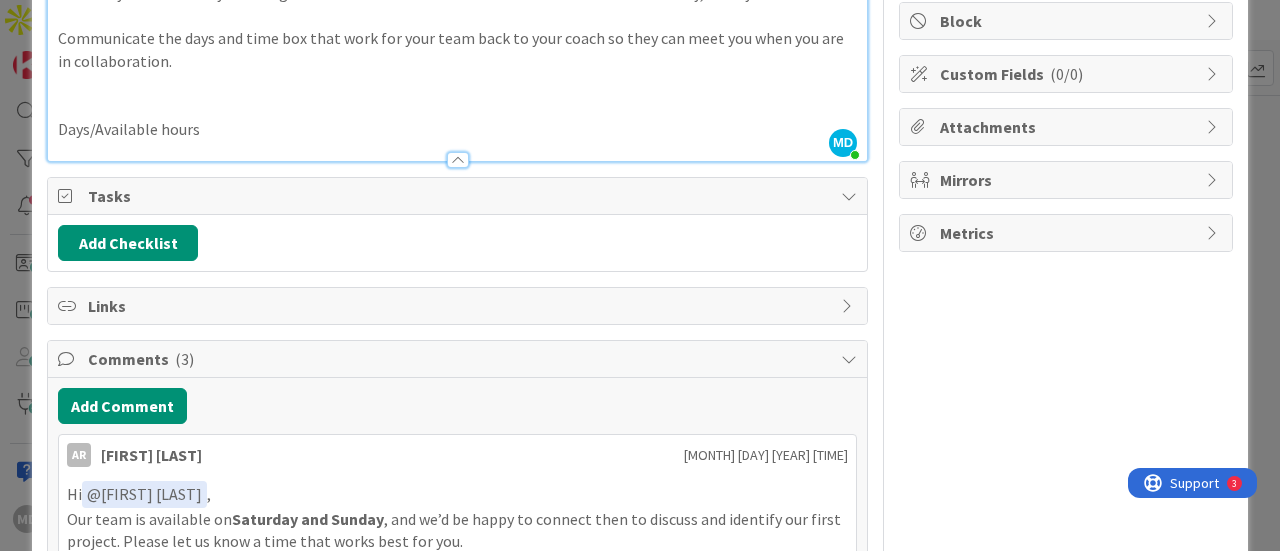 scroll, scrollTop: 0, scrollLeft: 0, axis: both 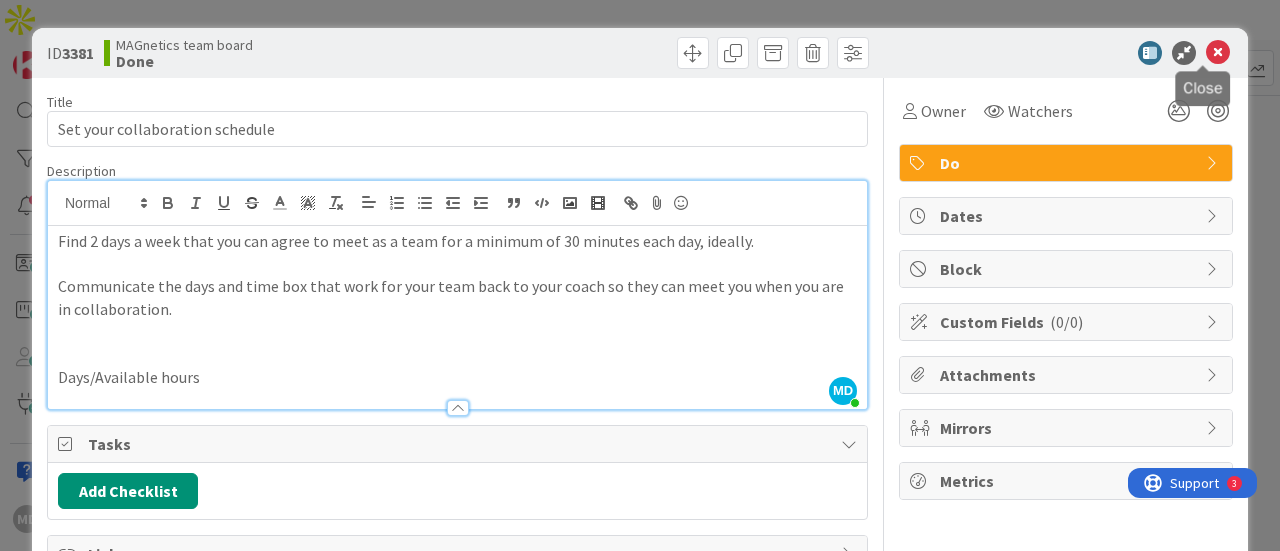 click at bounding box center [1218, 53] 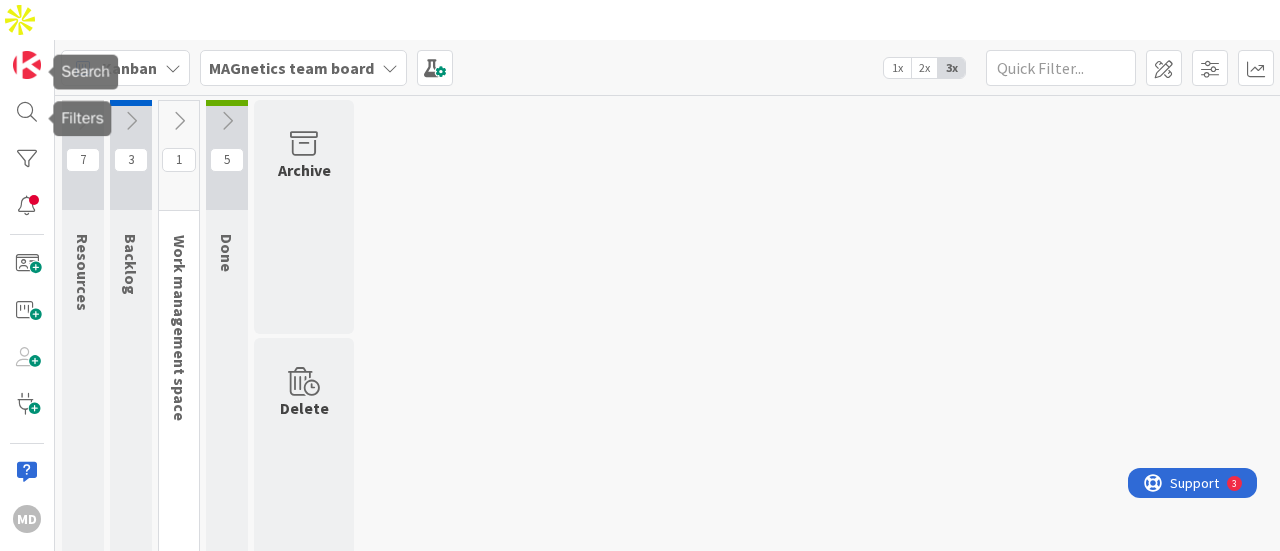 scroll, scrollTop: 0, scrollLeft: 0, axis: both 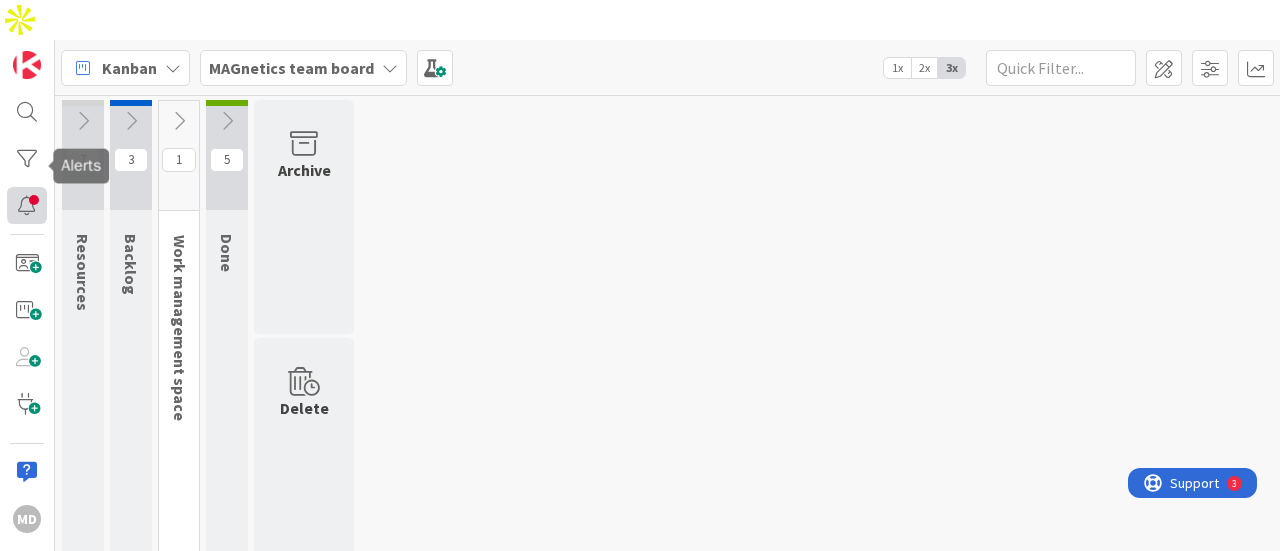 click at bounding box center [27, 205] 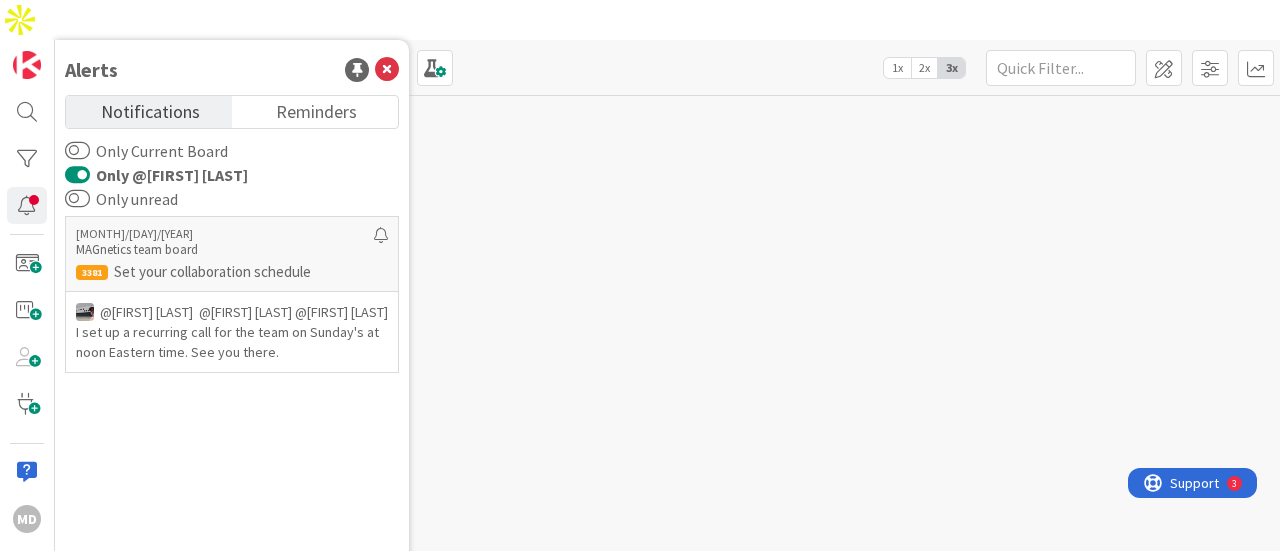 click on "Only @[FIRST] [LAST]" at bounding box center (77, 175) 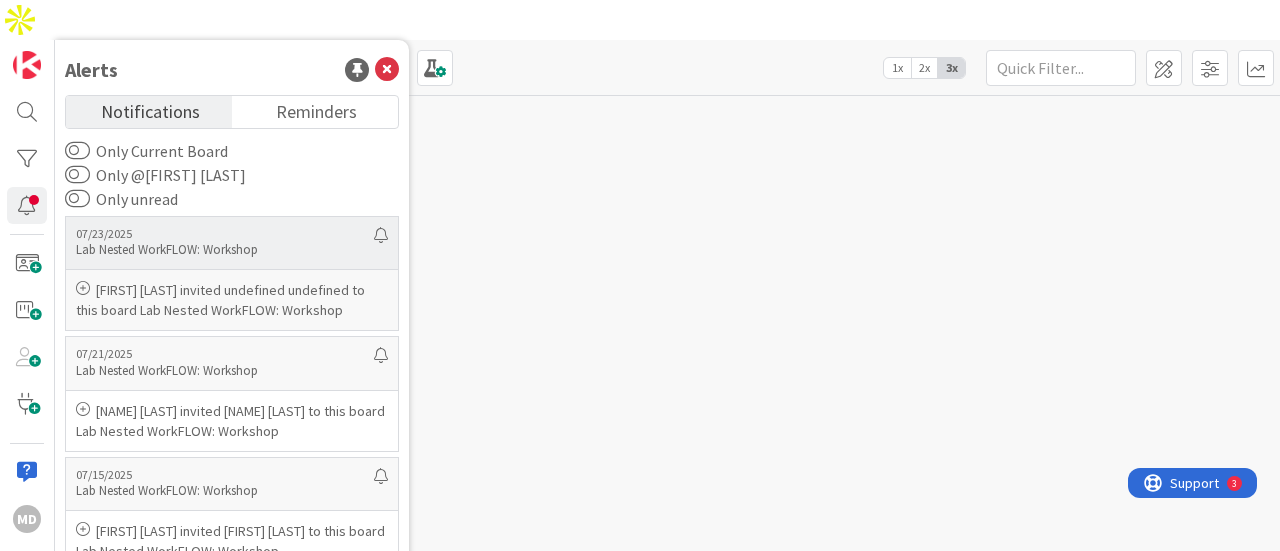 click on "[FIRST] [LAST] invited undefined undefined to this board Lab Nested WorkFLOW: Workshop" at bounding box center [232, 300] 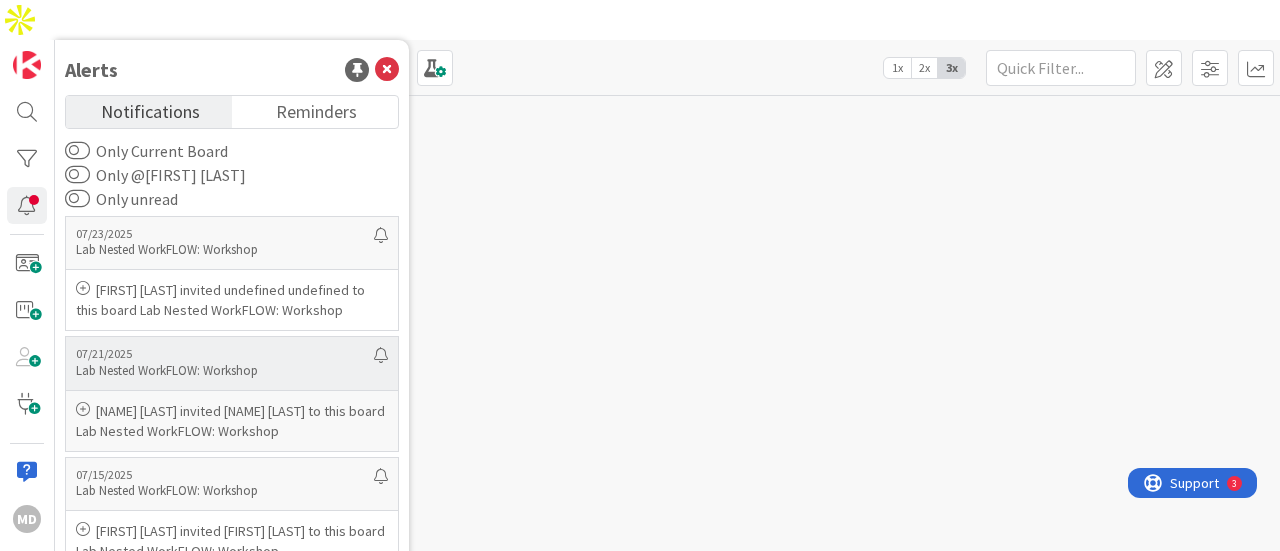 click on "[NAME] [LAST] invited [NAME] [LAST] to this board Lab Nested WorkFLOW: Workshop" at bounding box center [232, 421] 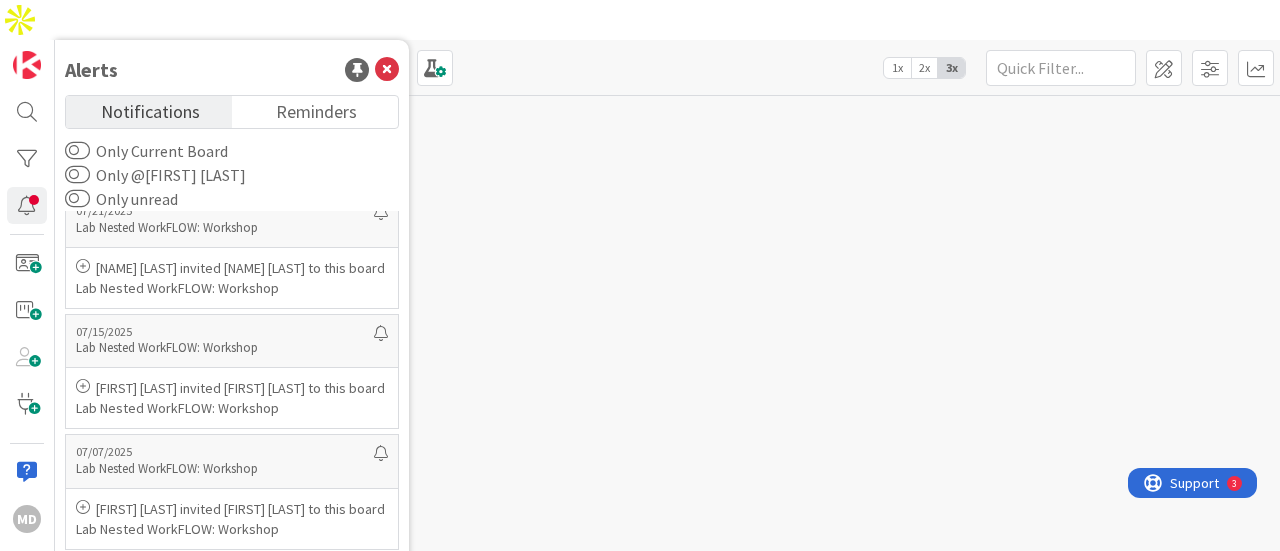 scroll, scrollTop: 0, scrollLeft: 0, axis: both 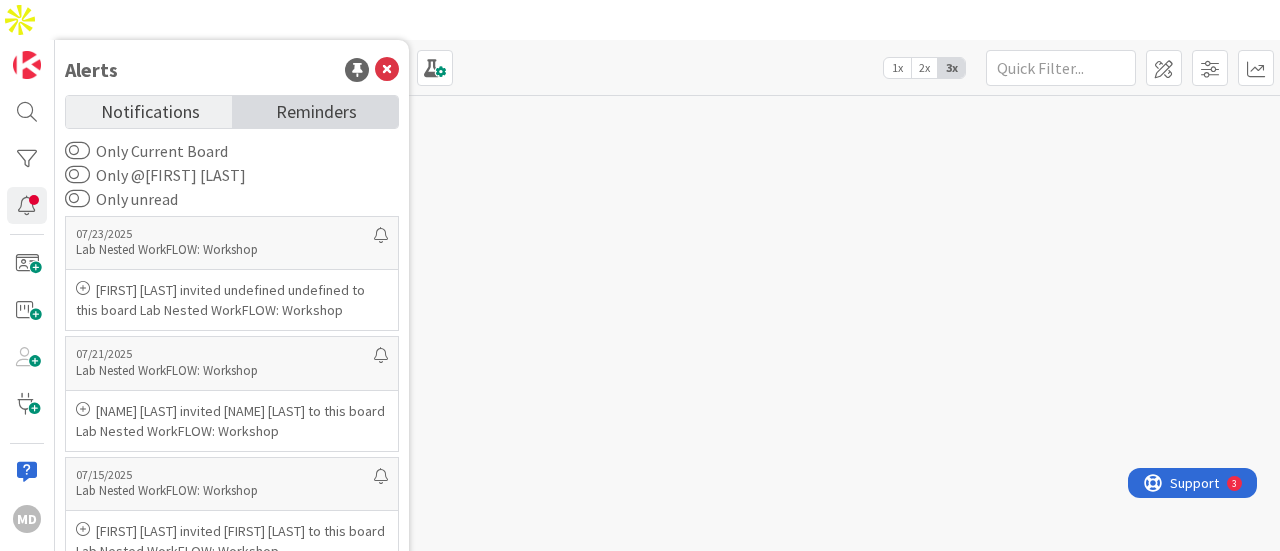 click on "Reminders" at bounding box center [316, 110] 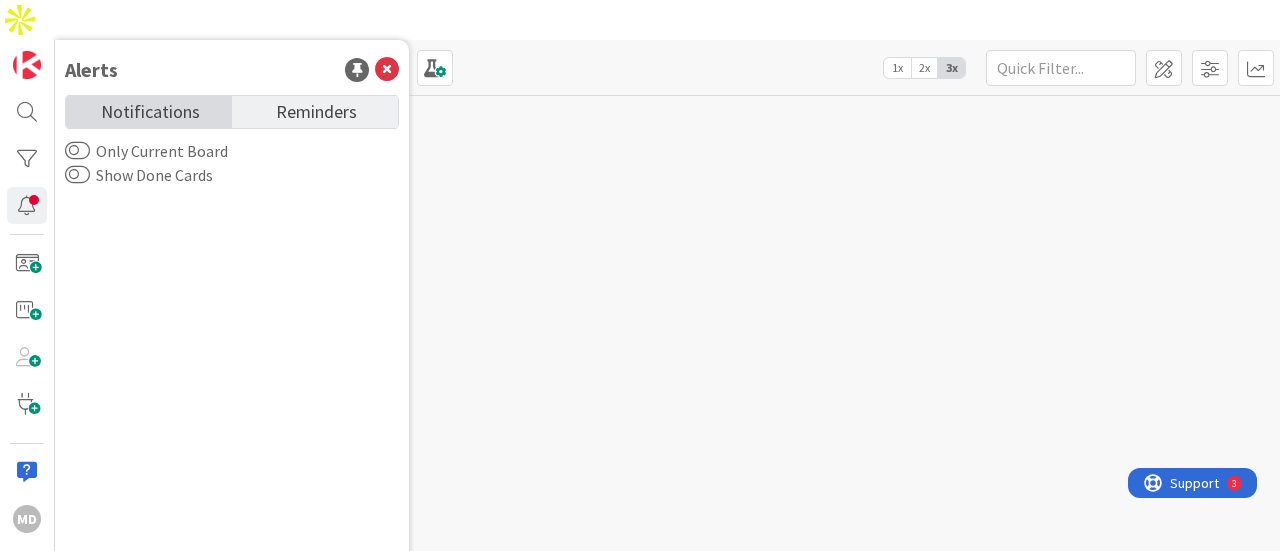 click on "Notifications" at bounding box center [150, 110] 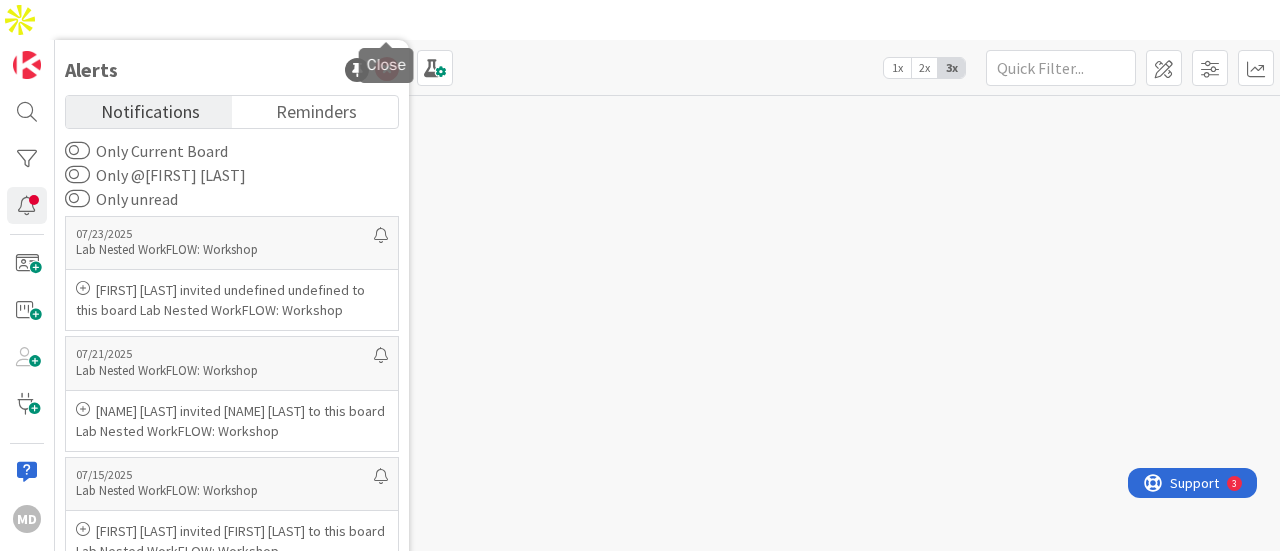 click at bounding box center (387, 70) 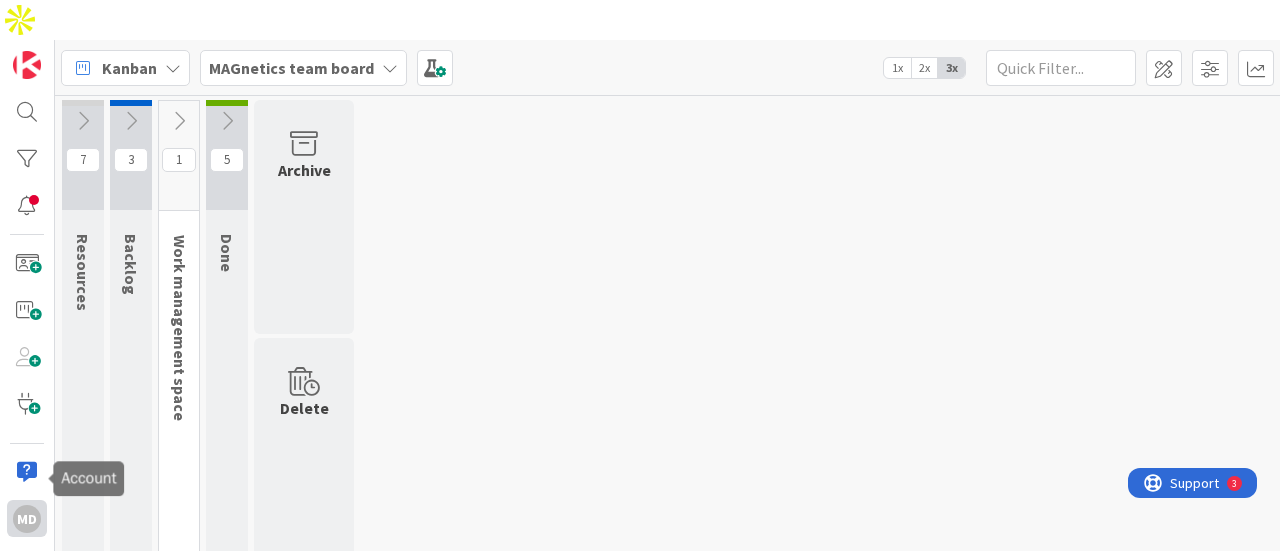 click on "MD" at bounding box center (27, 518) 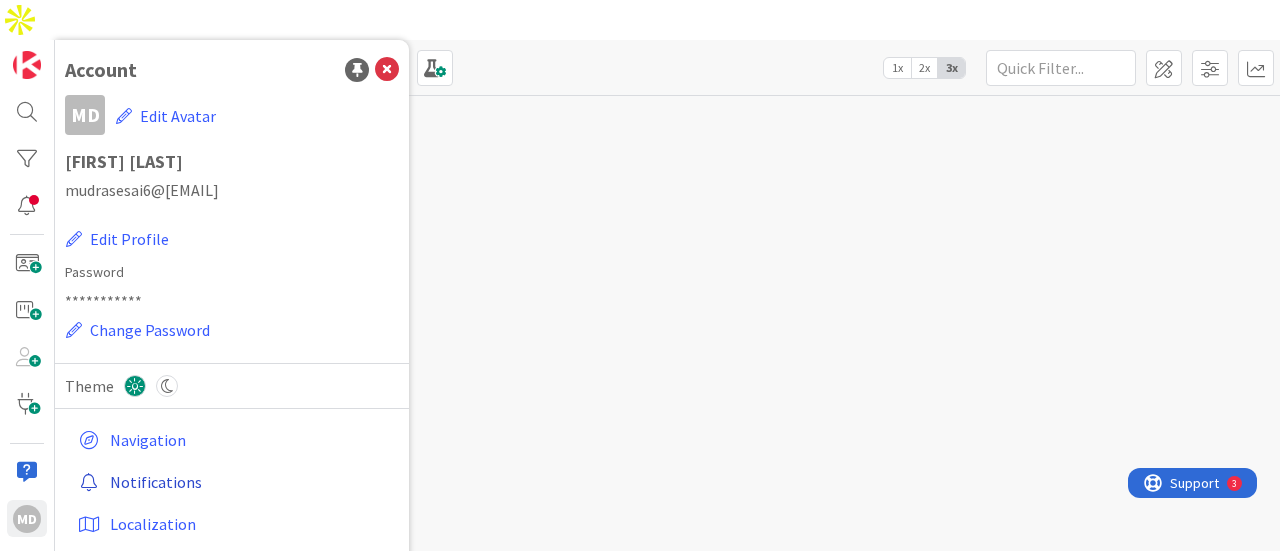 scroll, scrollTop: 28, scrollLeft: 0, axis: vertical 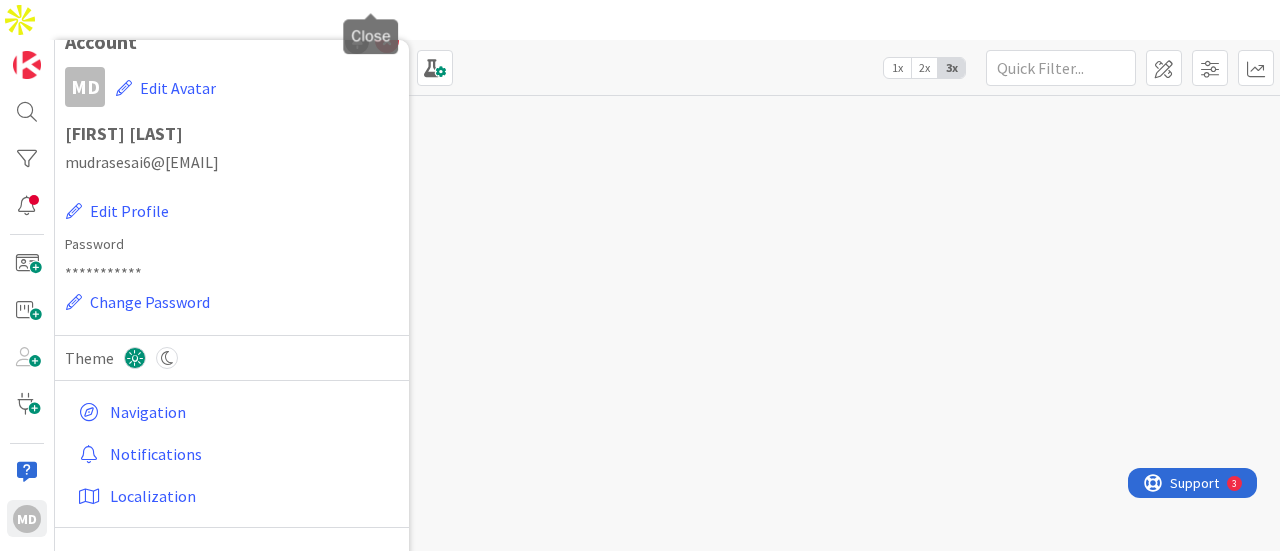 click at bounding box center (387, 42) 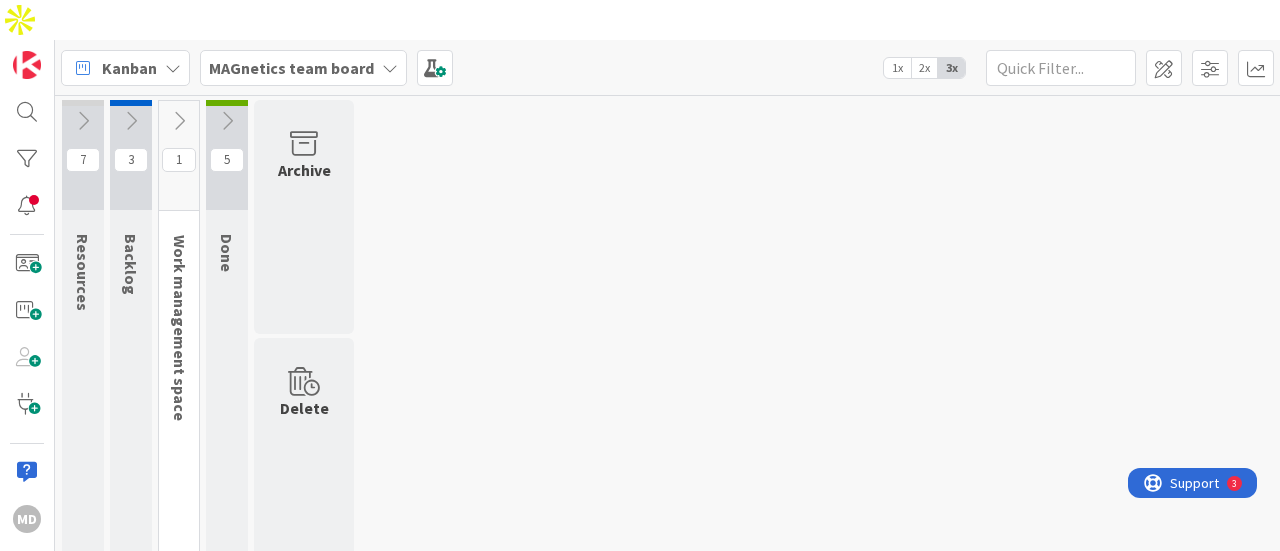 click at bounding box center [390, 68] 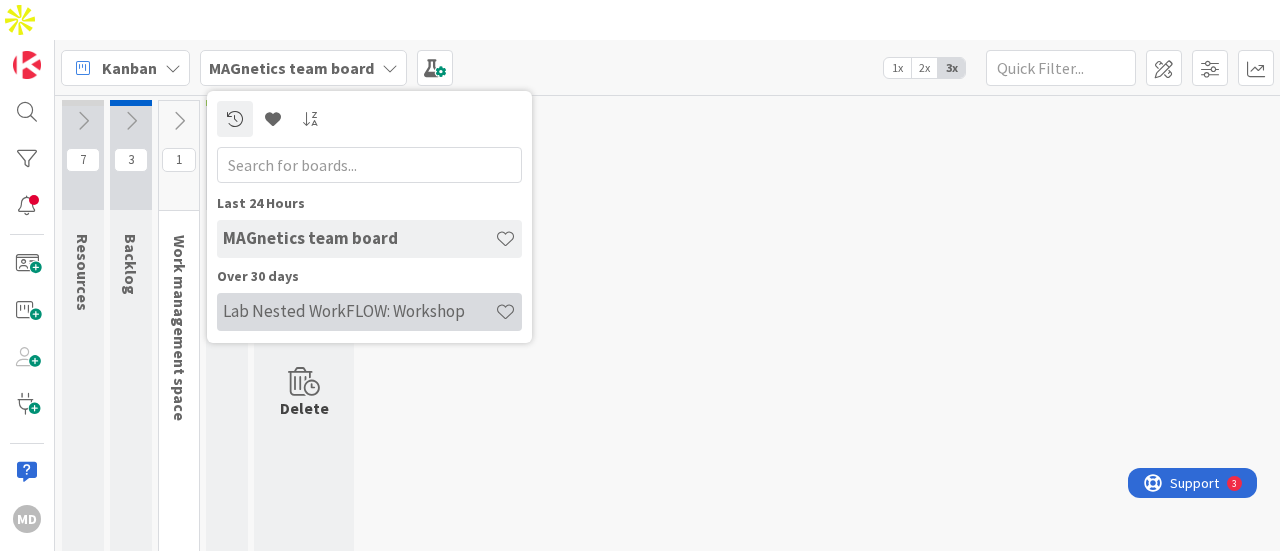 click on "Lab Nested WorkFLOW: Workshop" at bounding box center (359, 311) 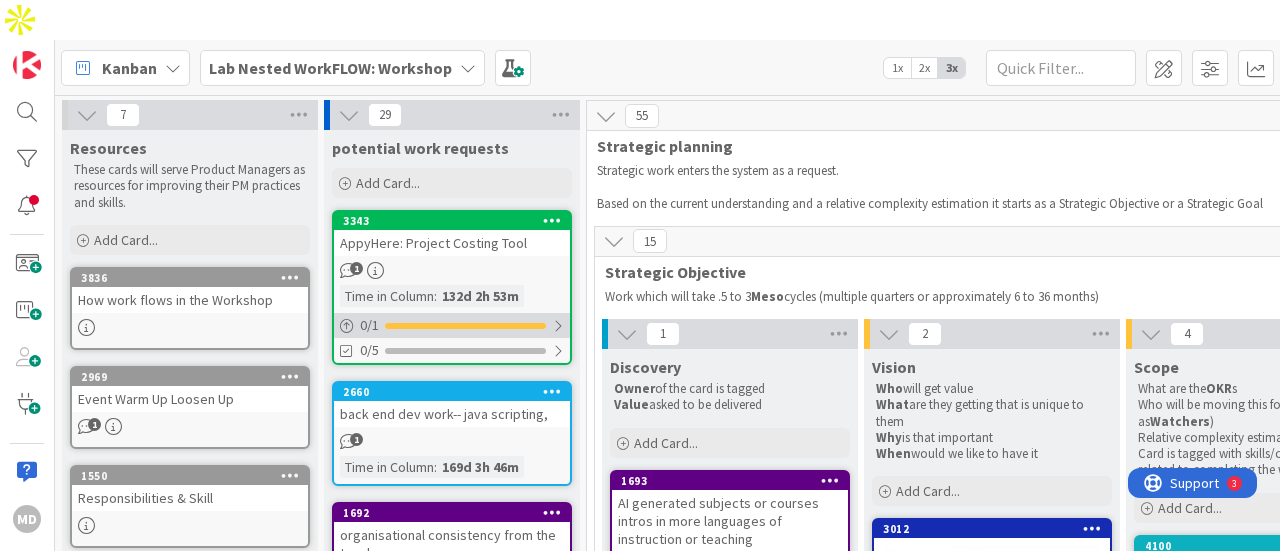 scroll, scrollTop: 0, scrollLeft: 0, axis: both 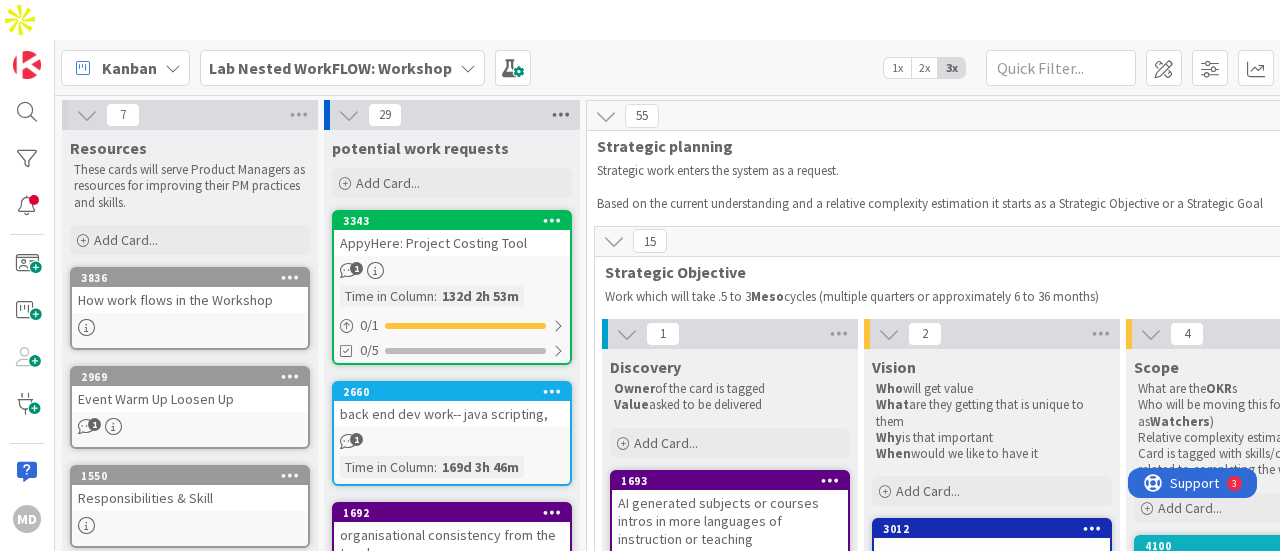 click at bounding box center [561, 115] 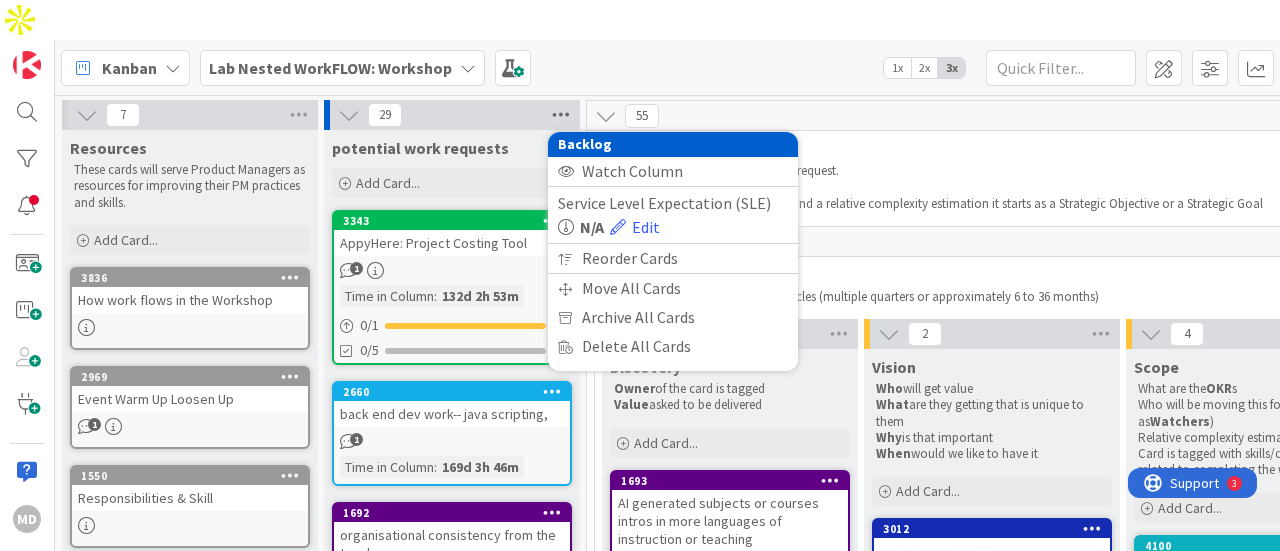click at bounding box center (561, 115) 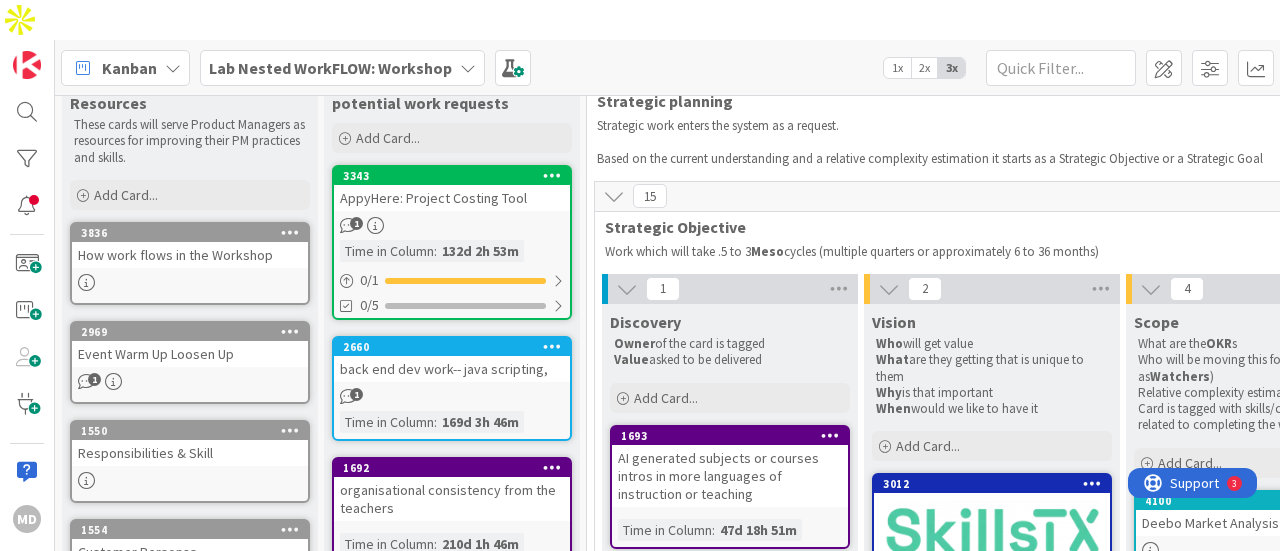 scroll, scrollTop: 12, scrollLeft: 0, axis: vertical 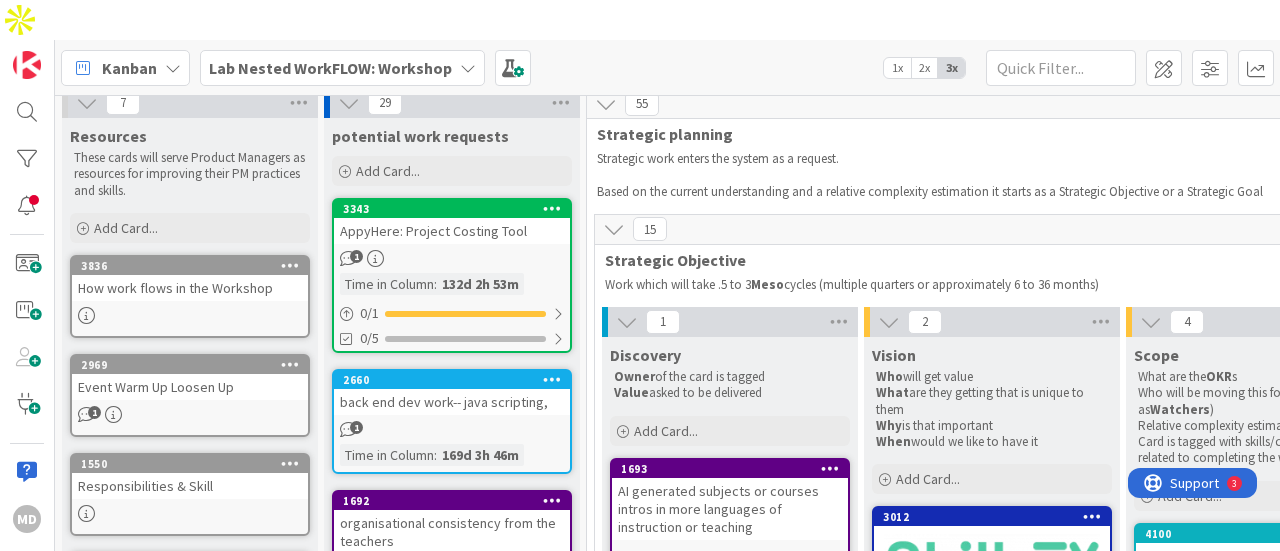 click on "AppyHere: Project Costing Tool" at bounding box center (452, 231) 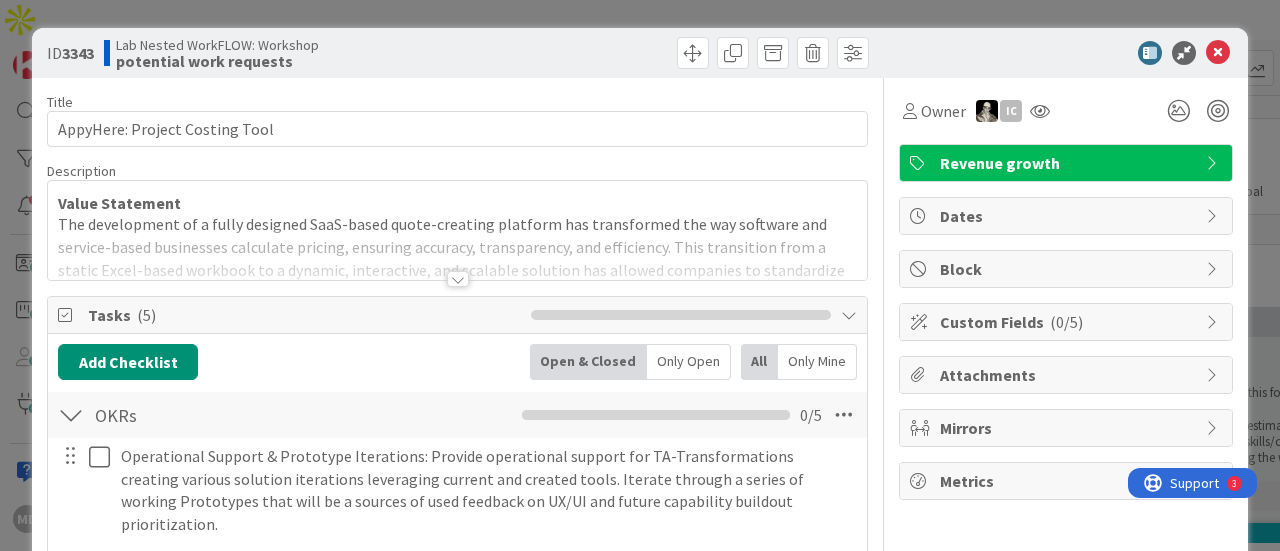 scroll, scrollTop: 0, scrollLeft: 0, axis: both 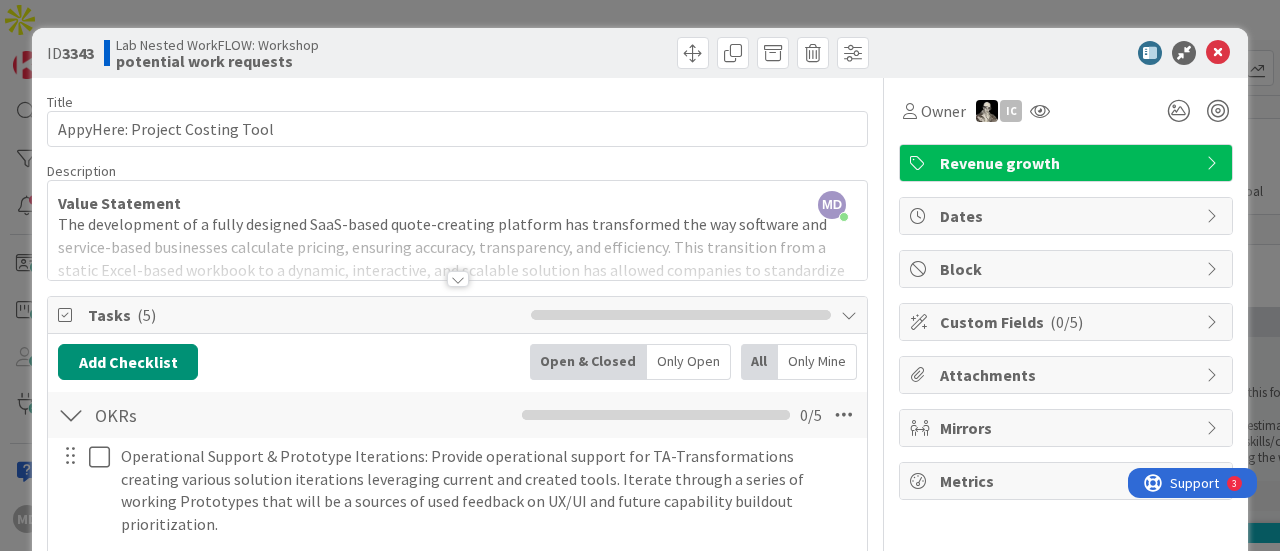 click at bounding box center (458, 279) 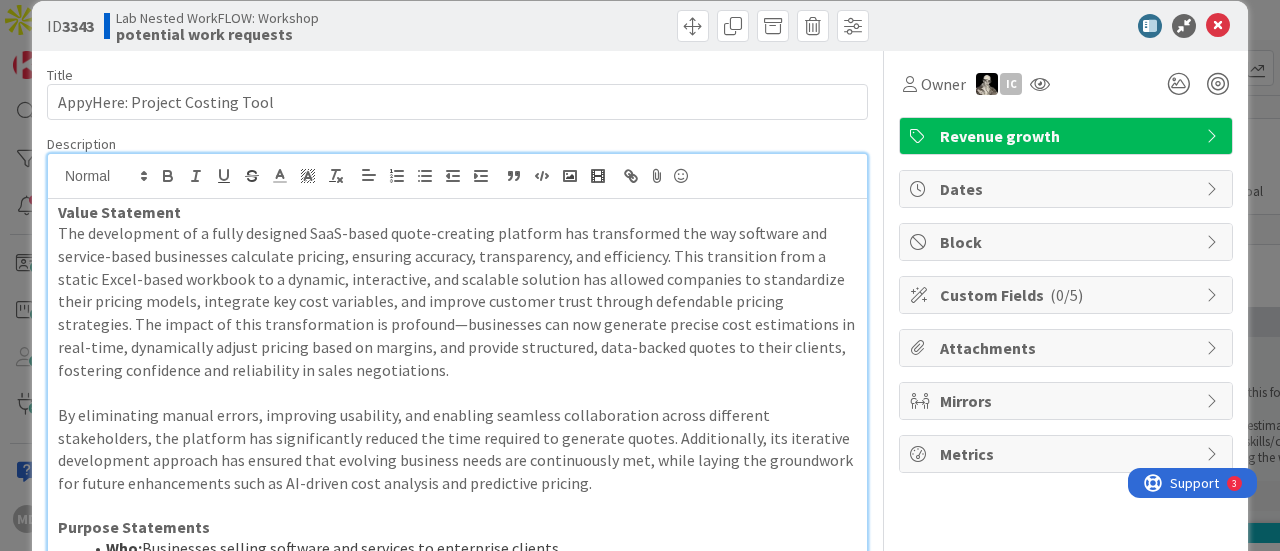 scroll, scrollTop: 25, scrollLeft: 0, axis: vertical 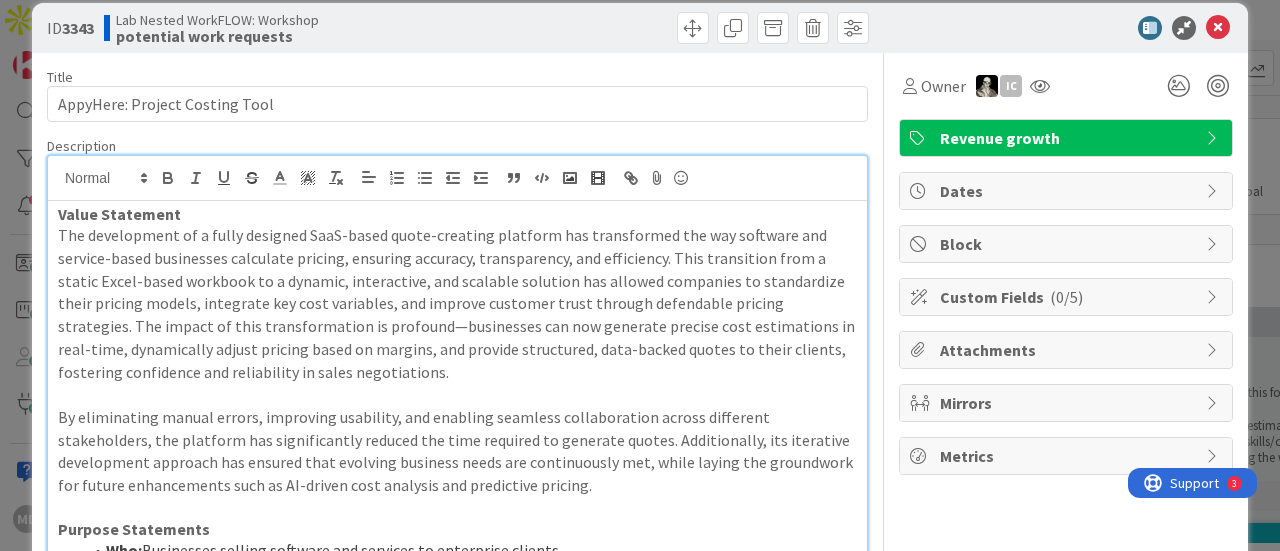 click on "Revenue growth" at bounding box center [1068, 138] 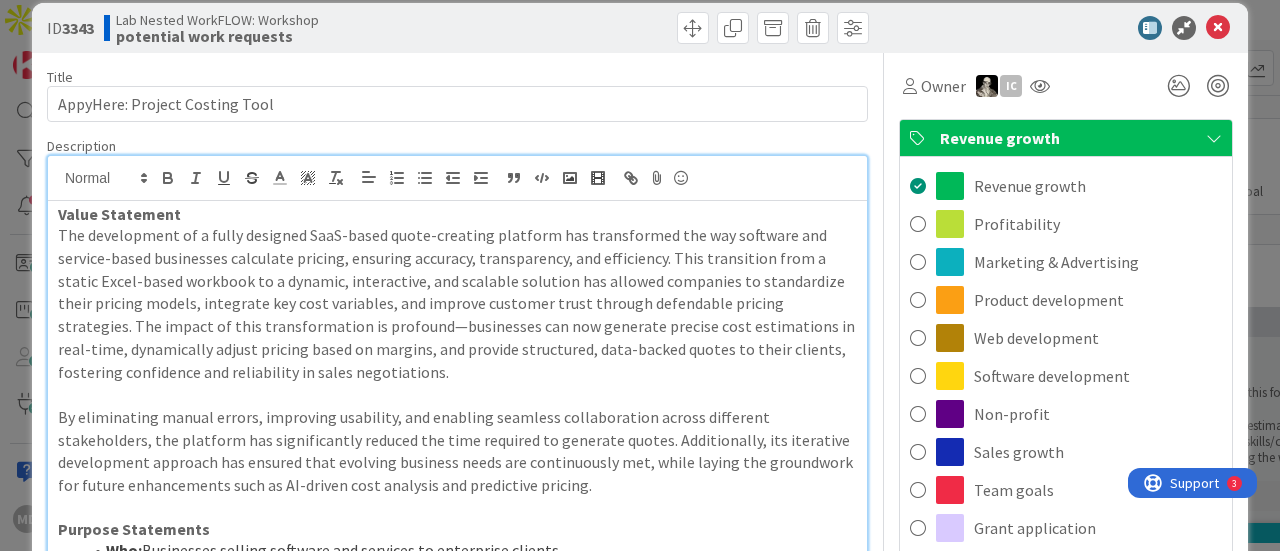 click on "Revenue growth" at bounding box center [1068, 138] 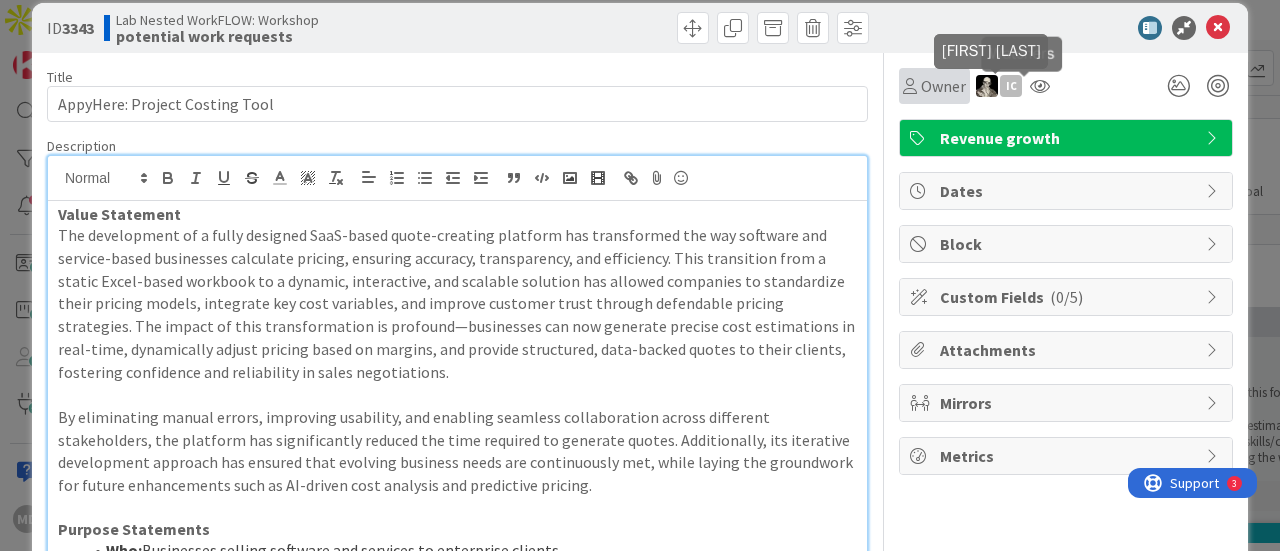 click on "Owner" at bounding box center (943, 86) 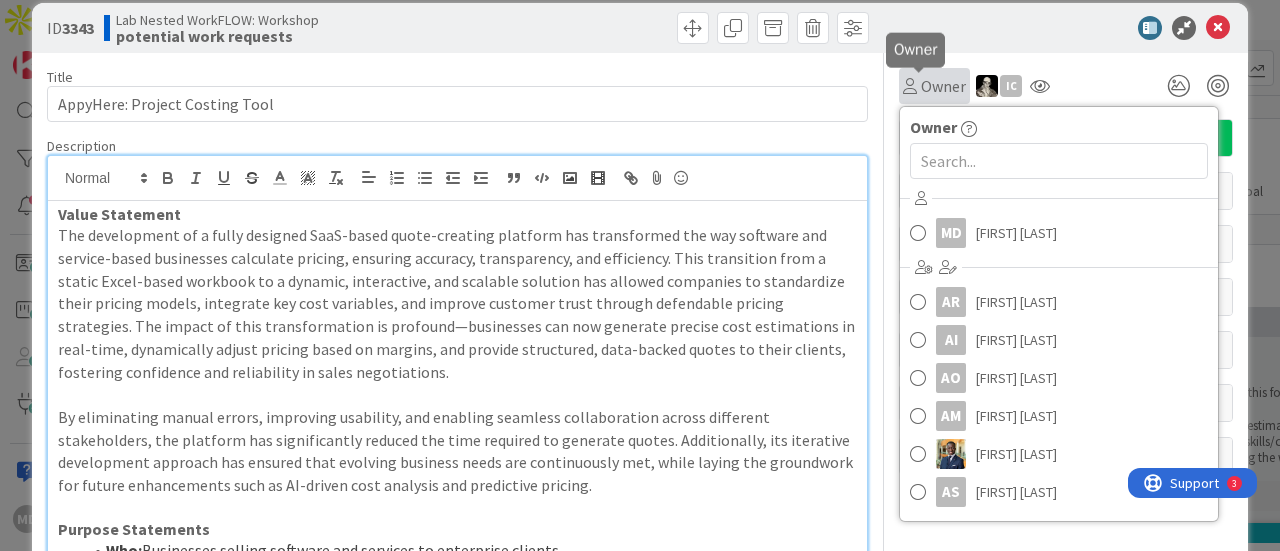 click on "Owner" at bounding box center [943, 86] 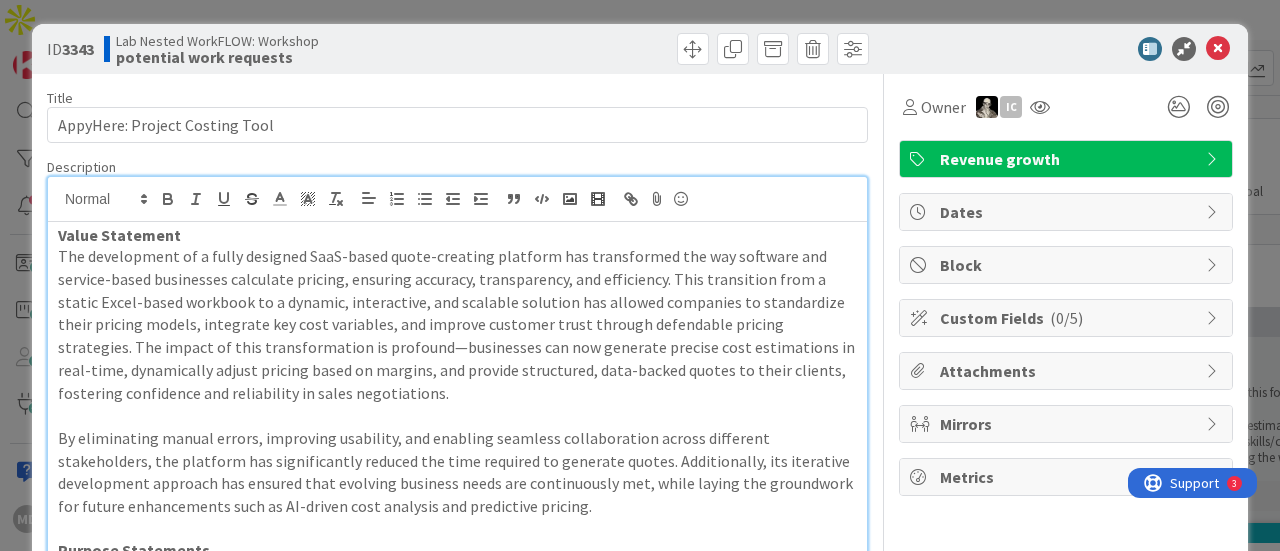 scroll, scrollTop: 0, scrollLeft: 0, axis: both 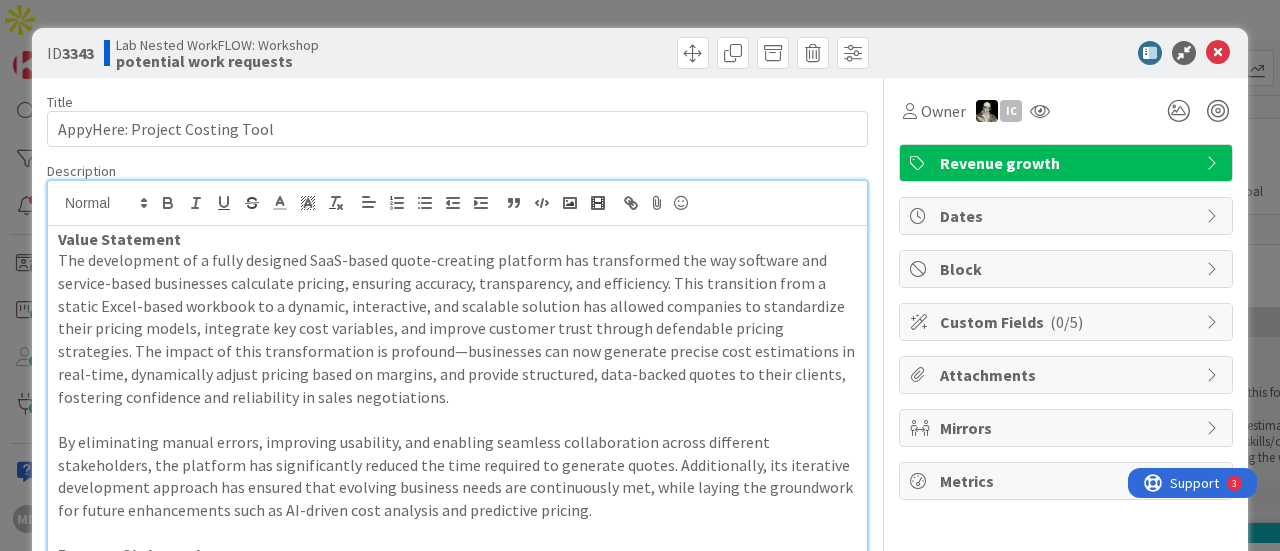 click on "Custom Fields ( 0/5 )" at bounding box center (1068, 322) 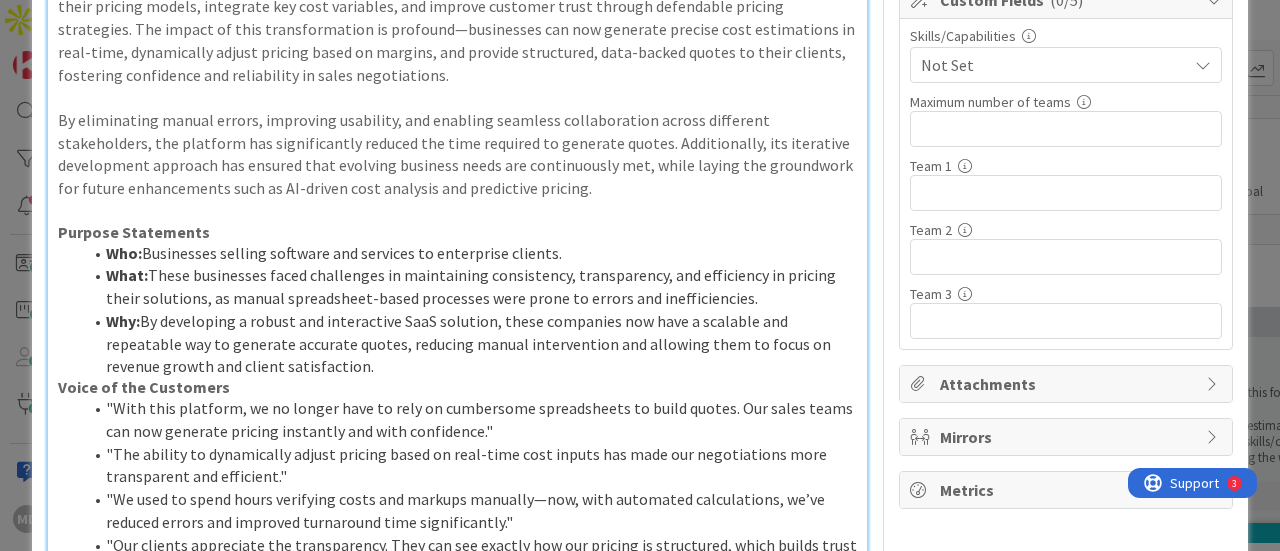scroll, scrollTop: 323, scrollLeft: 0, axis: vertical 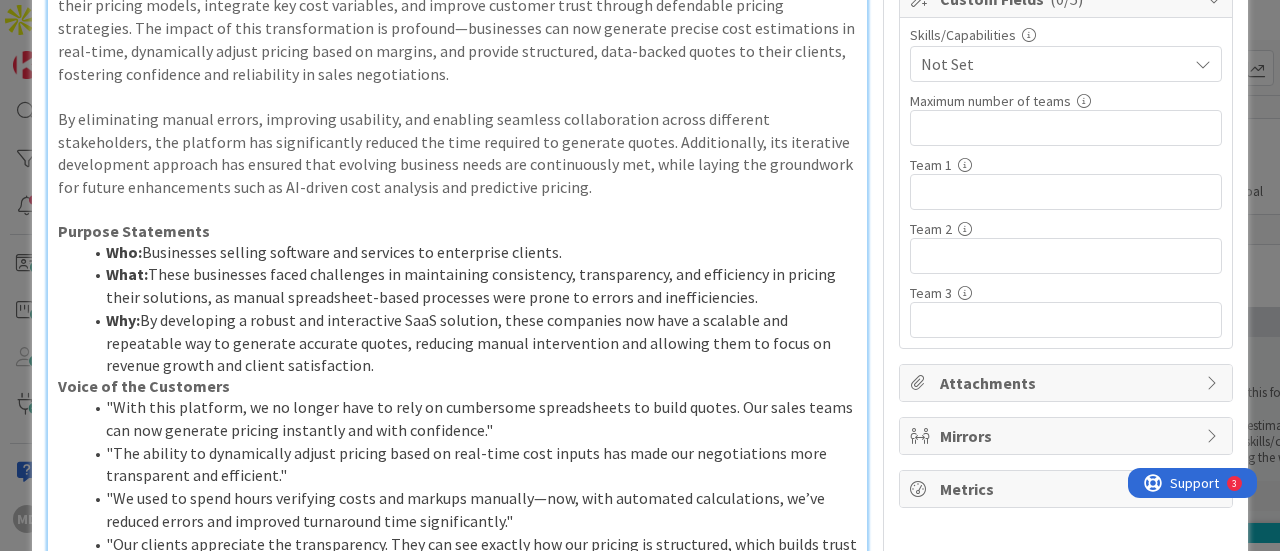 click on "Attachments" at bounding box center (1068, 383) 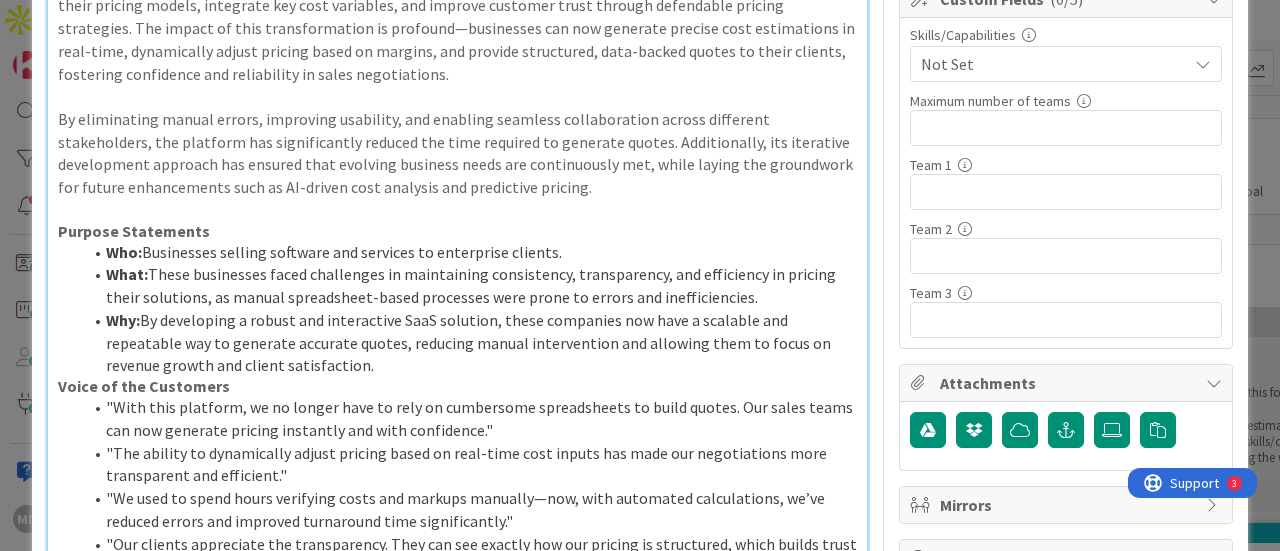 scroll, scrollTop: 0, scrollLeft: 0, axis: both 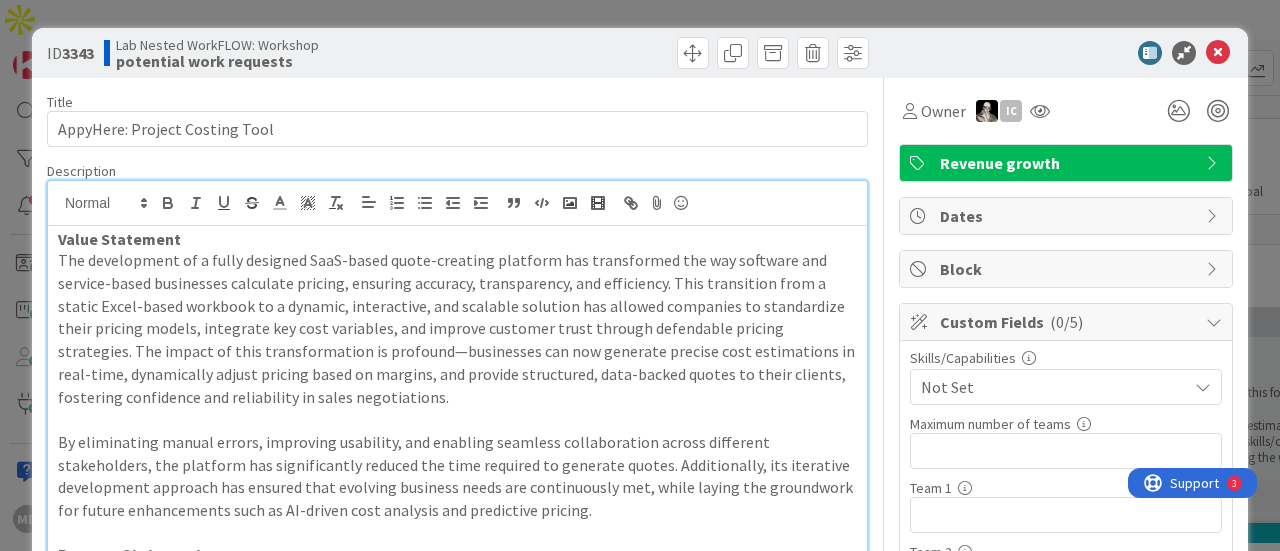 click at bounding box center (1218, 53) 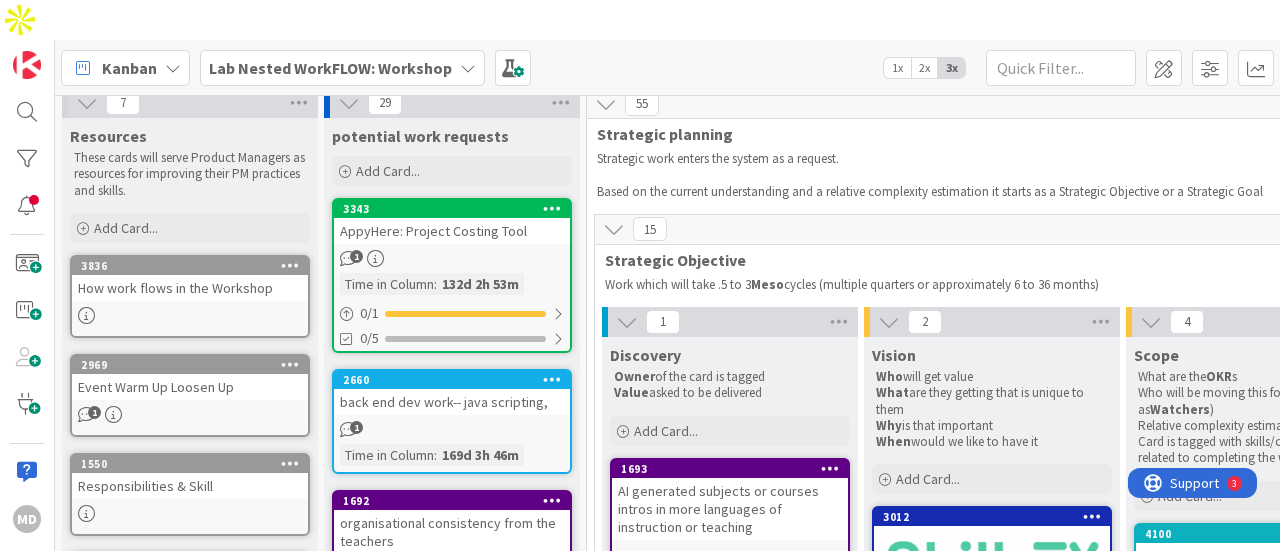 scroll, scrollTop: 0, scrollLeft: 0, axis: both 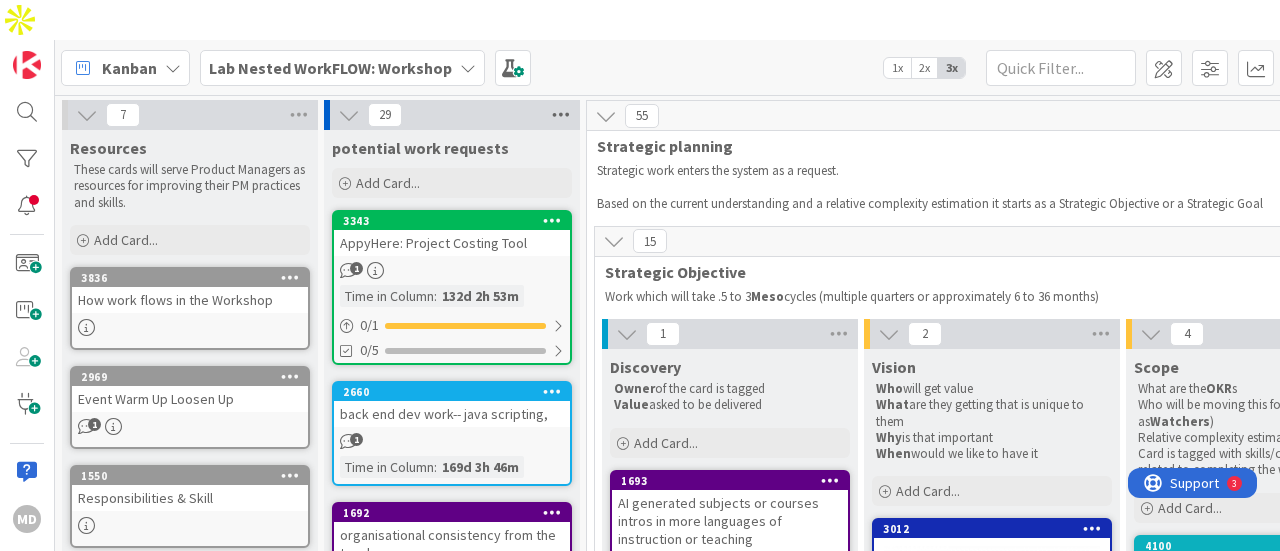 click at bounding box center [561, 115] 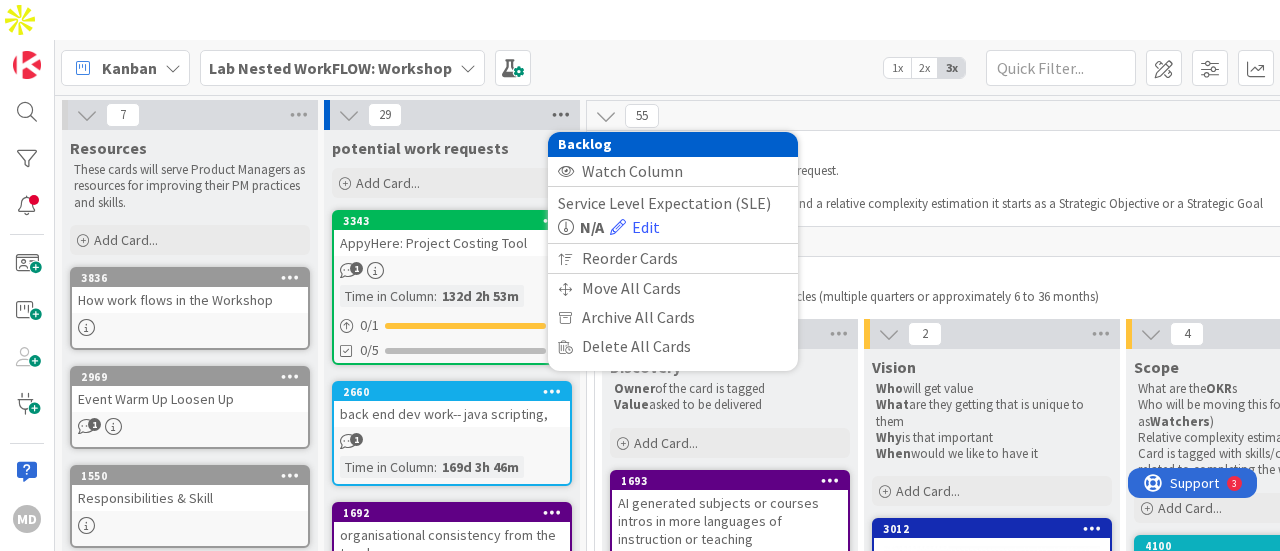 click at bounding box center [561, 115] 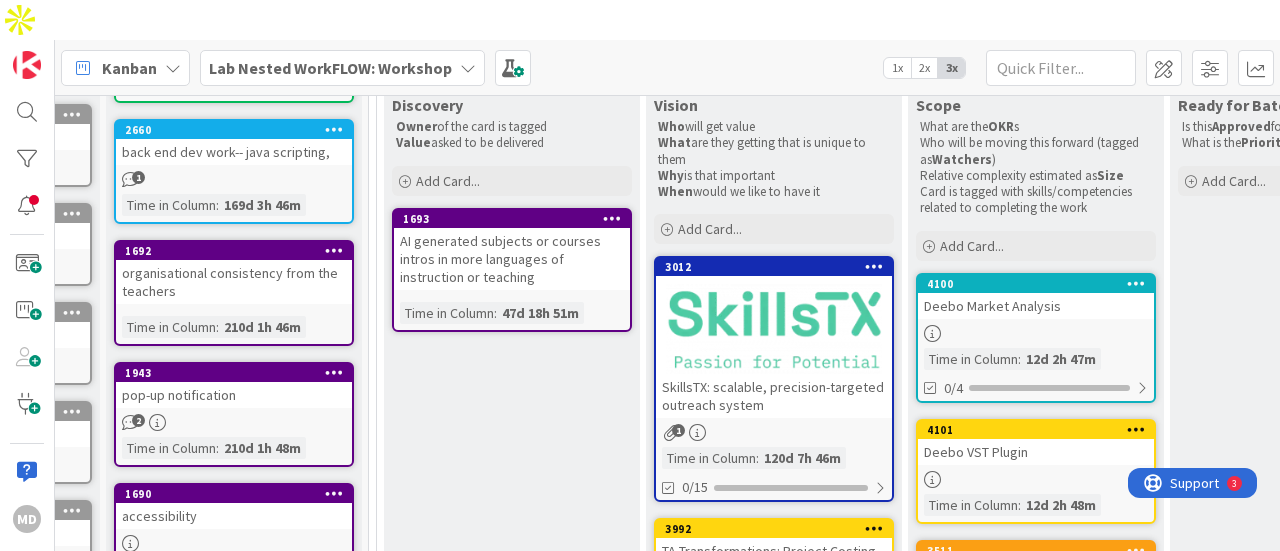 scroll, scrollTop: 0, scrollLeft: 218, axis: horizontal 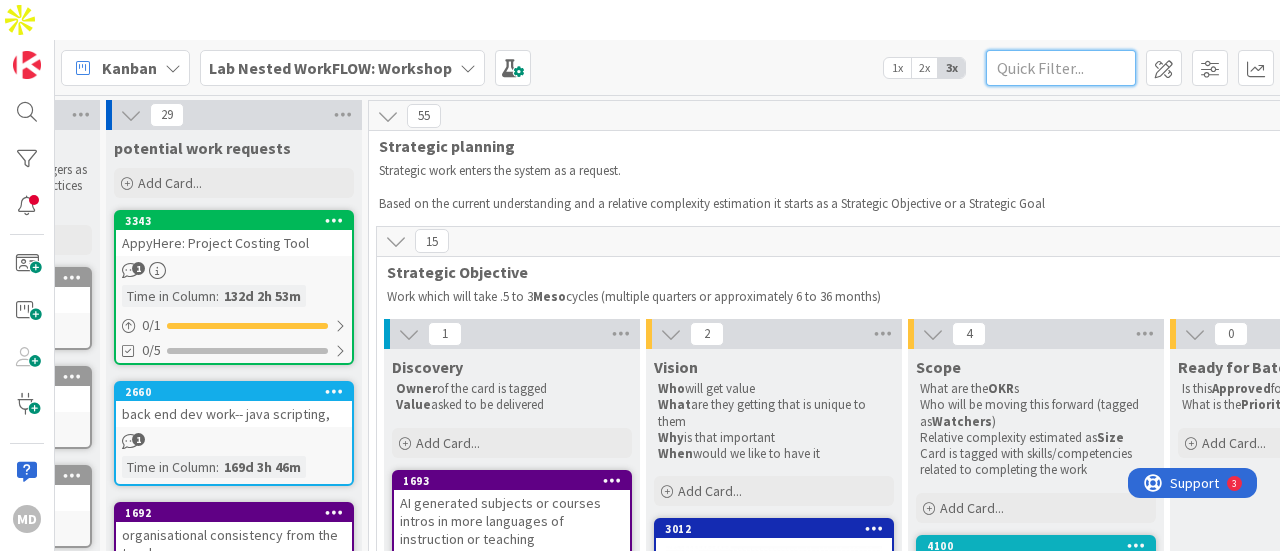 click at bounding box center [1061, 68] 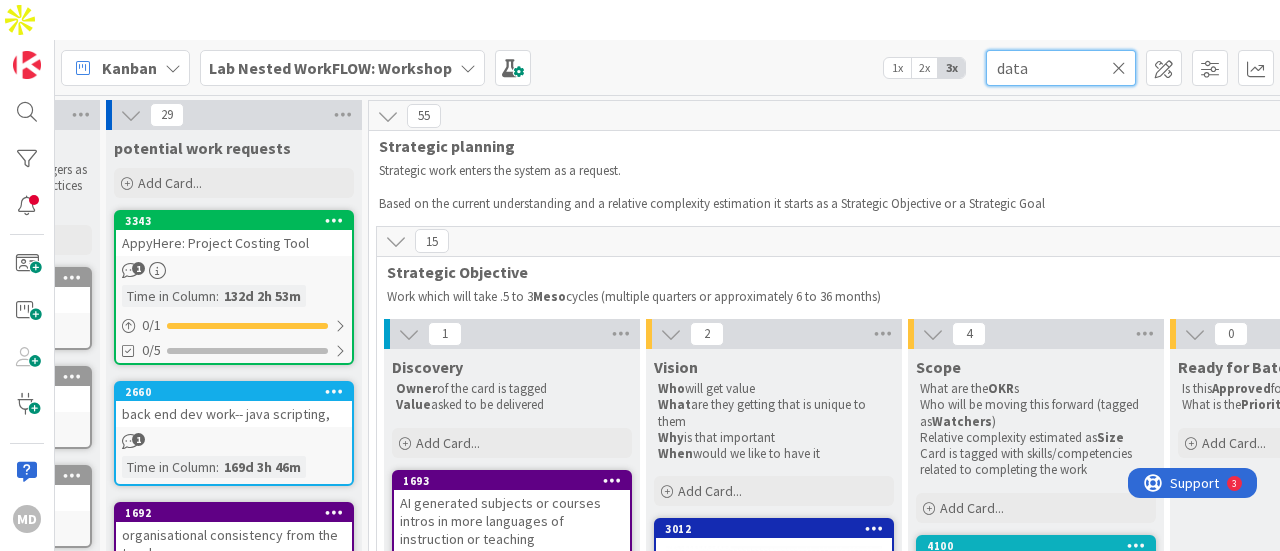 type on "data" 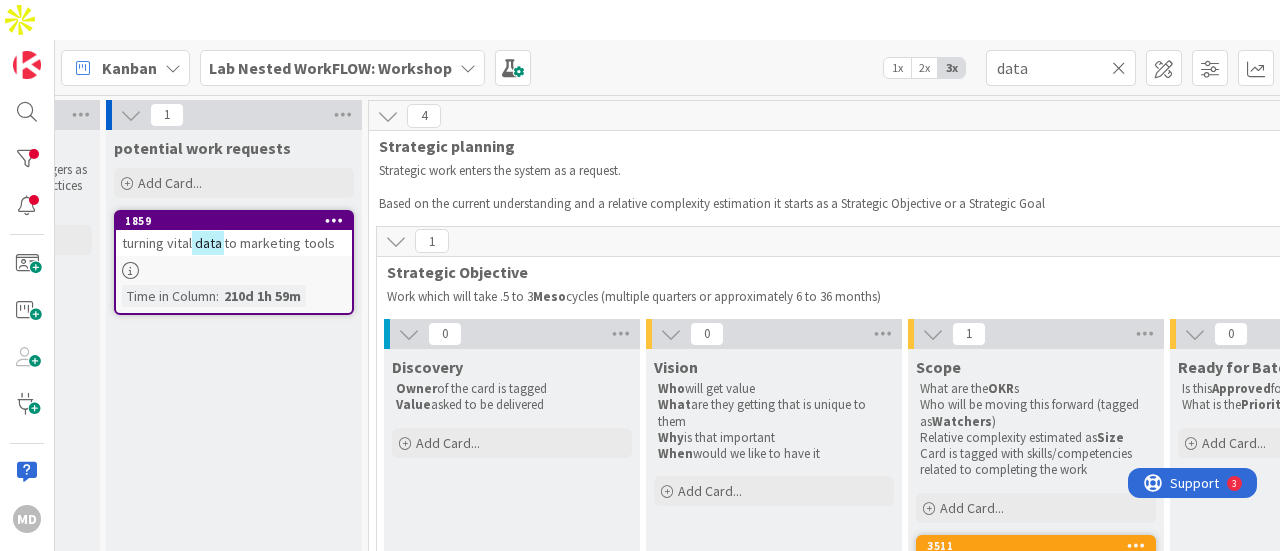 click on "turning vital  data  to marketing tools" at bounding box center (234, 243) 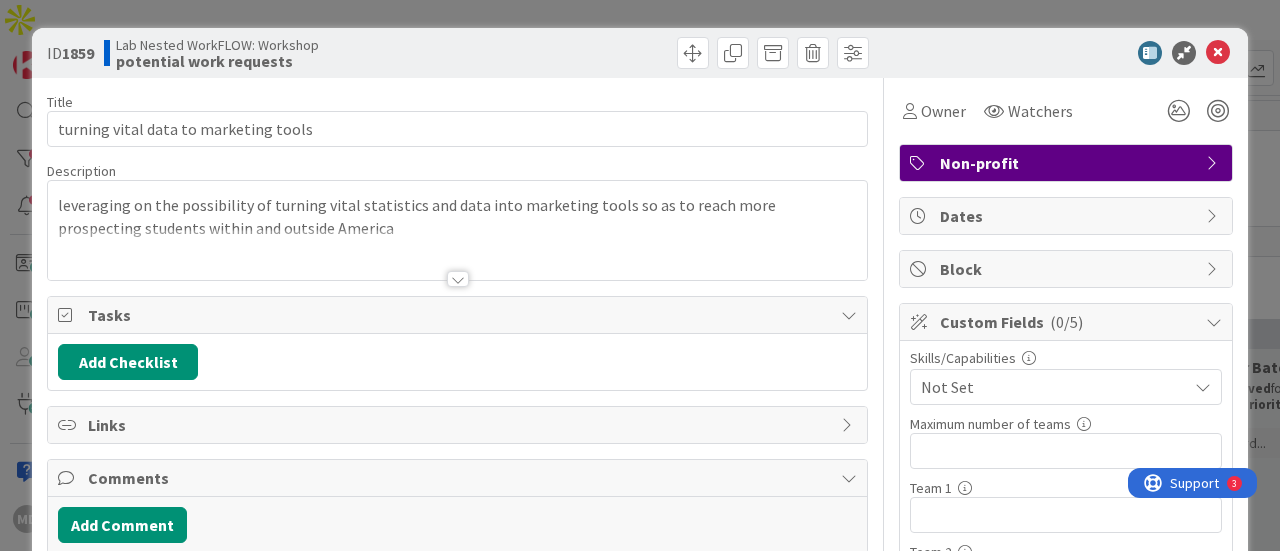 scroll, scrollTop: 0, scrollLeft: 0, axis: both 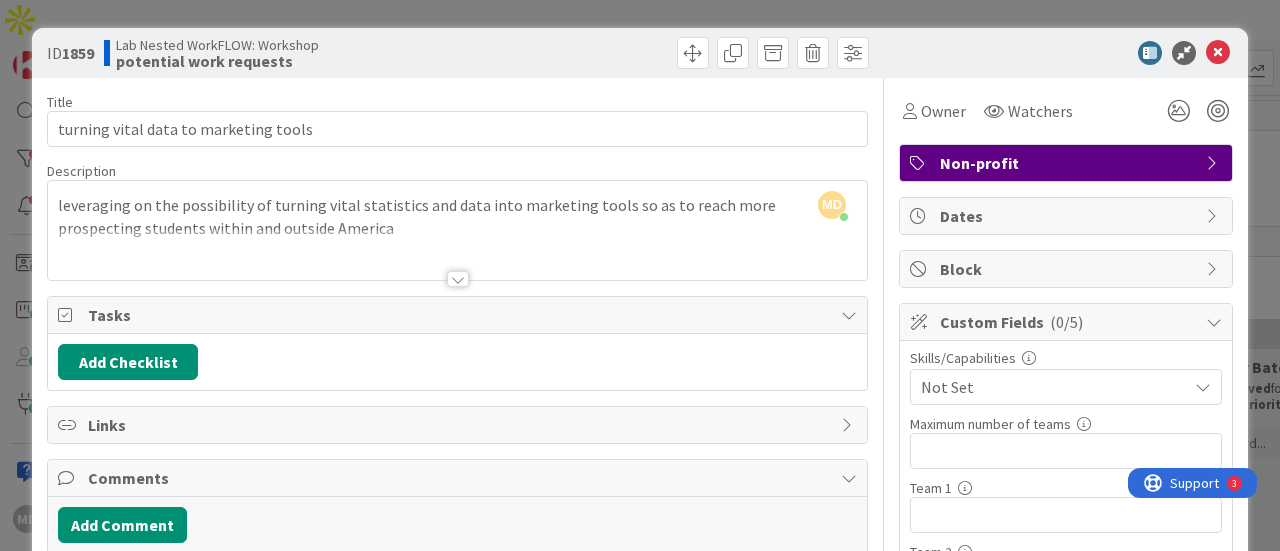 click at bounding box center [458, 279] 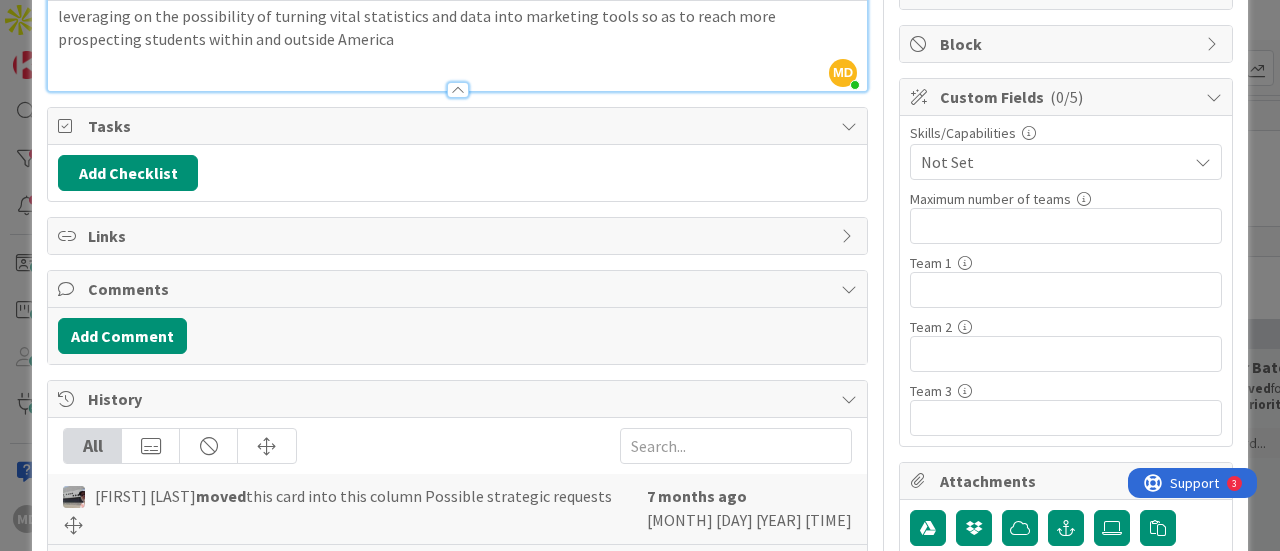 scroll, scrollTop: 241, scrollLeft: 0, axis: vertical 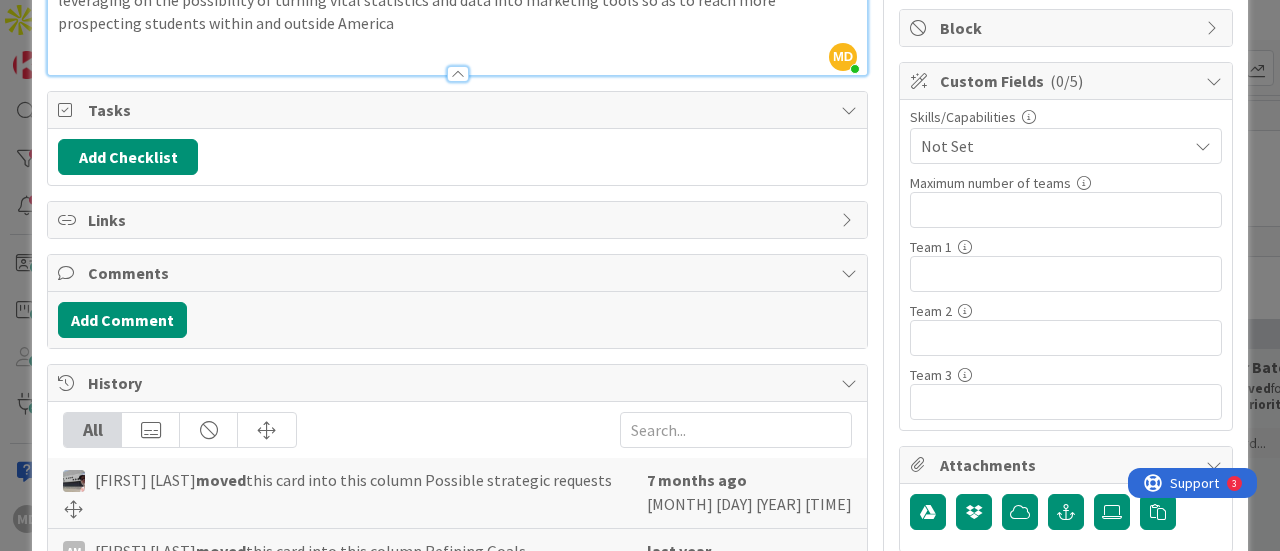 click on "Tasks" at bounding box center [459, 110] 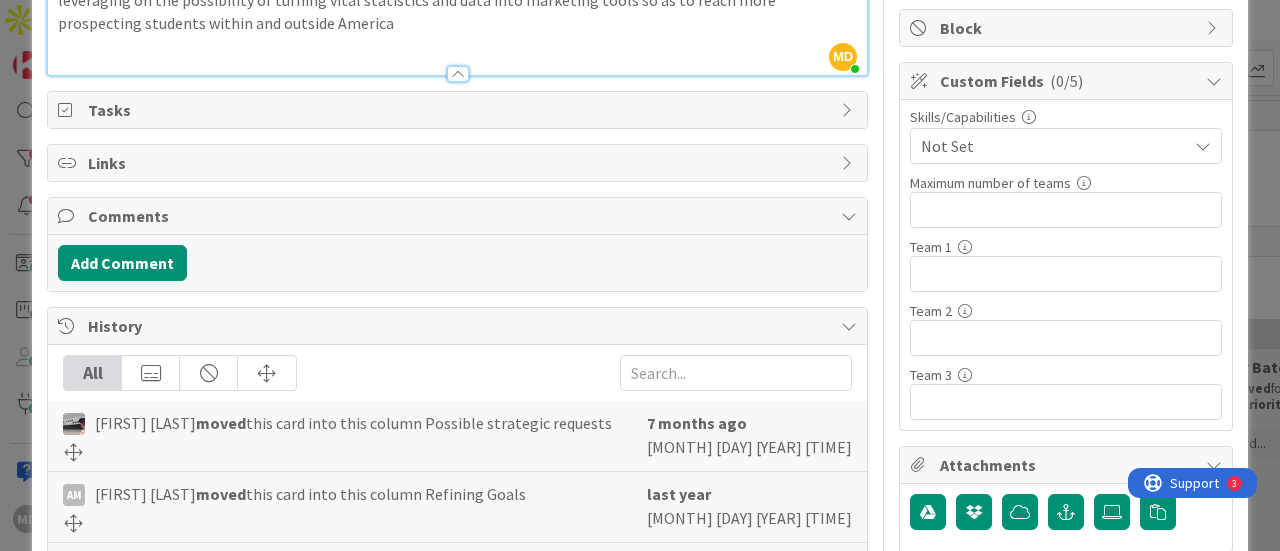 click on "Comments" at bounding box center [459, 216] 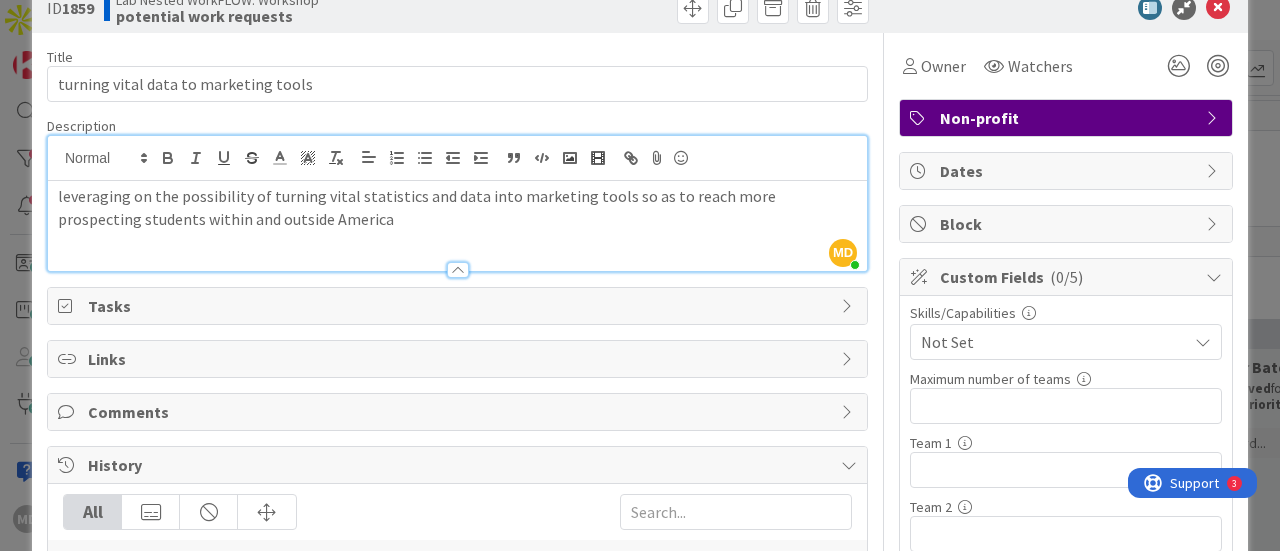 scroll, scrollTop: 0, scrollLeft: 0, axis: both 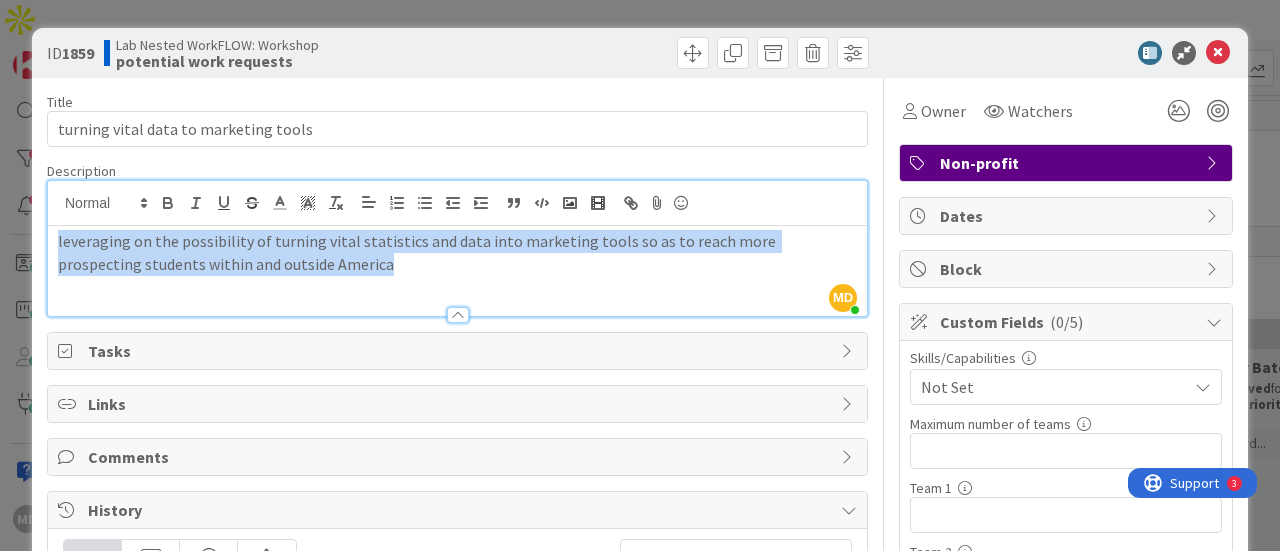 drag, startPoint x: 54, startPoint y: 239, endPoint x: 367, endPoint y: 316, distance: 322.33212 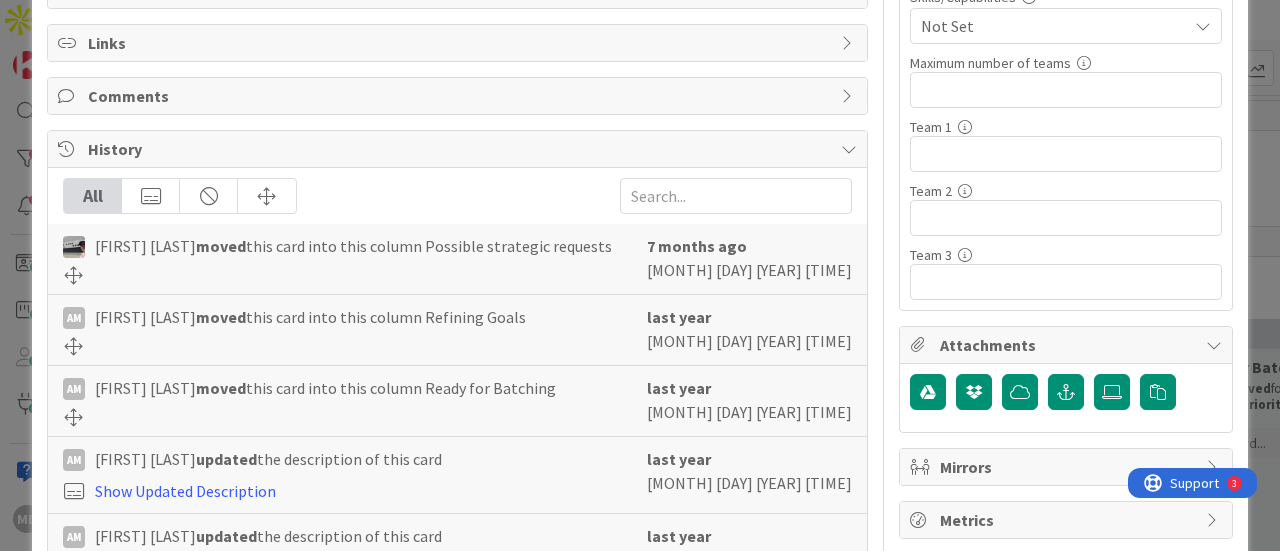scroll, scrollTop: 437, scrollLeft: 0, axis: vertical 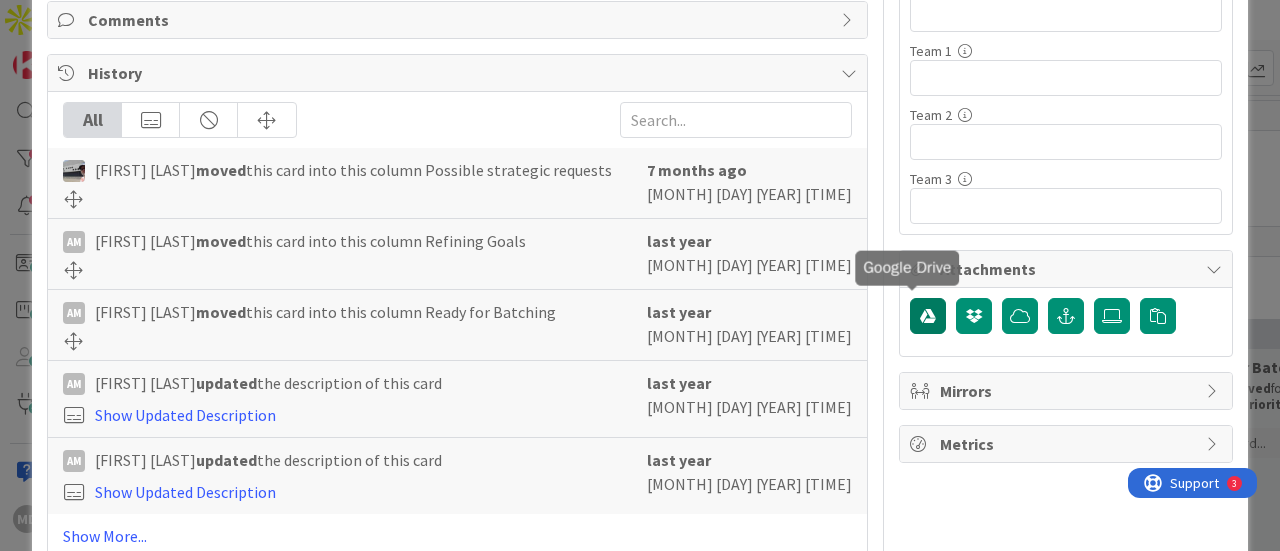 click at bounding box center [928, 316] 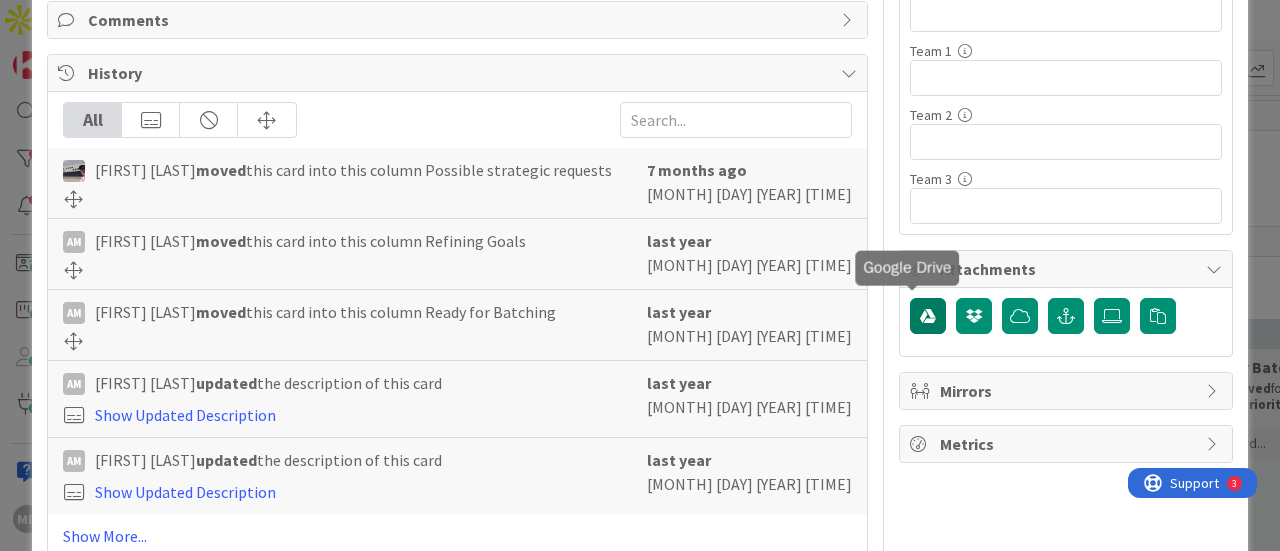 click at bounding box center (928, 316) 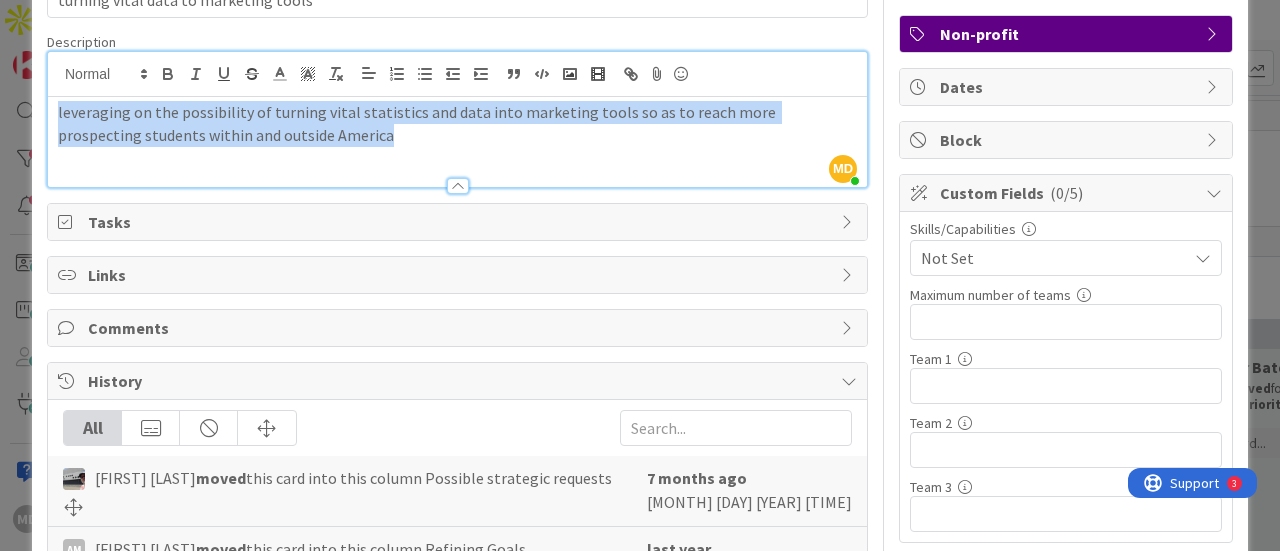 scroll, scrollTop: 13, scrollLeft: 0, axis: vertical 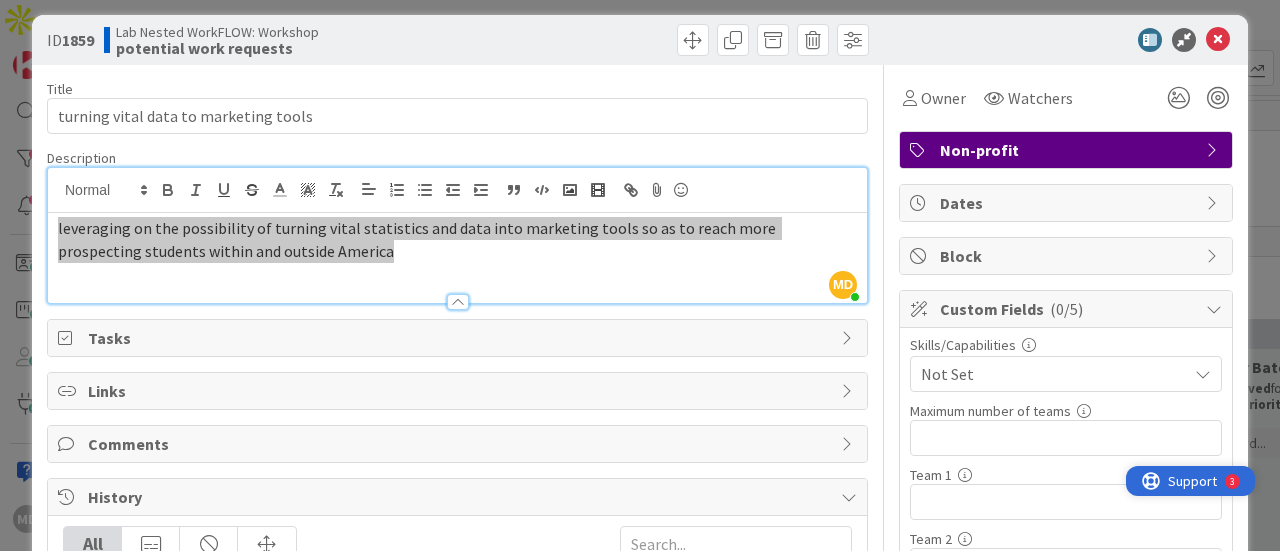 click on "Support 3" at bounding box center (1191, 481) 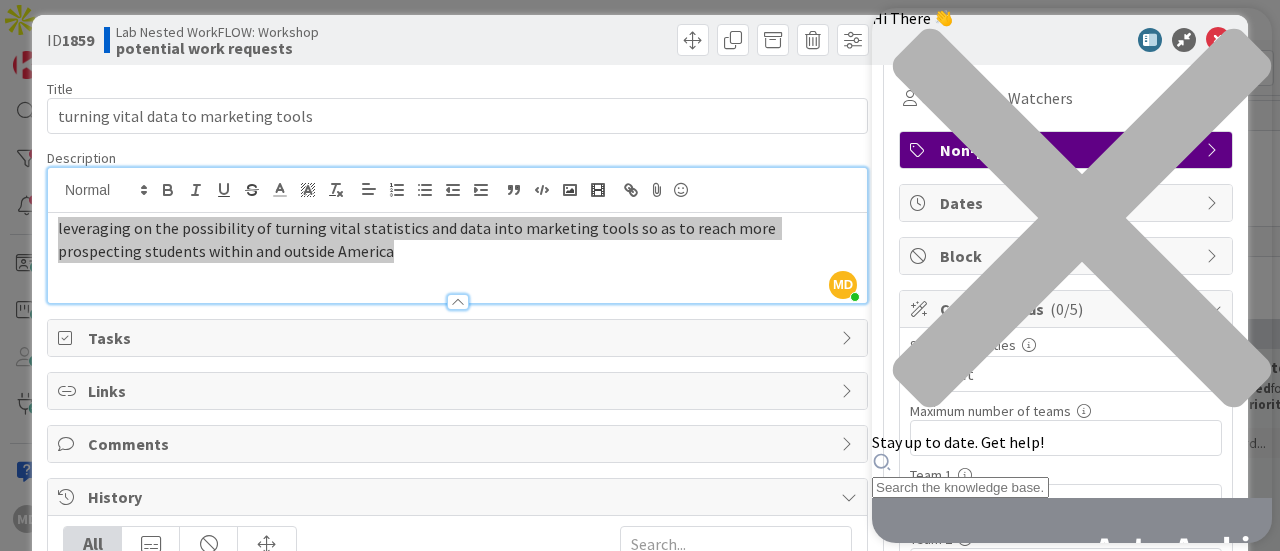 scroll, scrollTop: 0, scrollLeft: 0, axis: both 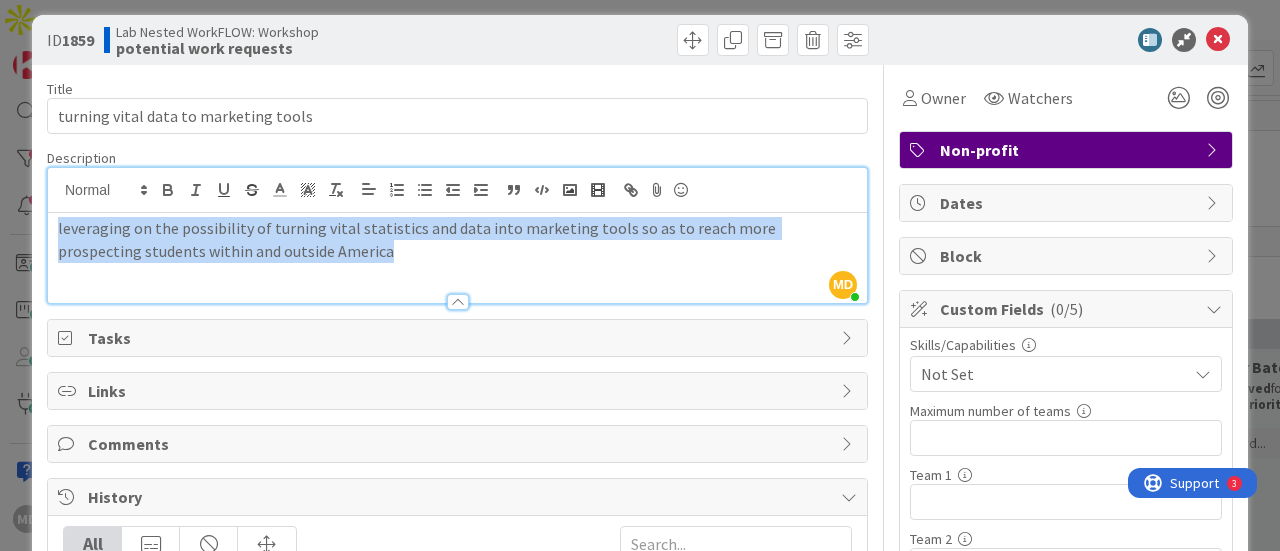 click on "Non-profit" at bounding box center [1068, 150] 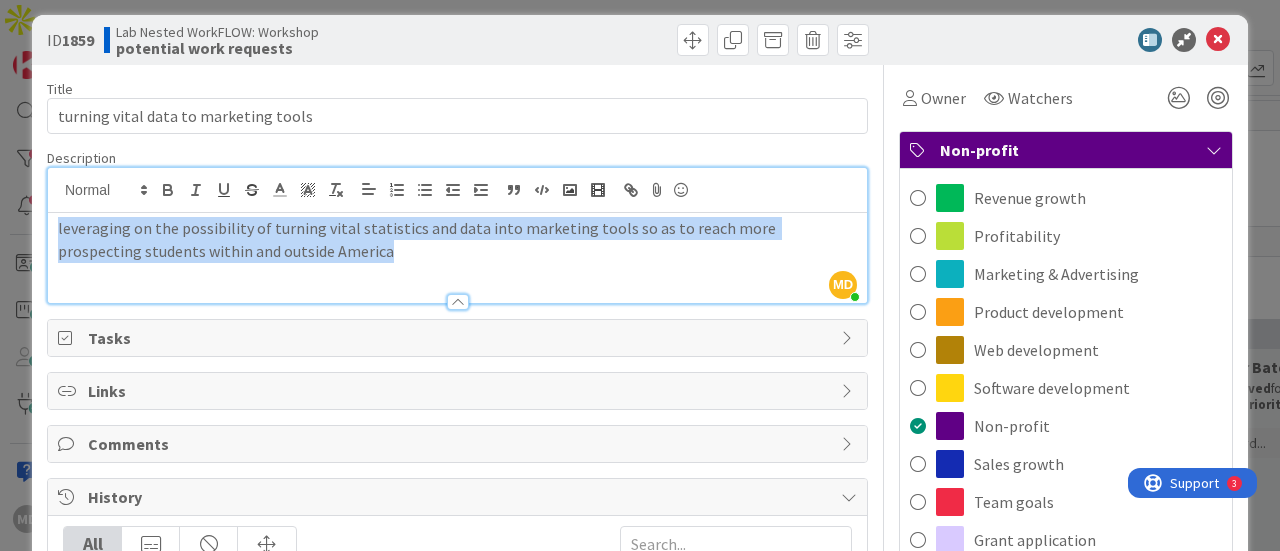 click on "Non-profit" at bounding box center [1068, 150] 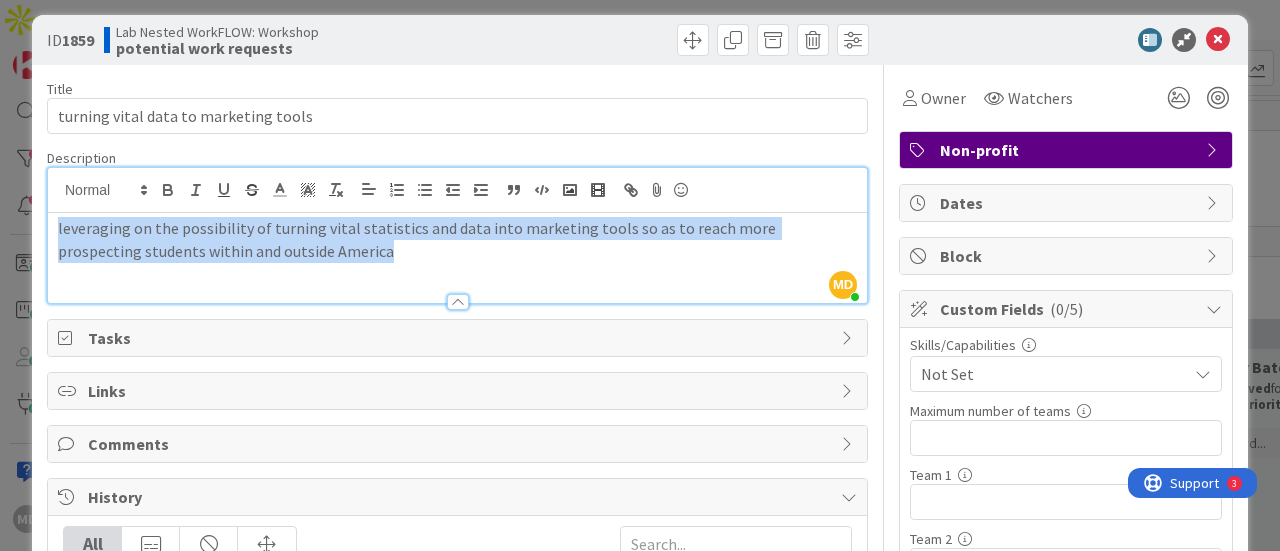 click on "Dates" at bounding box center (1068, 203) 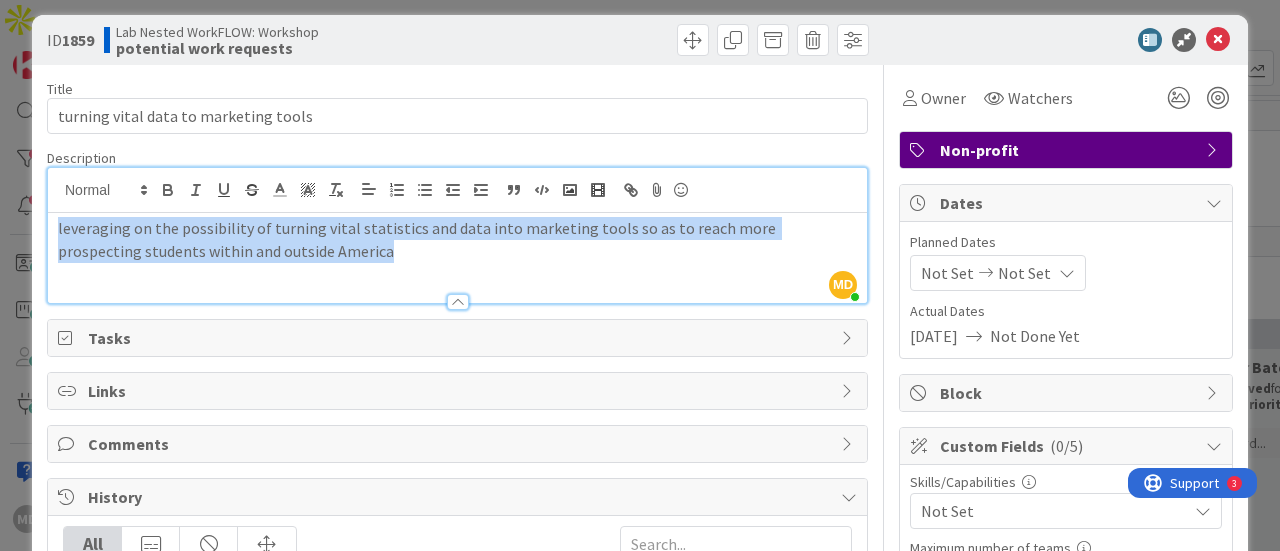 click on "Dates" at bounding box center (1068, 203) 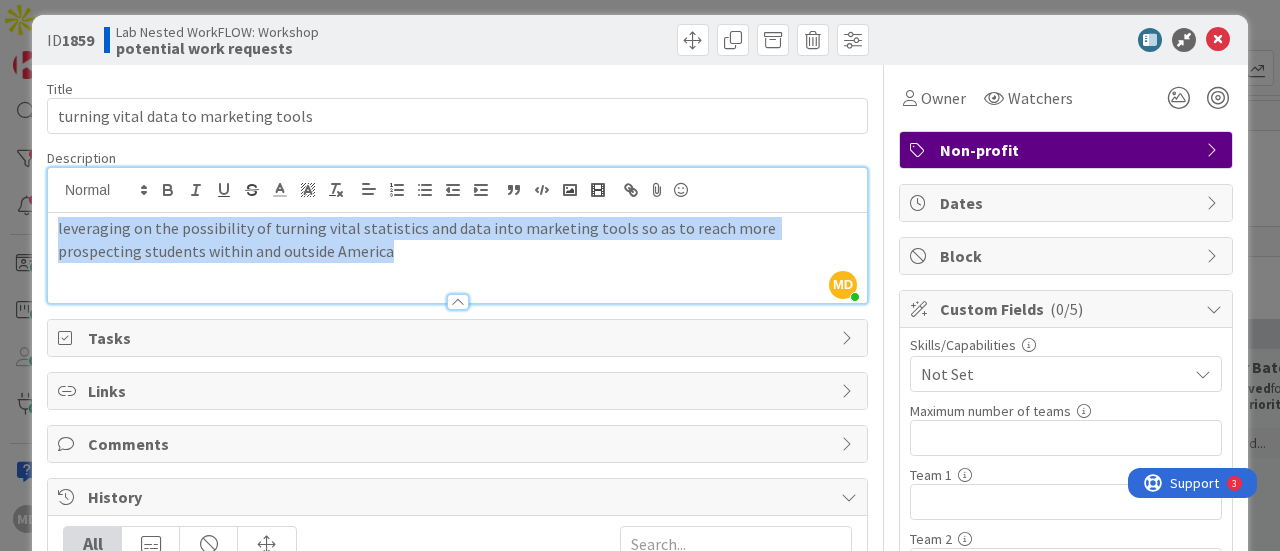 click on "Dates" at bounding box center [1068, 203] 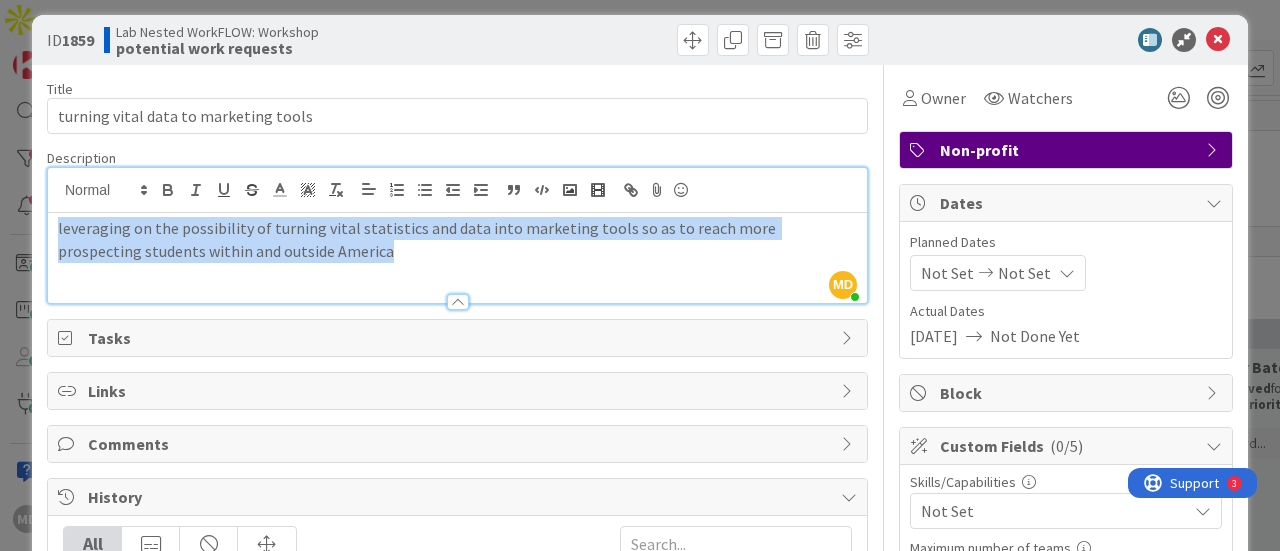 click on "Dates" at bounding box center [1068, 203] 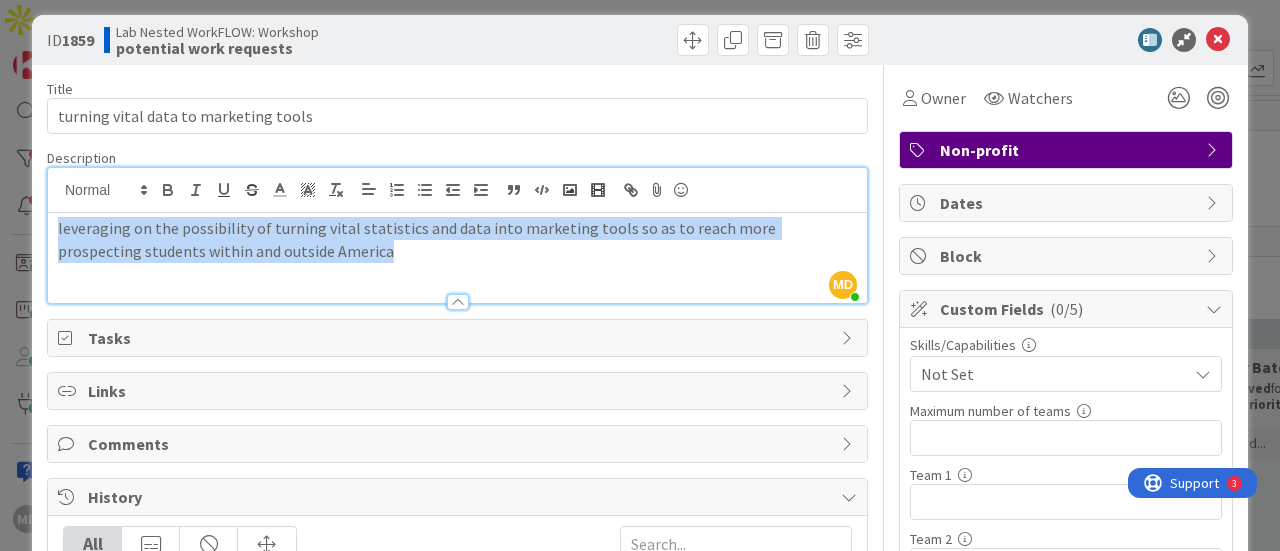 click on "Custom Fields ( 0/5 )" at bounding box center (1068, 309) 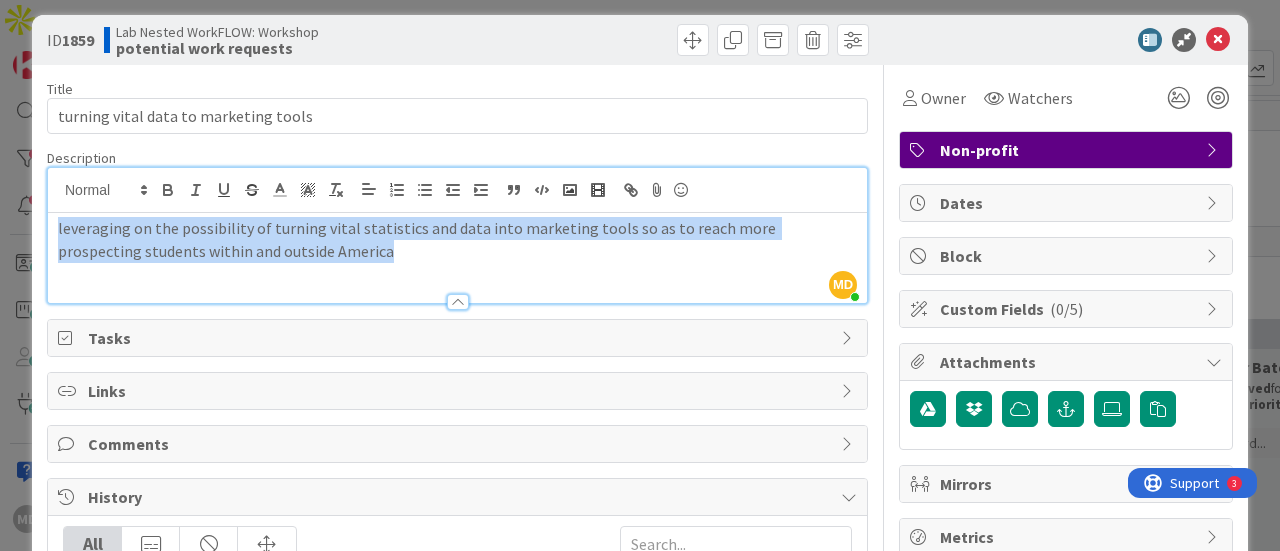 click on "Custom Fields ( 0/5 )" at bounding box center [1068, 309] 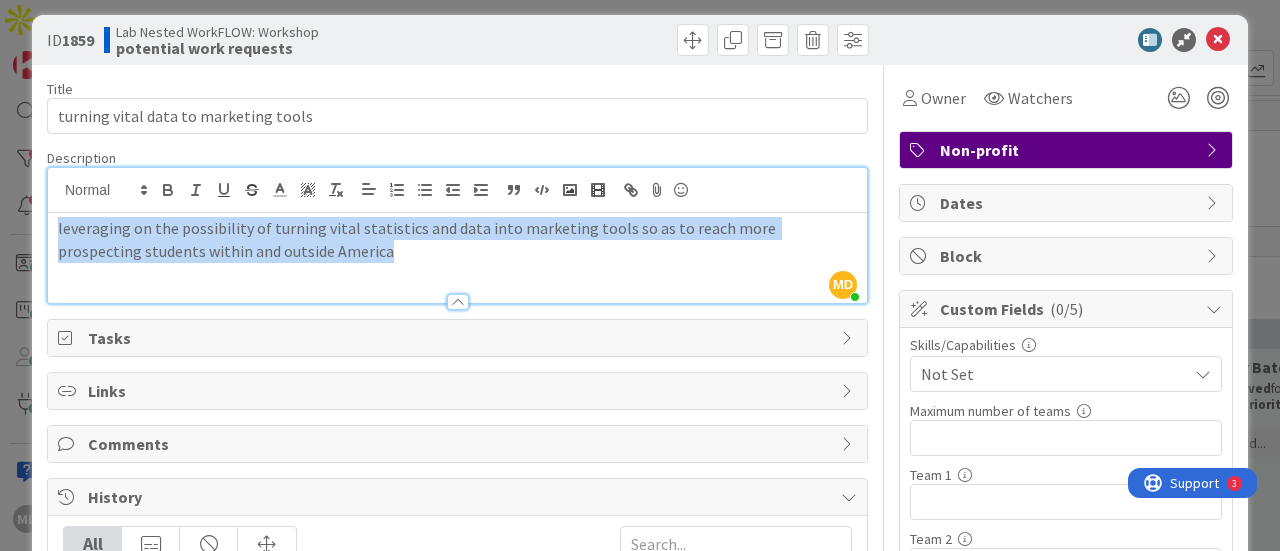 click on "Custom Fields ( 0/5 )" at bounding box center (1068, 309) 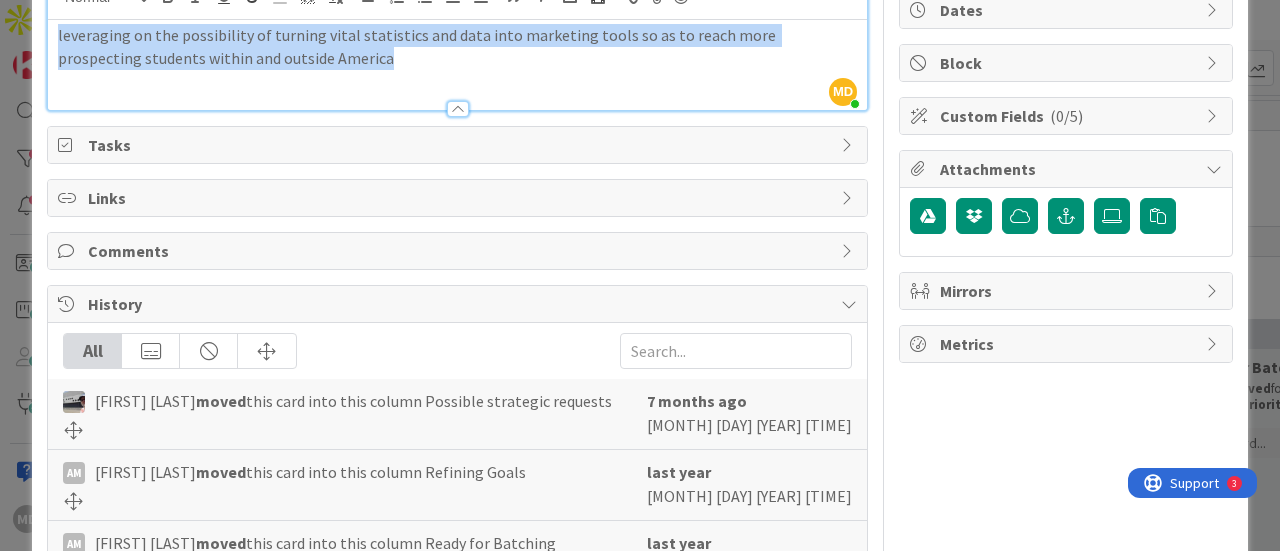 scroll, scrollTop: 207, scrollLeft: 0, axis: vertical 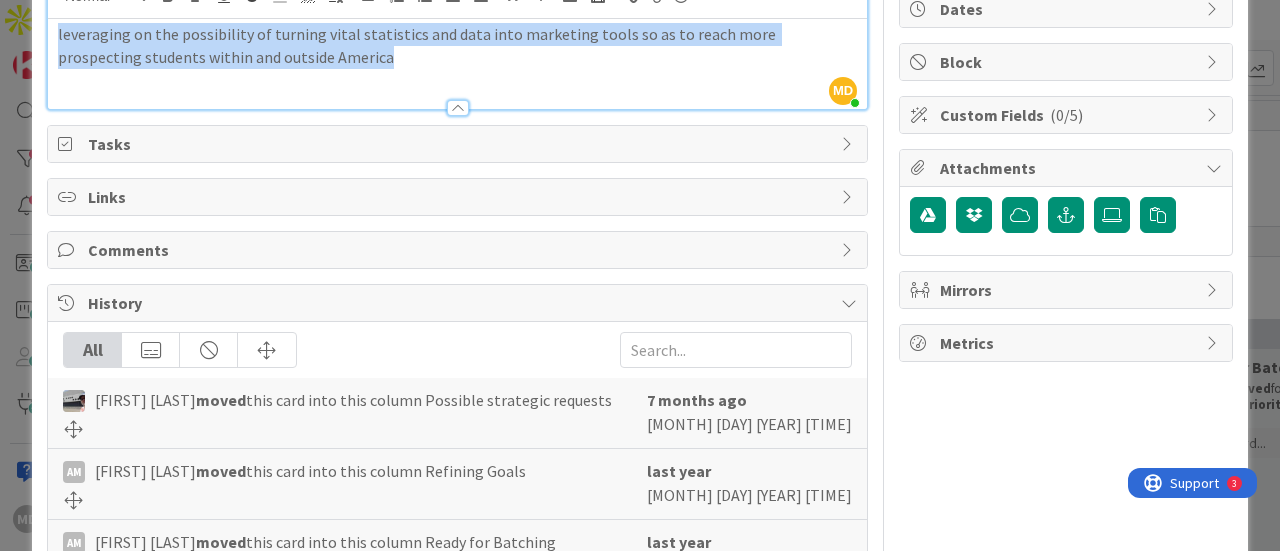 click on "Mirrors" at bounding box center (1068, 290) 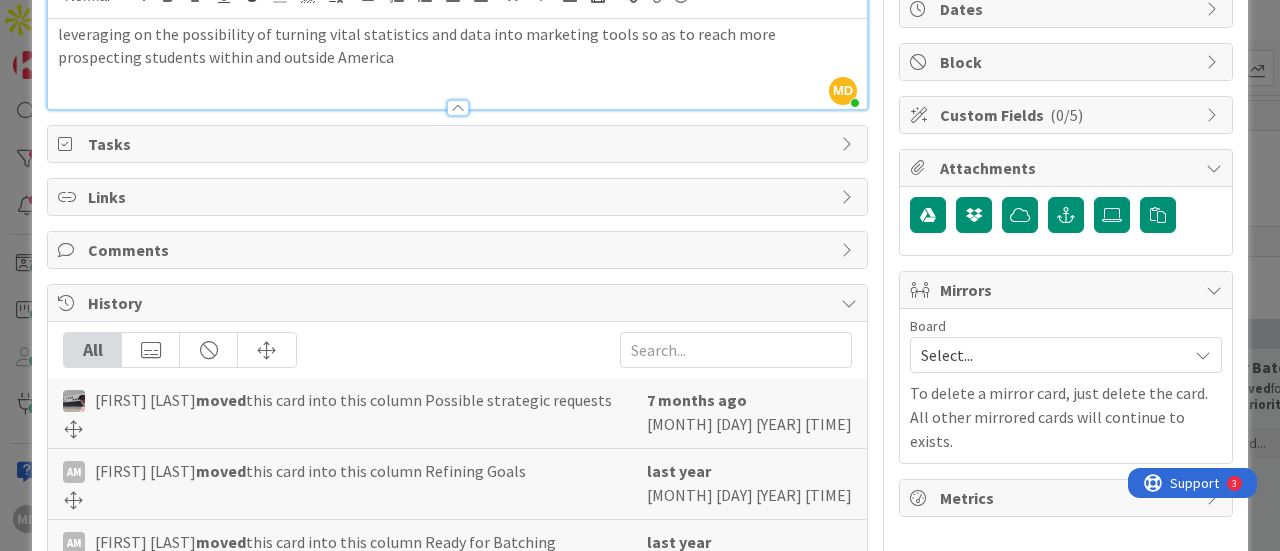 click on "Select..." at bounding box center (1049, 355) 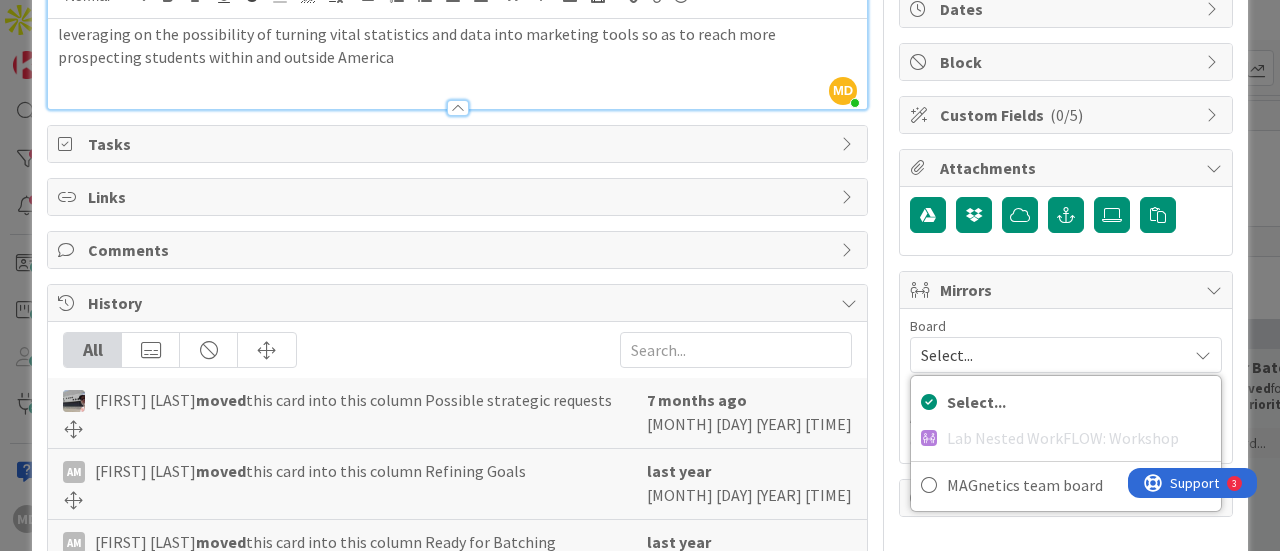 click on "Select..." at bounding box center [1049, 355] 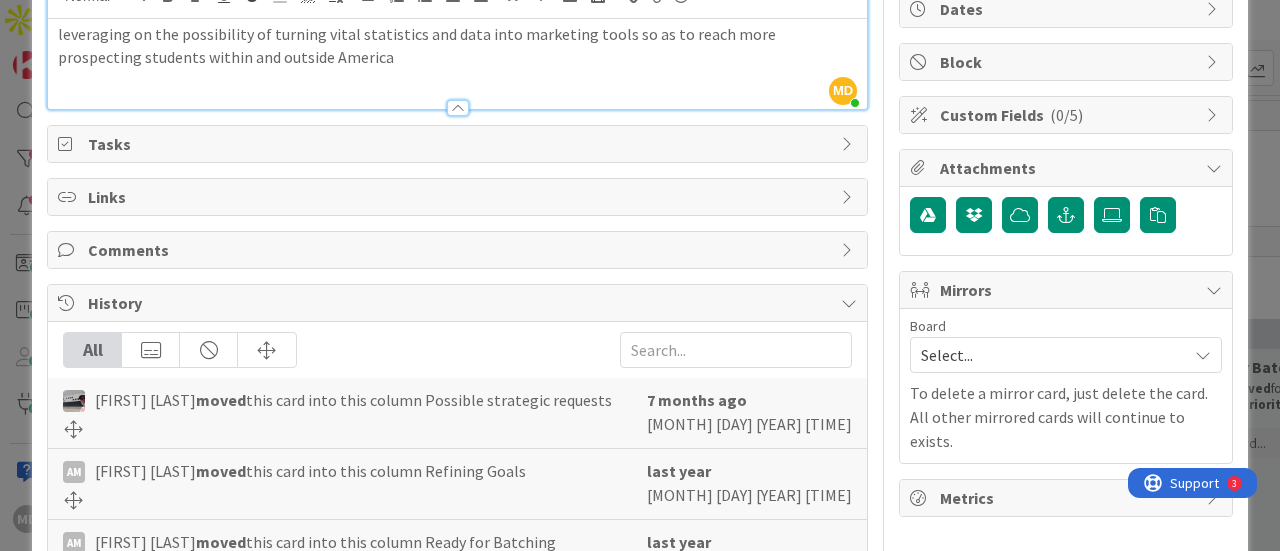 click on "Select..." at bounding box center [1049, 355] 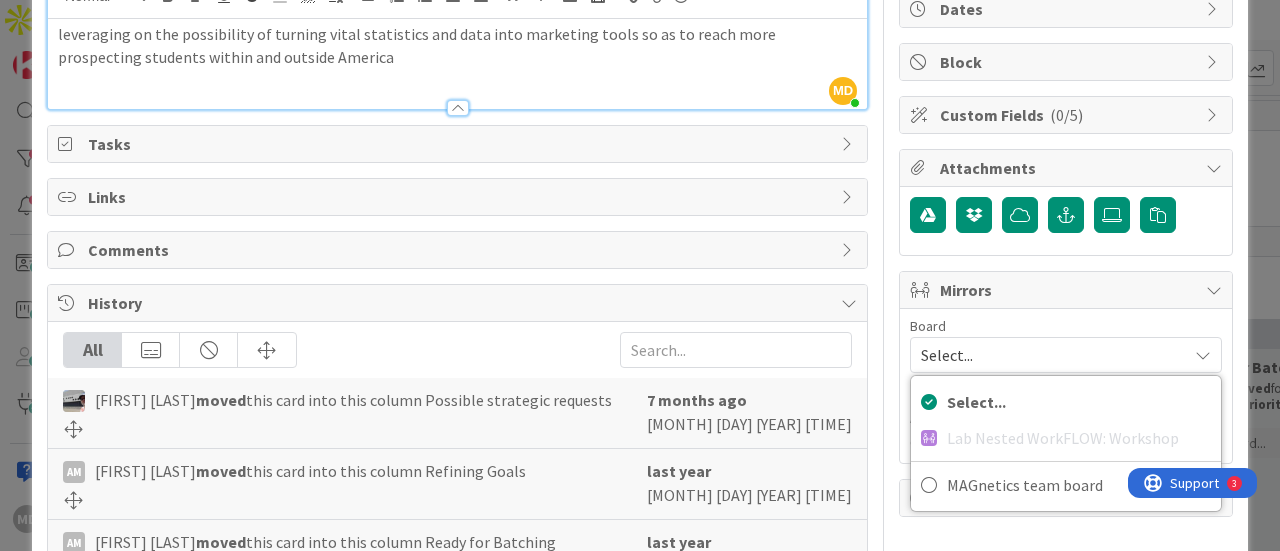 click on "Select..." at bounding box center [1049, 355] 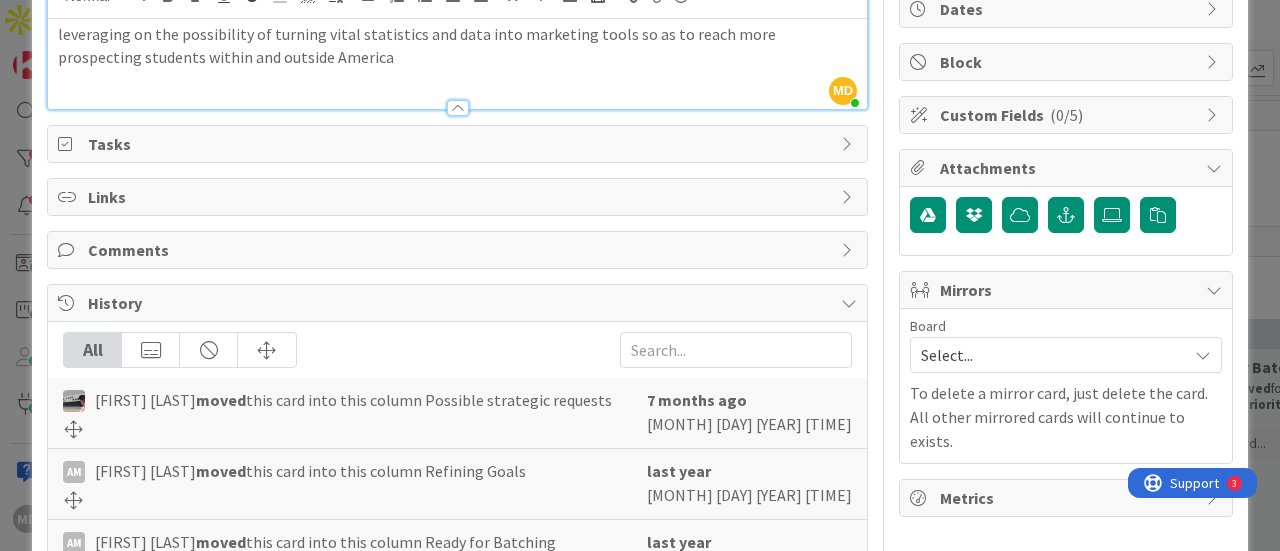 click on "Metrics" at bounding box center [1068, 498] 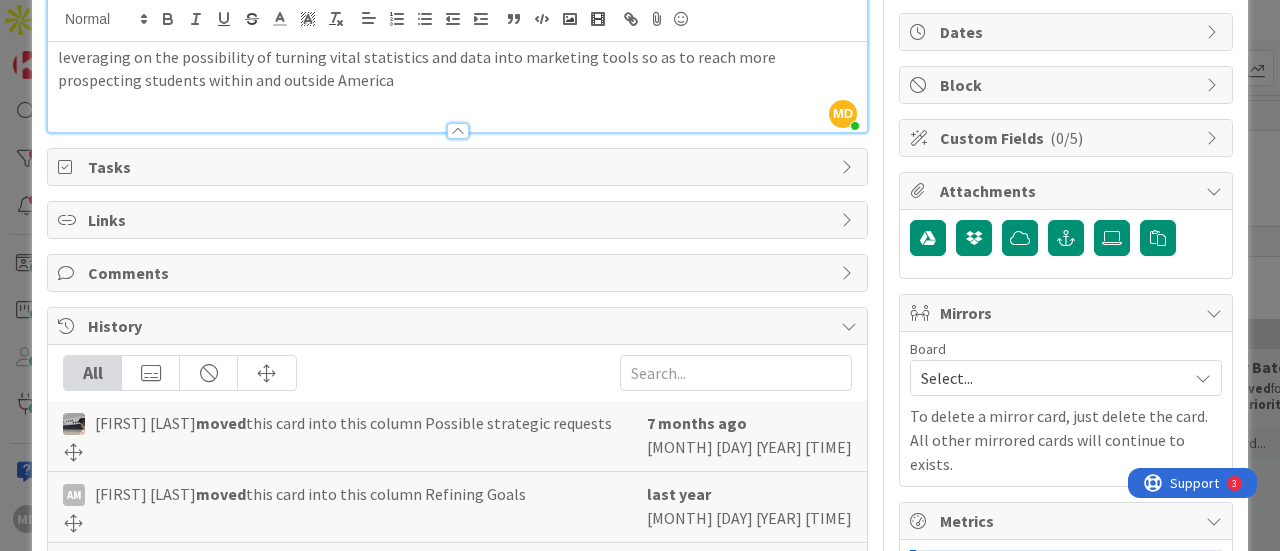 scroll, scrollTop: 0, scrollLeft: 0, axis: both 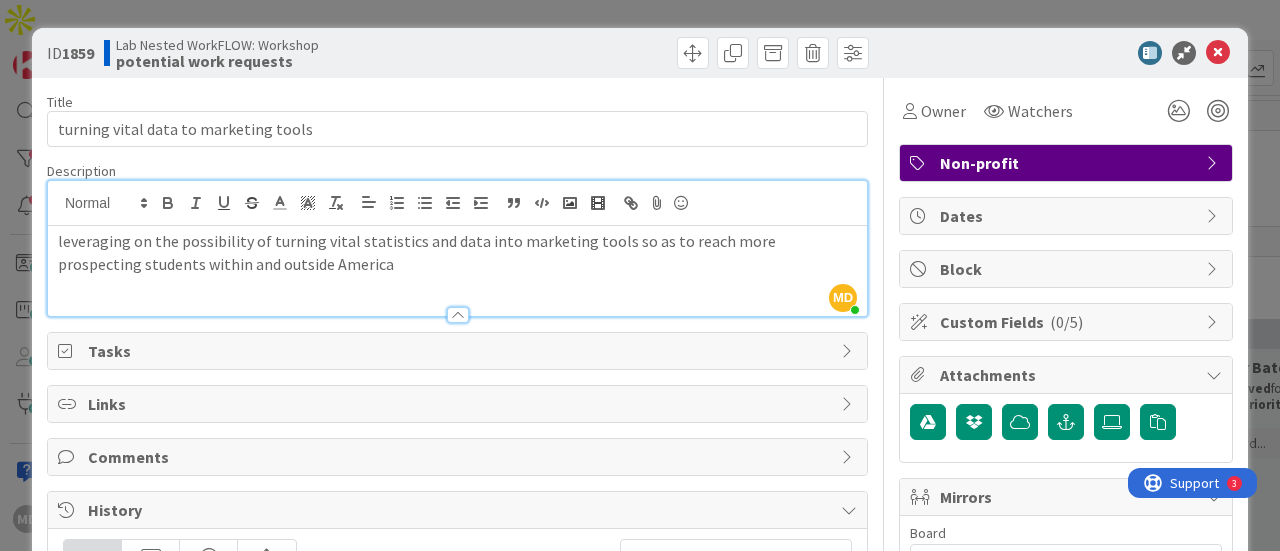 click on "Tasks" at bounding box center [459, 351] 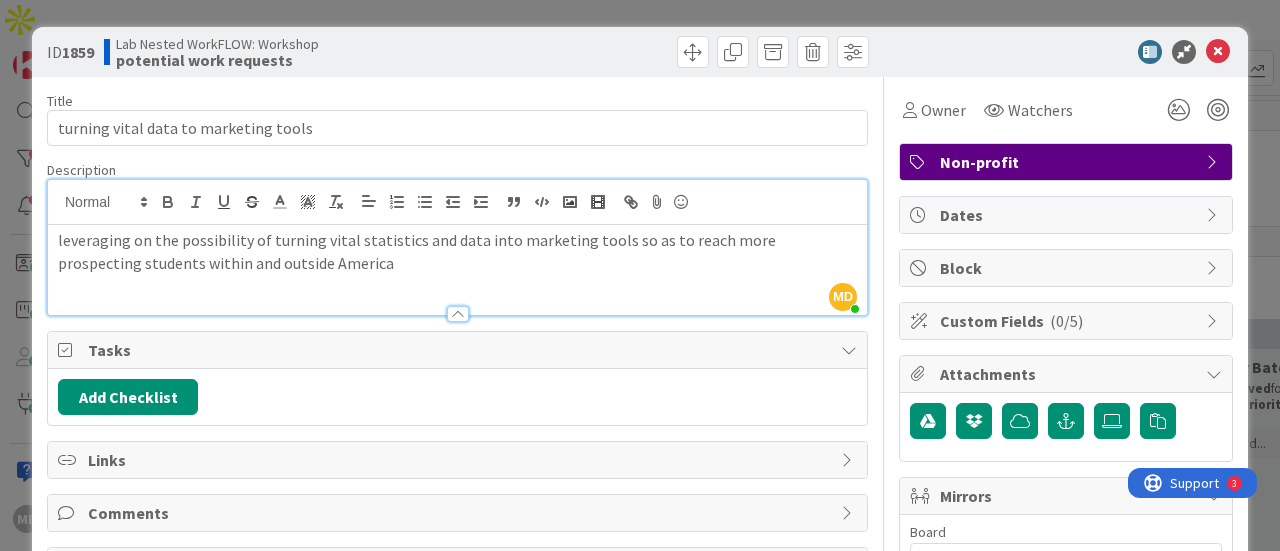 scroll, scrollTop: 0, scrollLeft: 0, axis: both 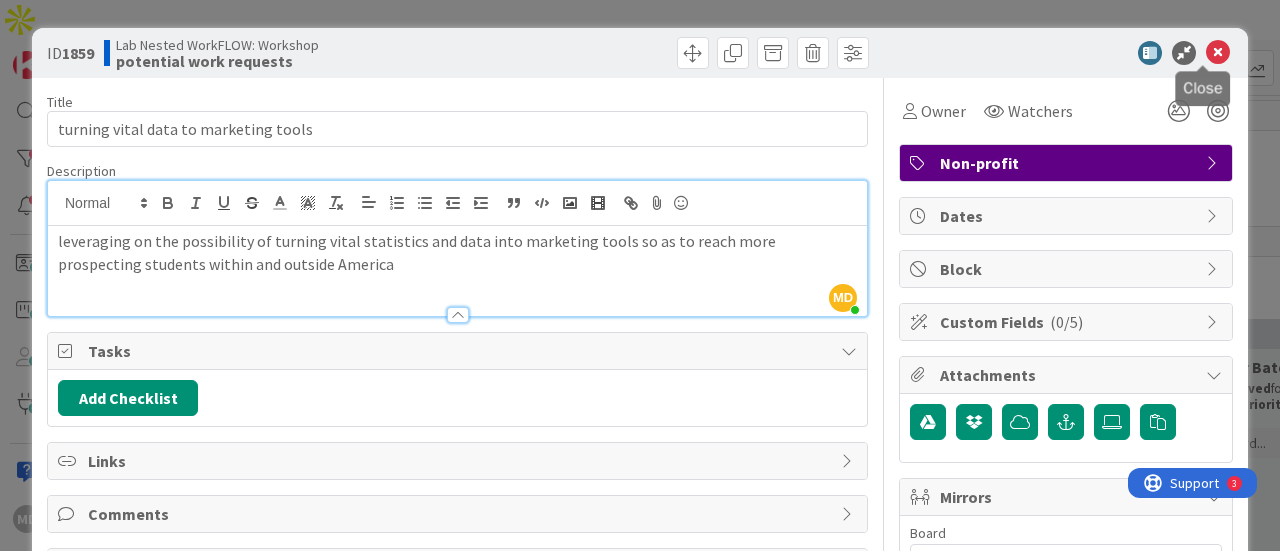 click at bounding box center [1218, 53] 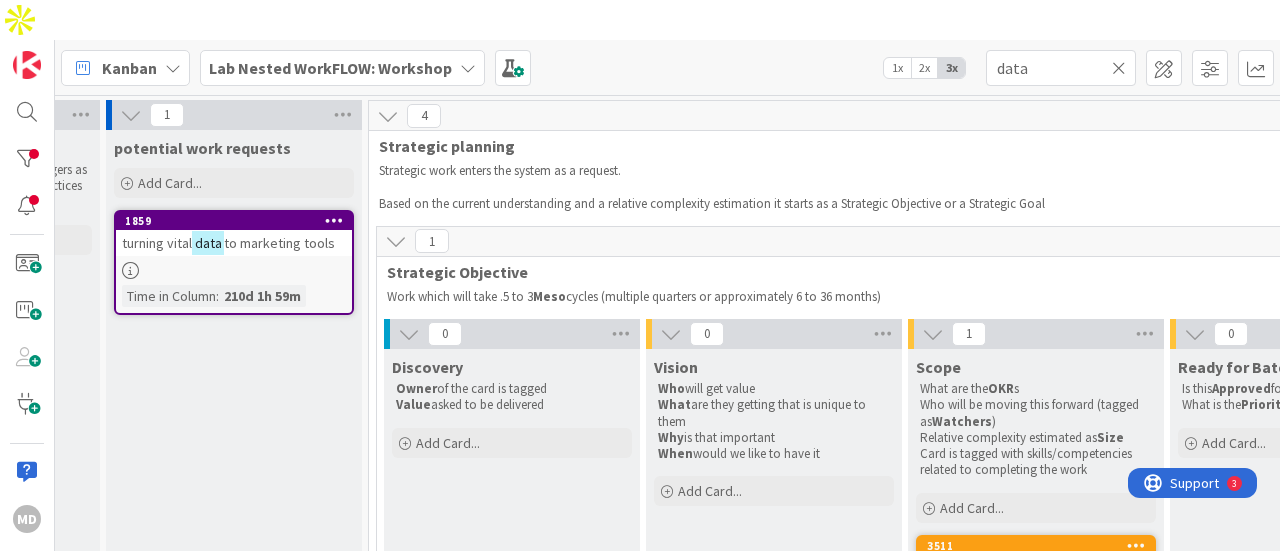 scroll, scrollTop: 0, scrollLeft: 0, axis: both 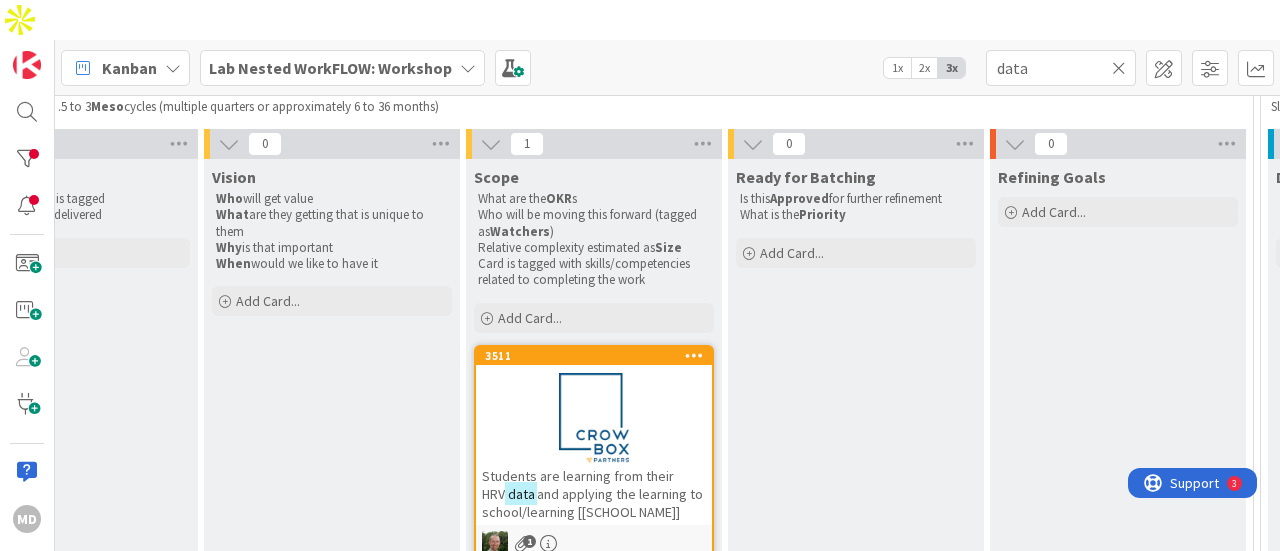 click on "Students are learning from their HRV" at bounding box center [578, 485] 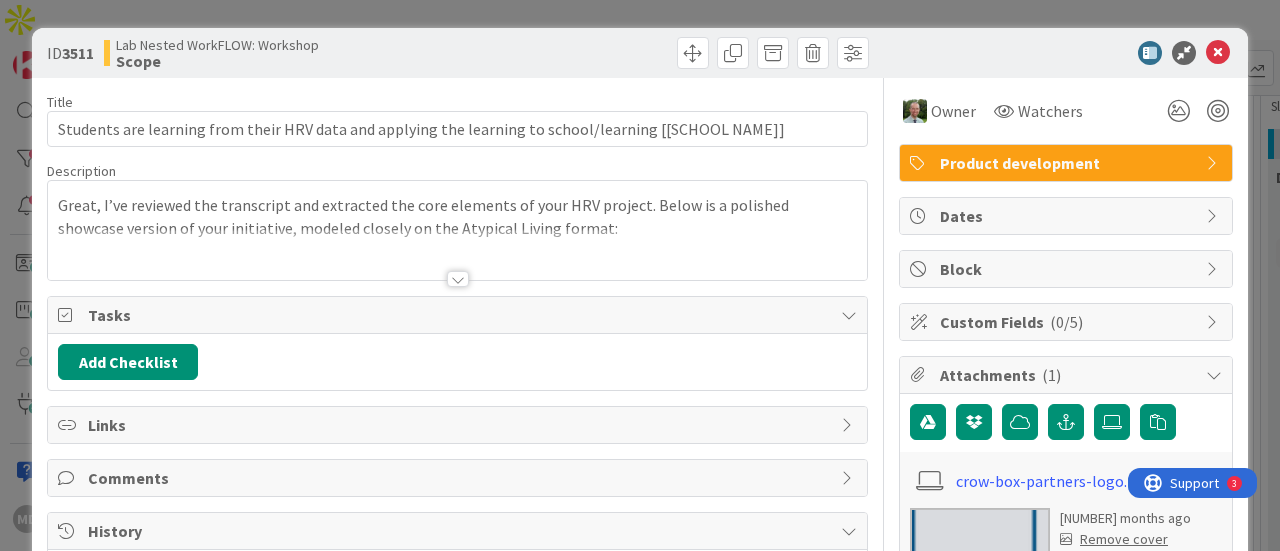 scroll, scrollTop: 0, scrollLeft: 0, axis: both 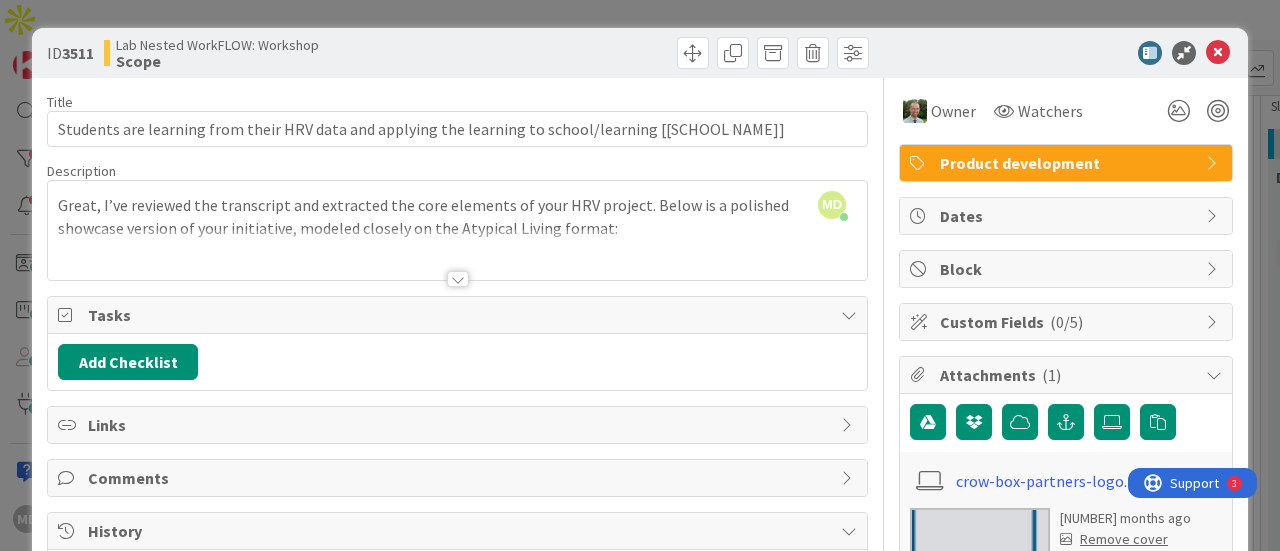 click on "( 1 )" at bounding box center [1051, 375] 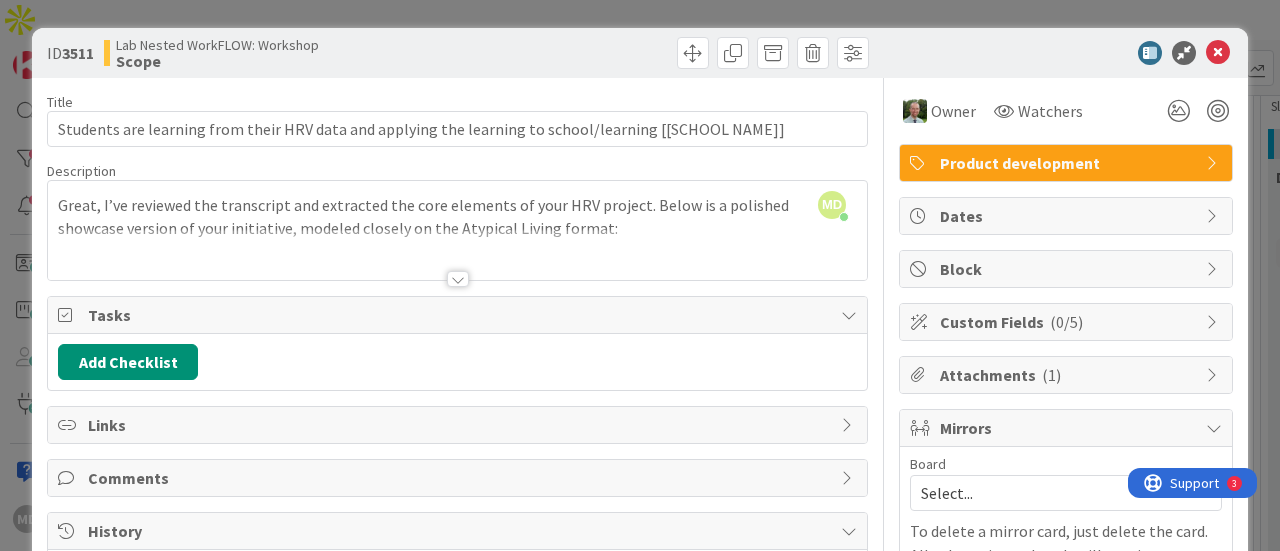 click on "( 1 )" at bounding box center (1051, 375) 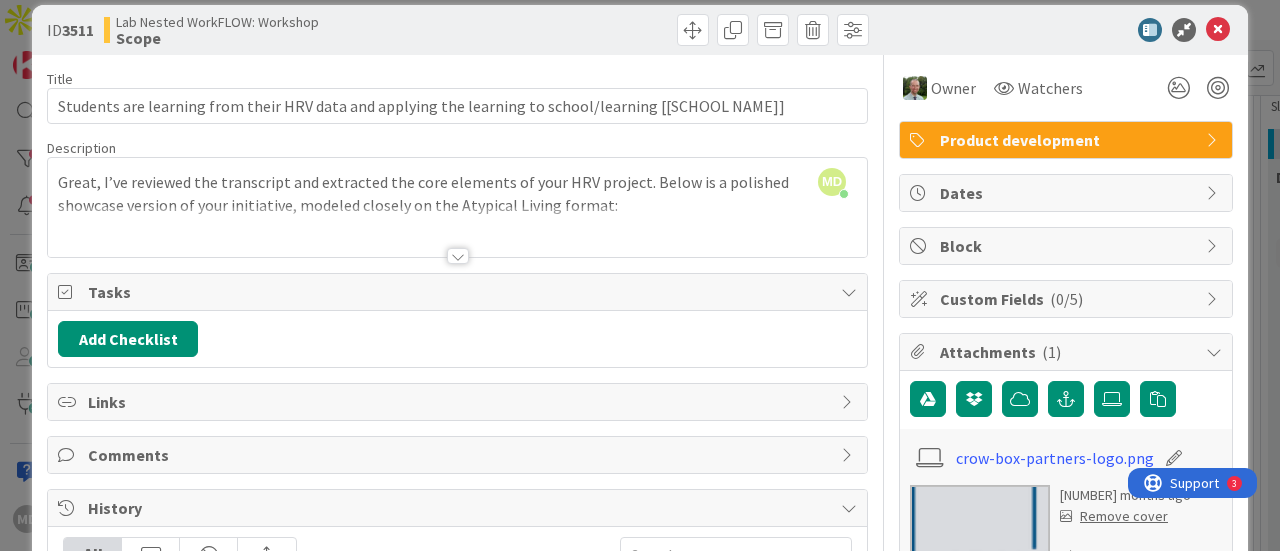 scroll, scrollTop: 0, scrollLeft: 0, axis: both 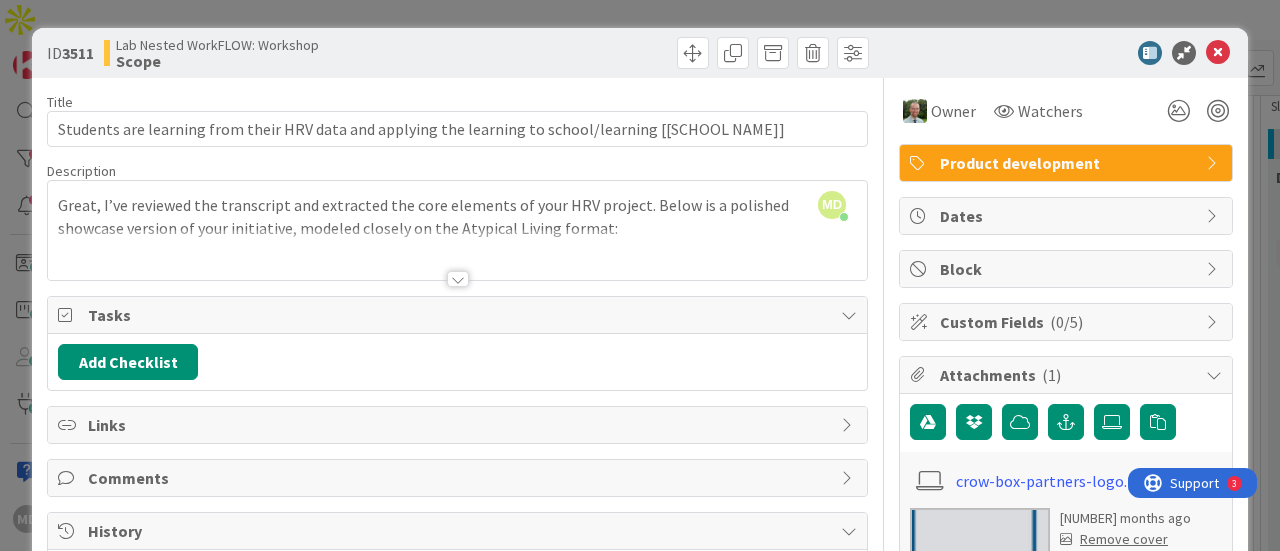 click at bounding box center (458, 279) 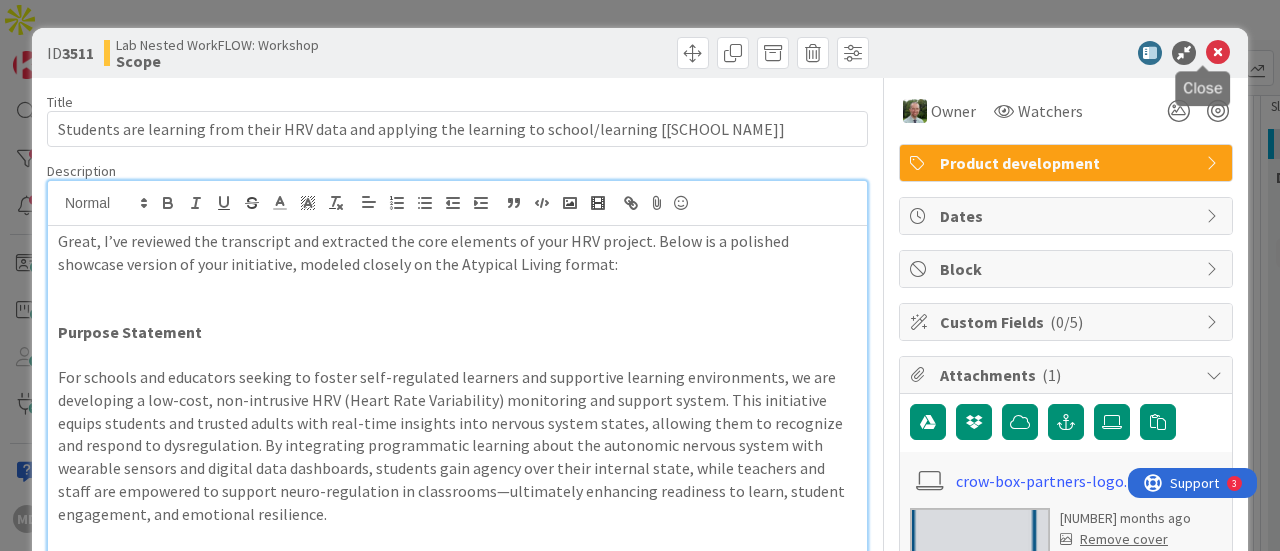 click at bounding box center [1218, 53] 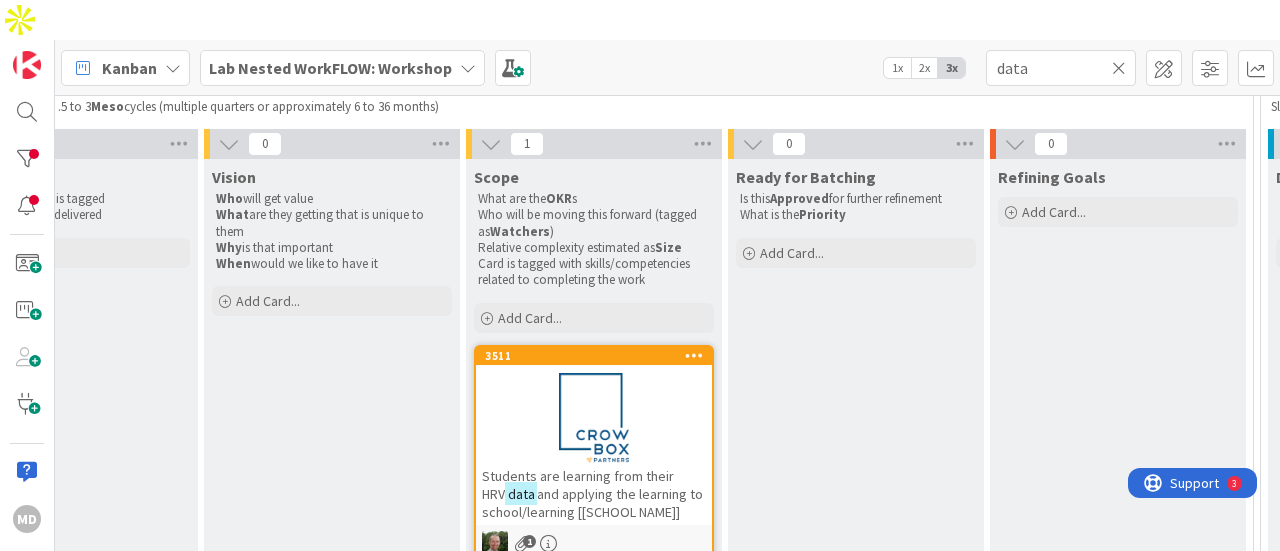 scroll, scrollTop: 223, scrollLeft: 660, axis: both 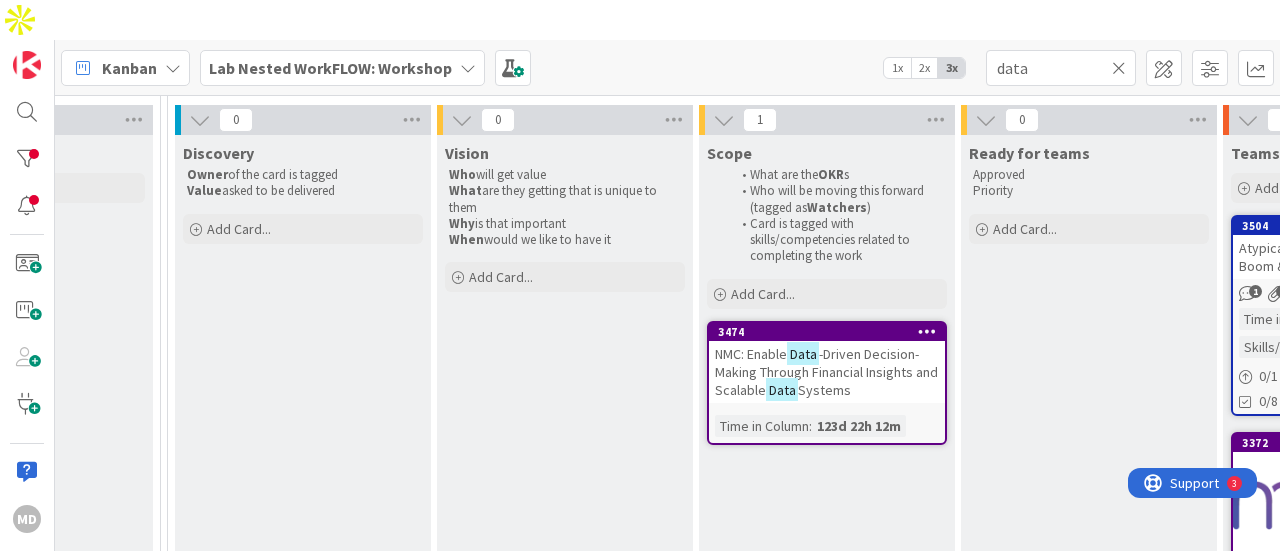 click on "-Driven Decision-Making Through Financial Insights and Scalable" at bounding box center [826, 372] 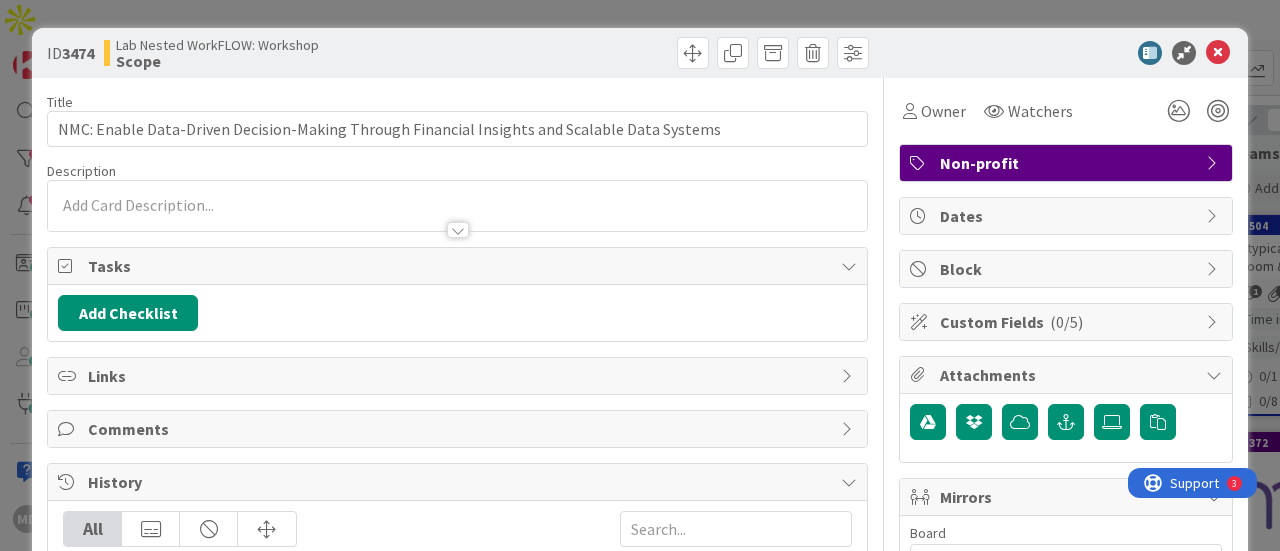 scroll, scrollTop: 0, scrollLeft: 0, axis: both 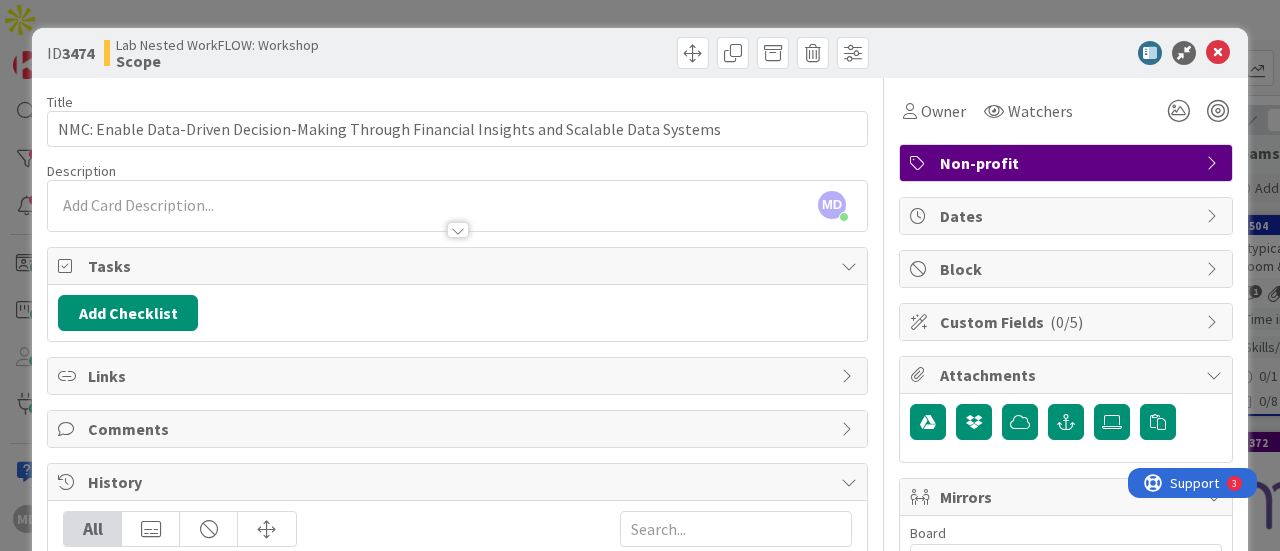 click at bounding box center (458, 230) 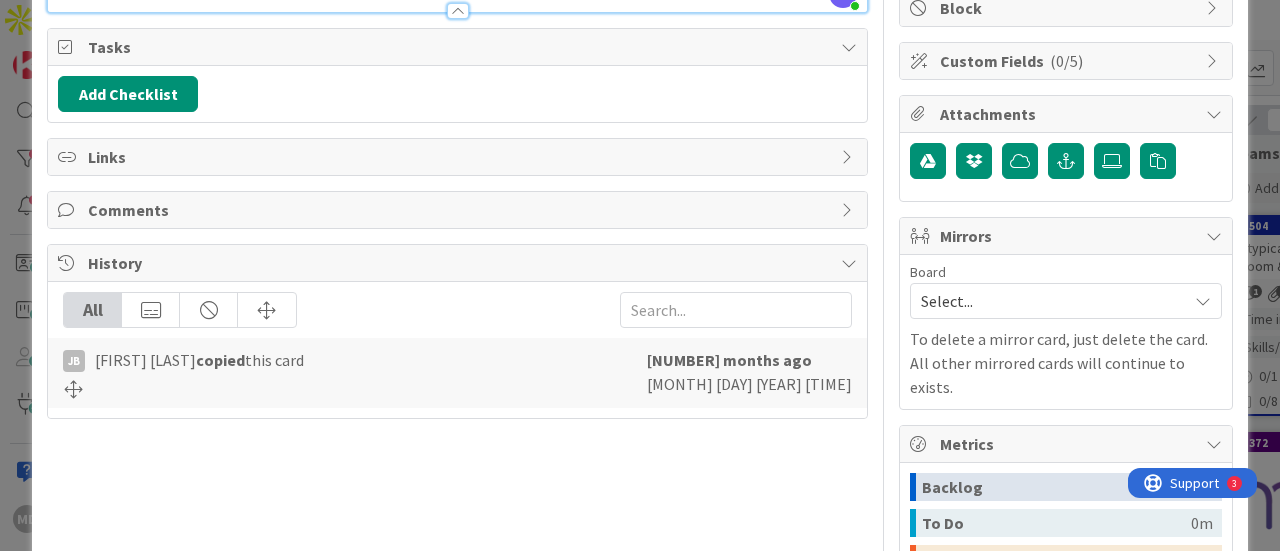 scroll, scrollTop: 0, scrollLeft: 0, axis: both 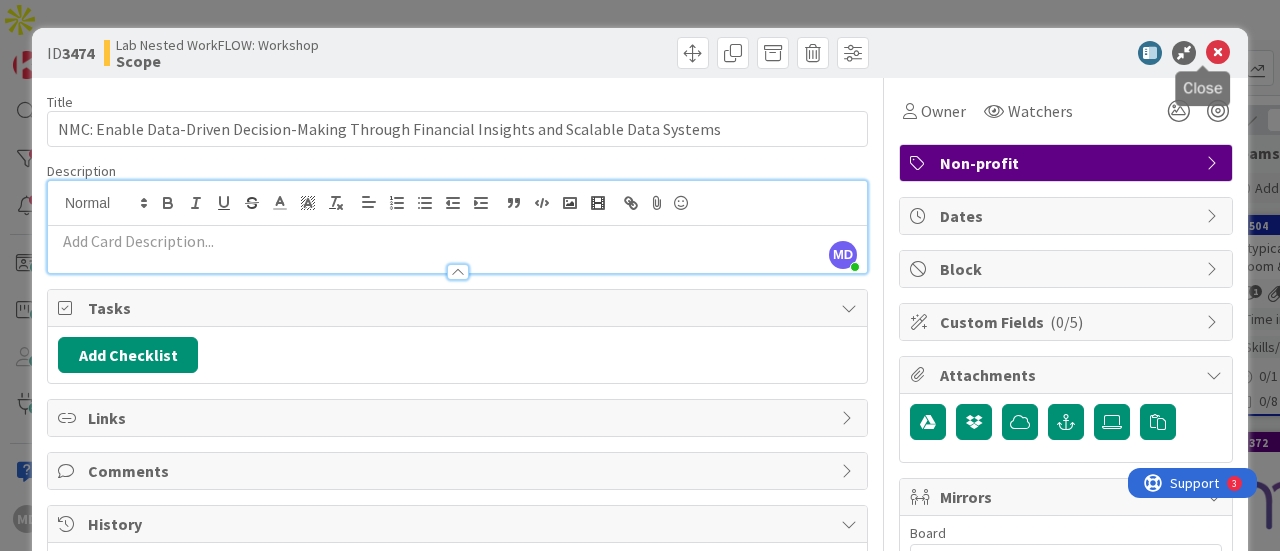 click at bounding box center (1218, 53) 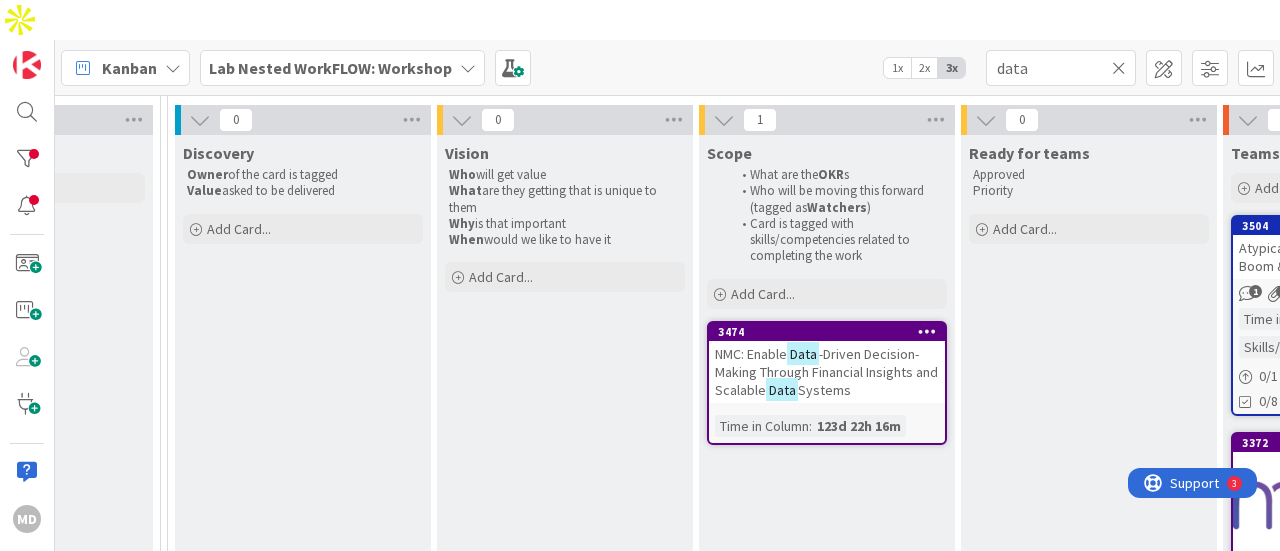 scroll, scrollTop: 214, scrollLeft: 2142, axis: both 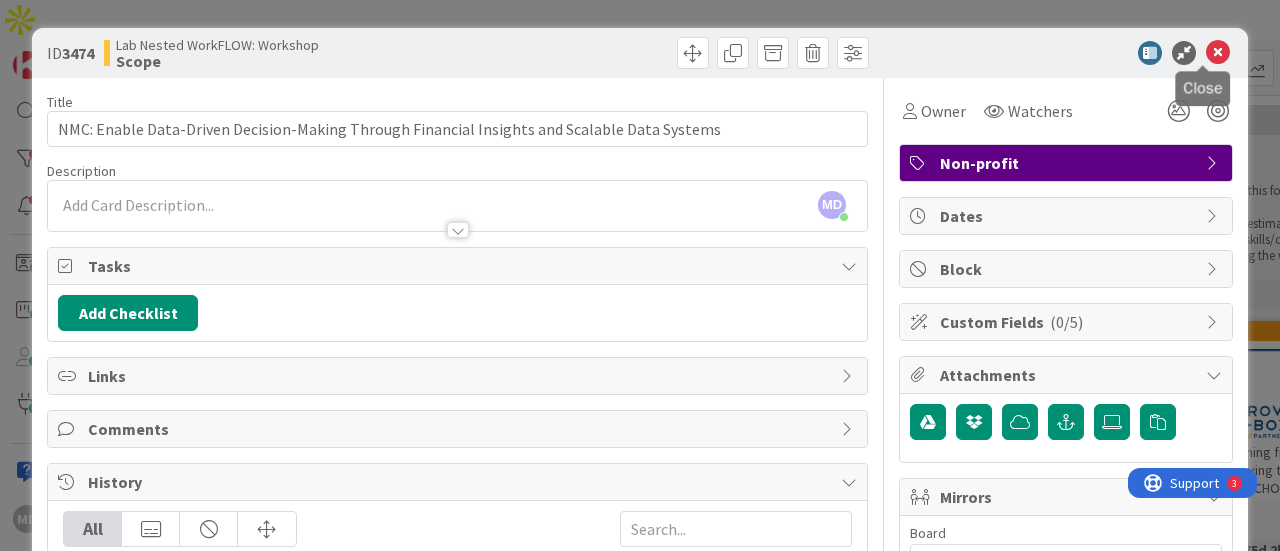 click at bounding box center [1218, 53] 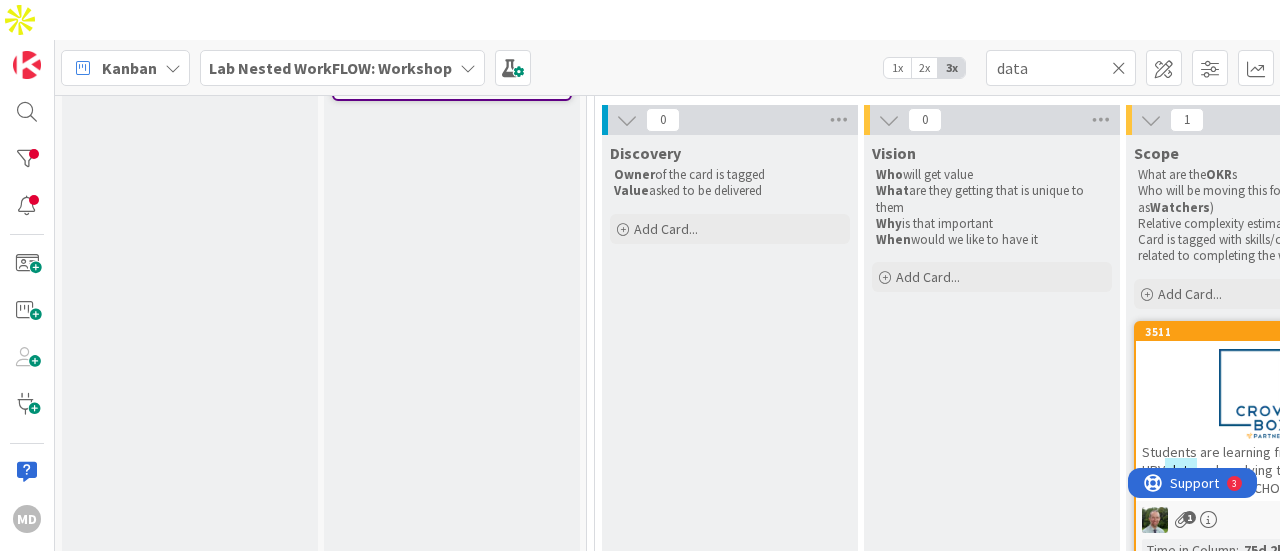 scroll, scrollTop: 214, scrollLeft: 1918, axis: both 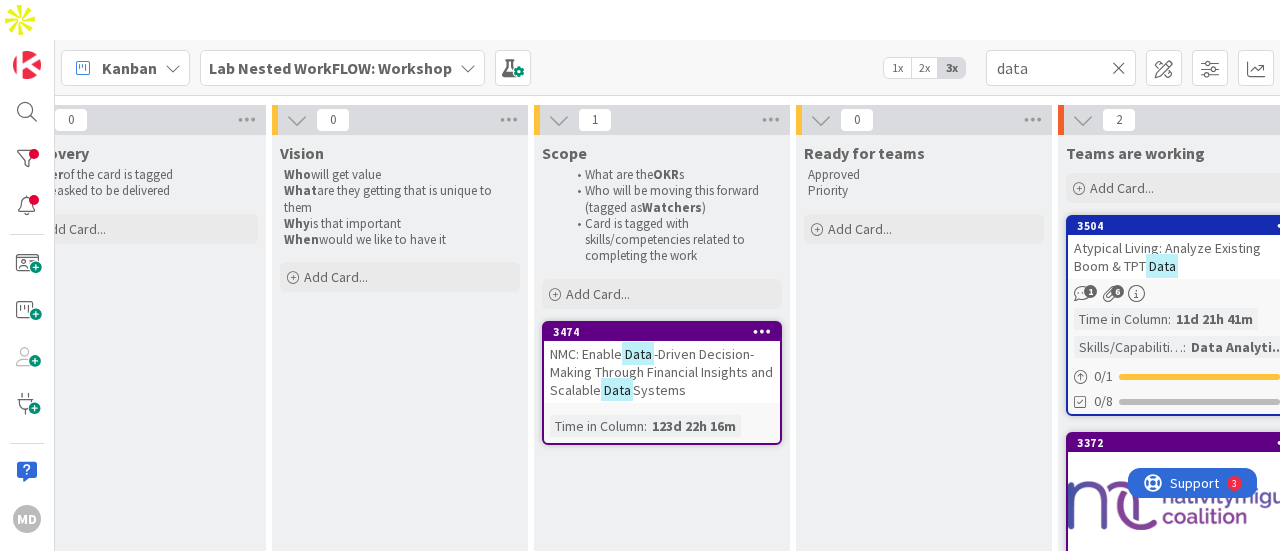 click on "Systems" at bounding box center [659, 390] 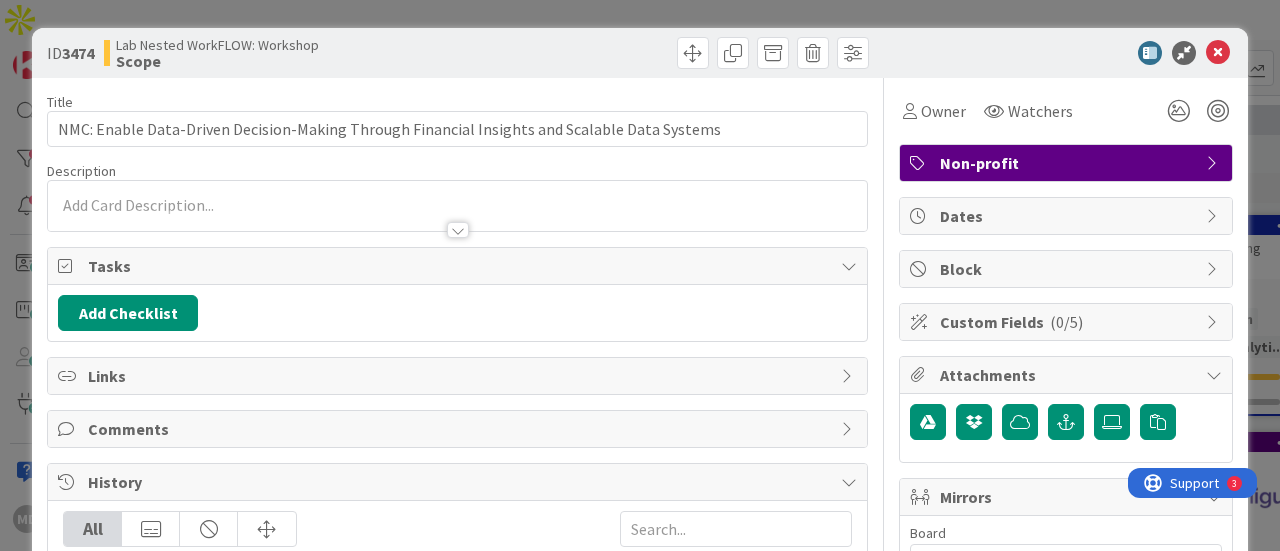 scroll, scrollTop: 0, scrollLeft: 0, axis: both 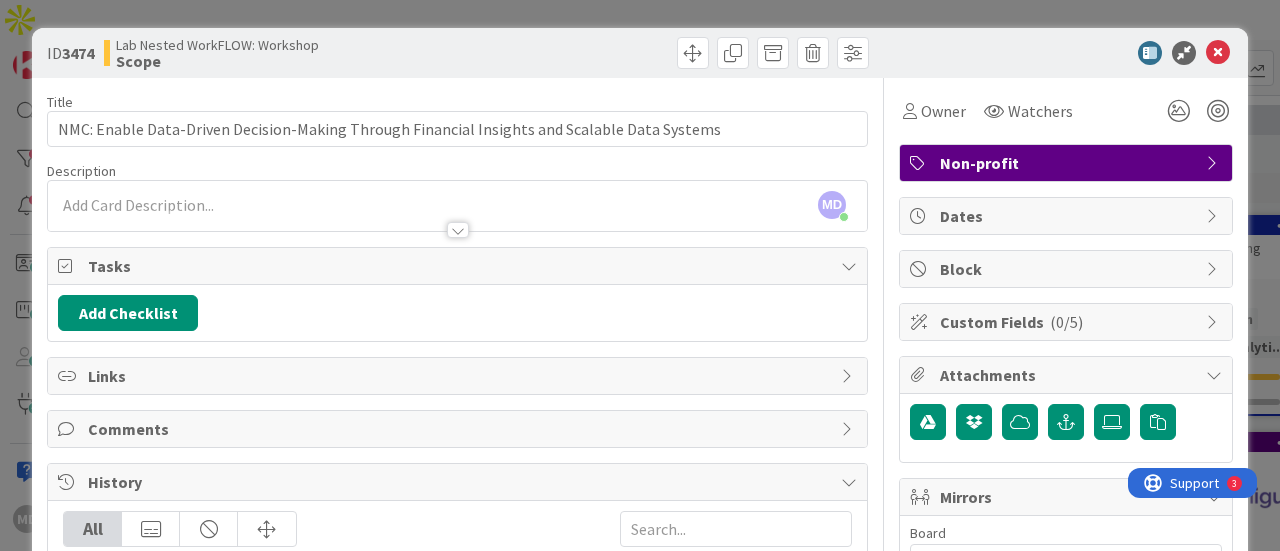 click on "Custom Fields ( 0/5 )" at bounding box center [1066, 322] 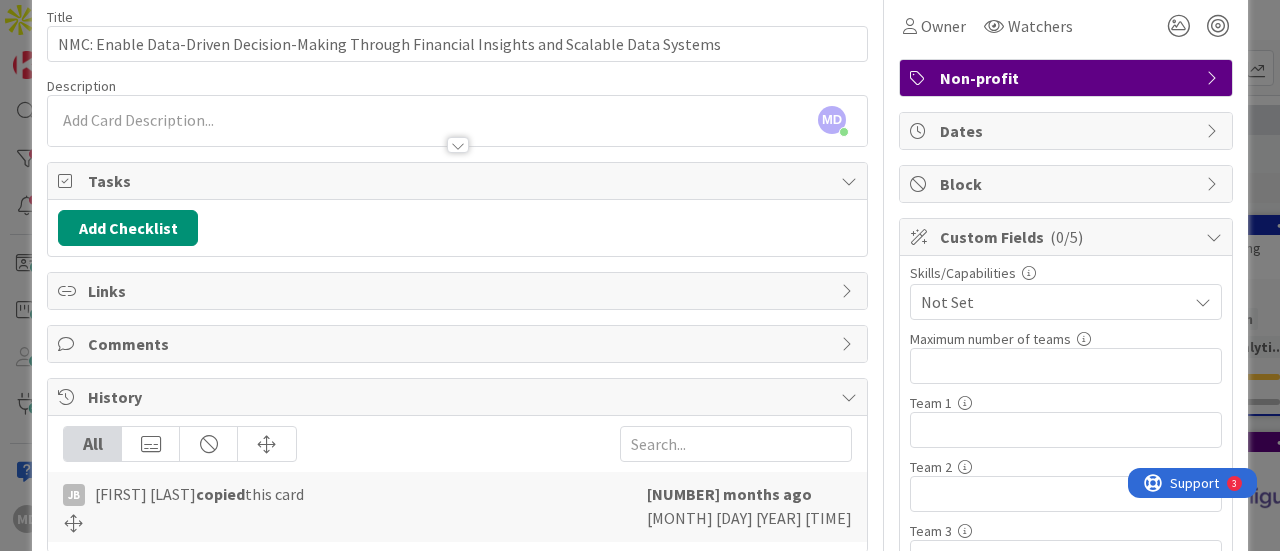 scroll, scrollTop: 0, scrollLeft: 0, axis: both 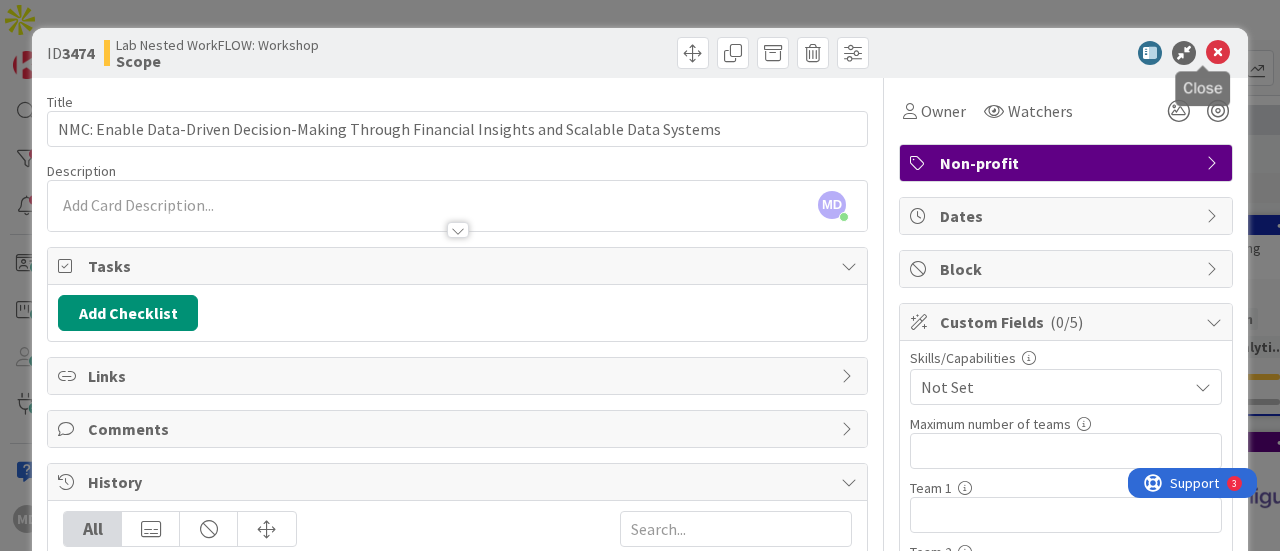 click at bounding box center (1218, 53) 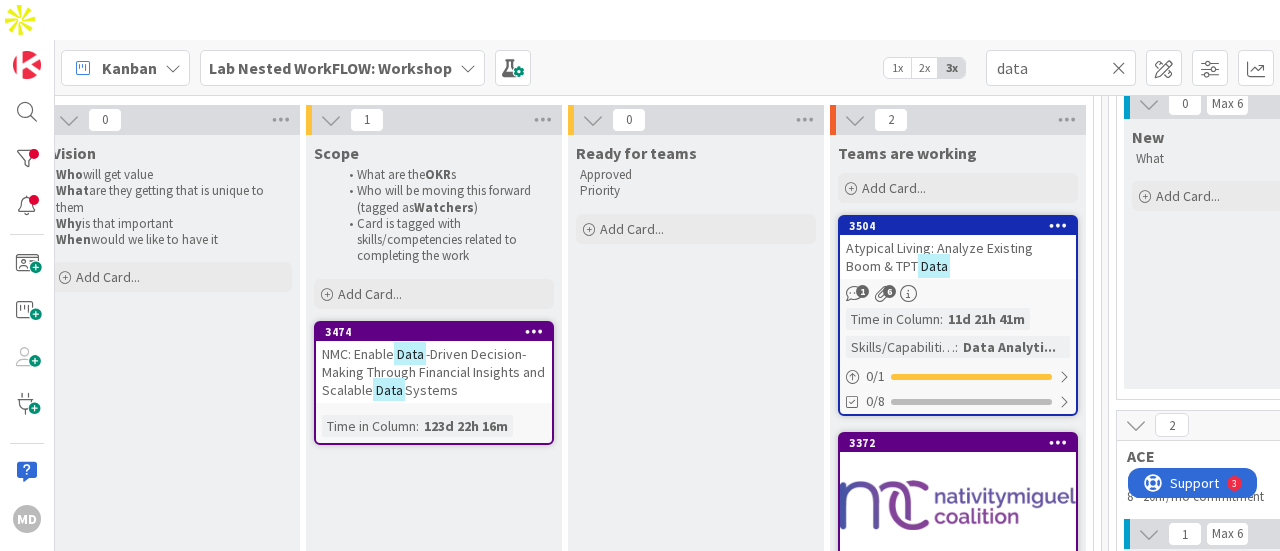 scroll, scrollTop: 214, scrollLeft: 2148, axis: both 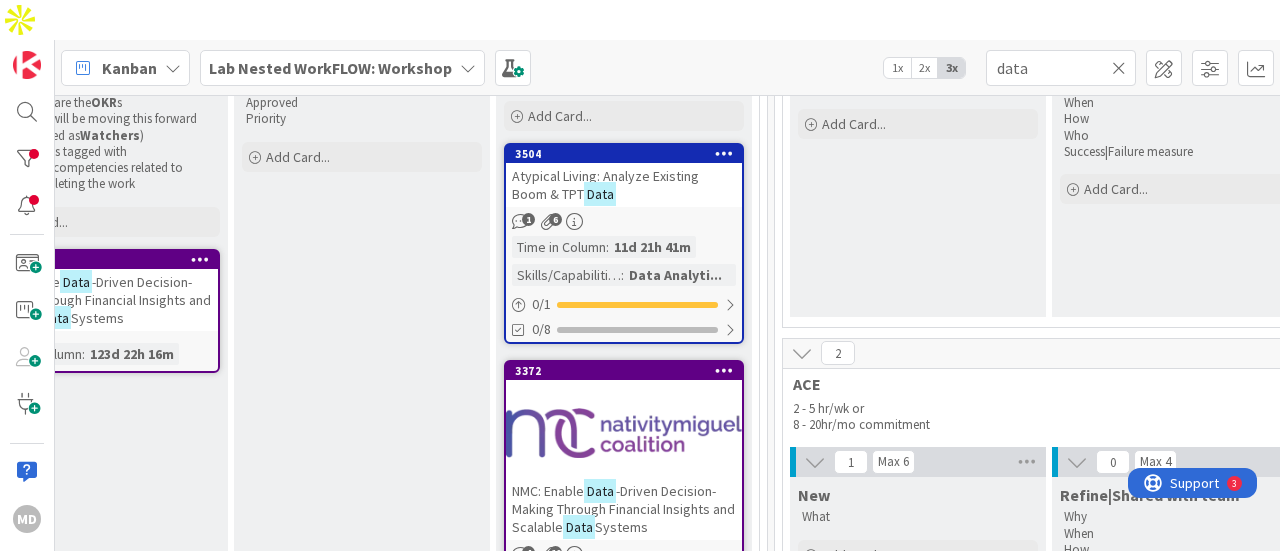 click on "Atypical Living: Analyze Existing Boom & TPT" at bounding box center (605, 185) 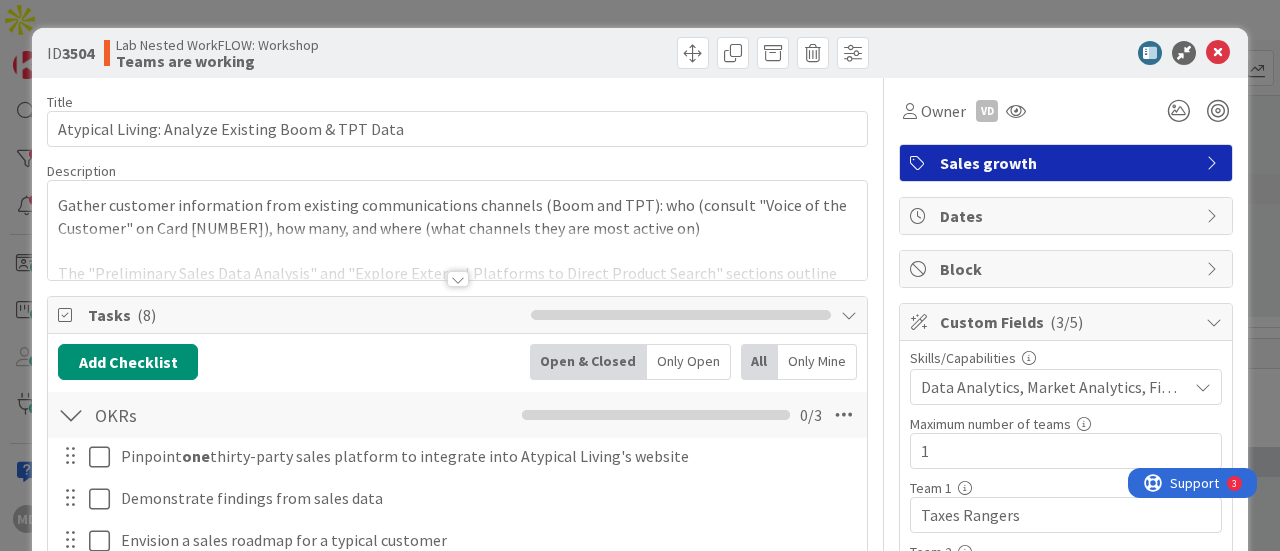 scroll, scrollTop: 0, scrollLeft: 0, axis: both 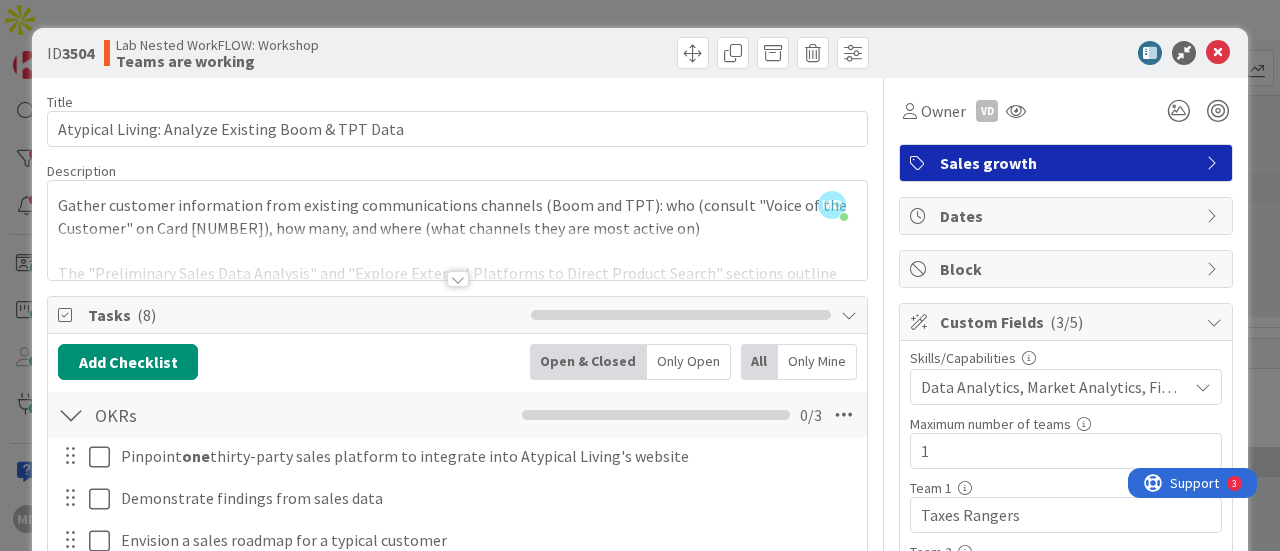 click at bounding box center (458, 279) 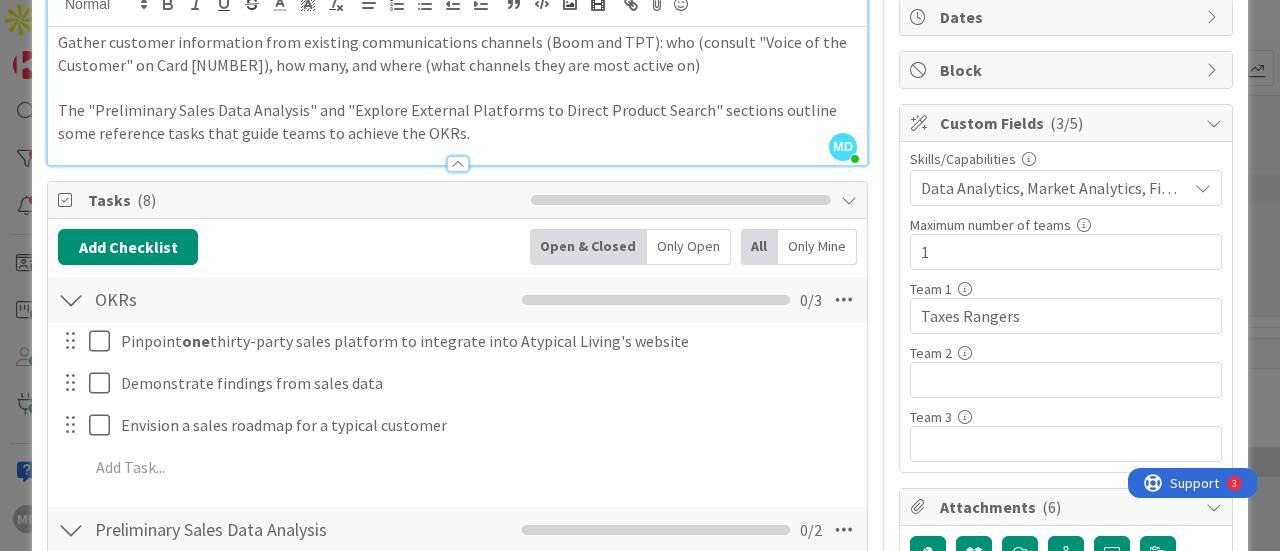 scroll, scrollTop: 0, scrollLeft: 0, axis: both 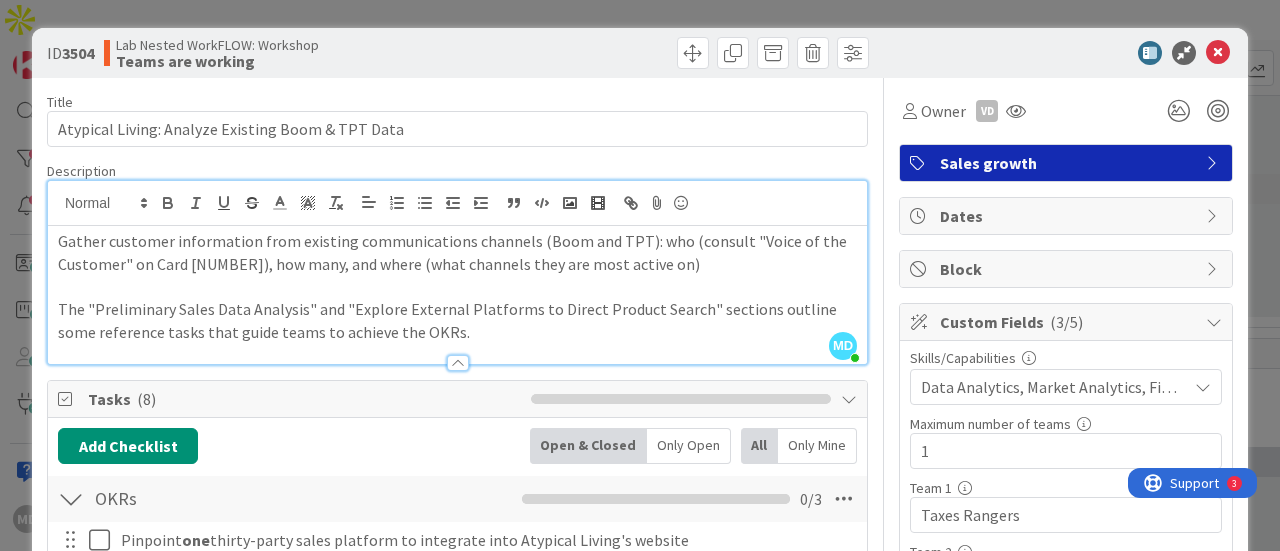 click at bounding box center [458, 363] 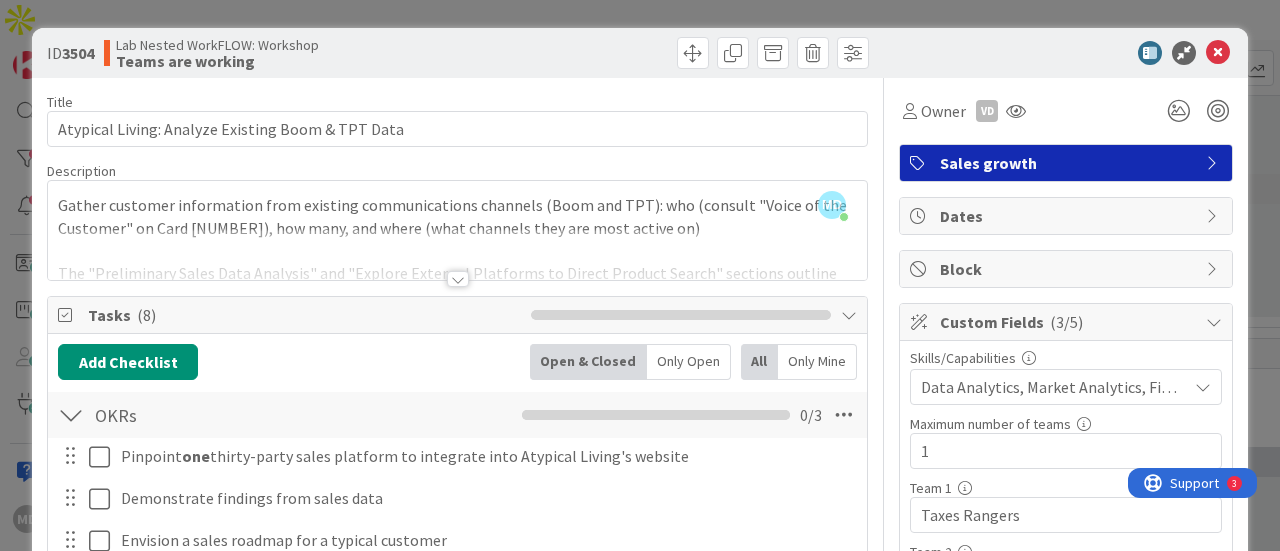 click at bounding box center [458, 279] 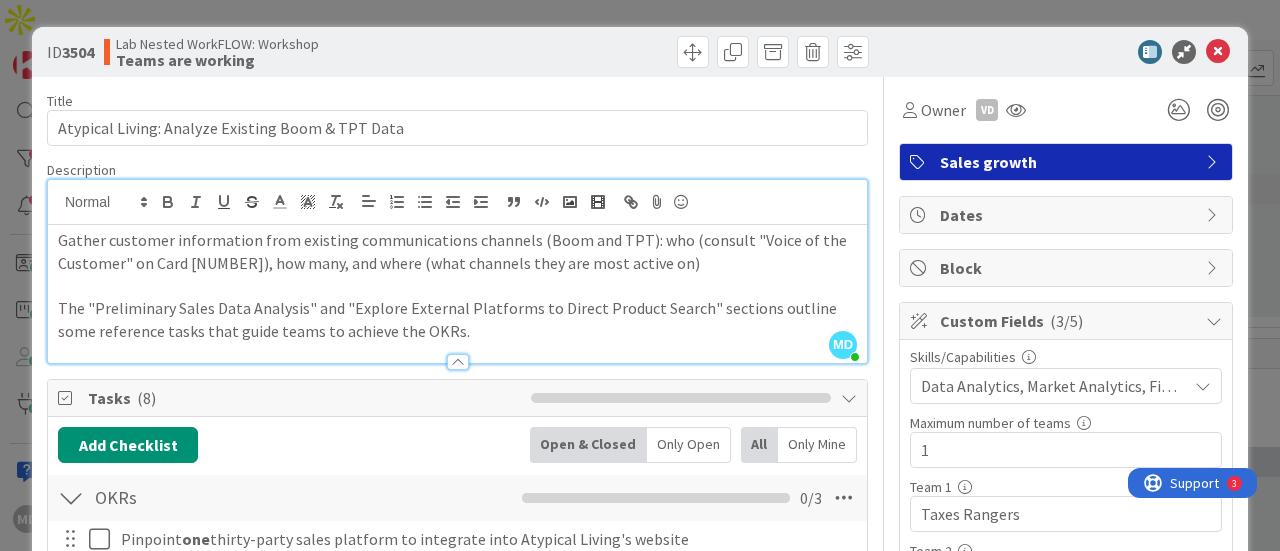scroll, scrollTop: 0, scrollLeft: 0, axis: both 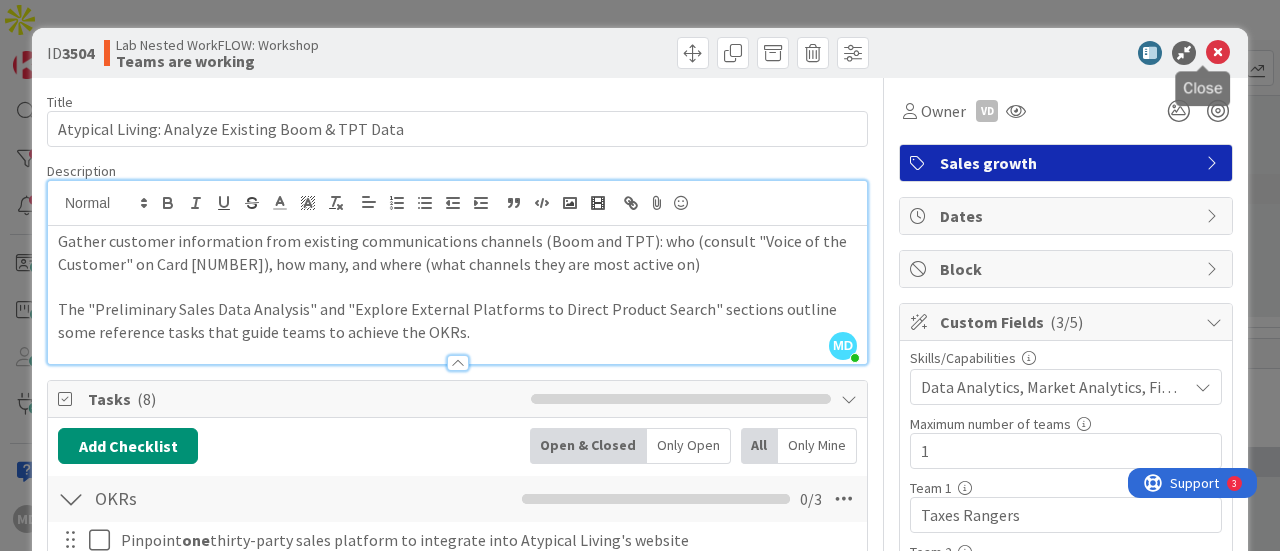 click at bounding box center (1218, 53) 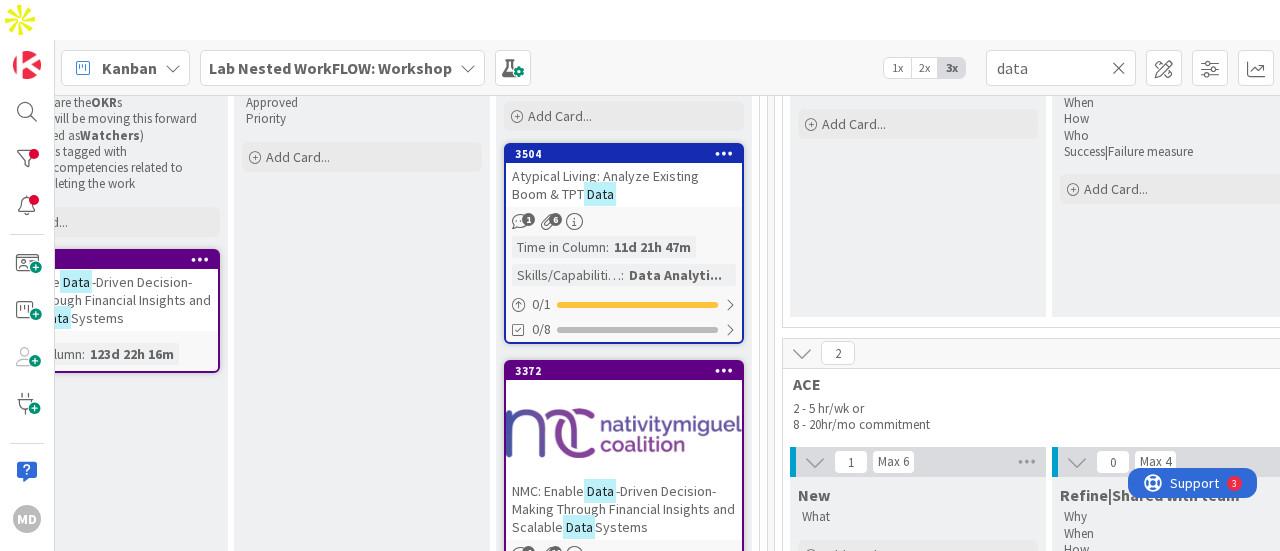 scroll, scrollTop: 0, scrollLeft: 0, axis: both 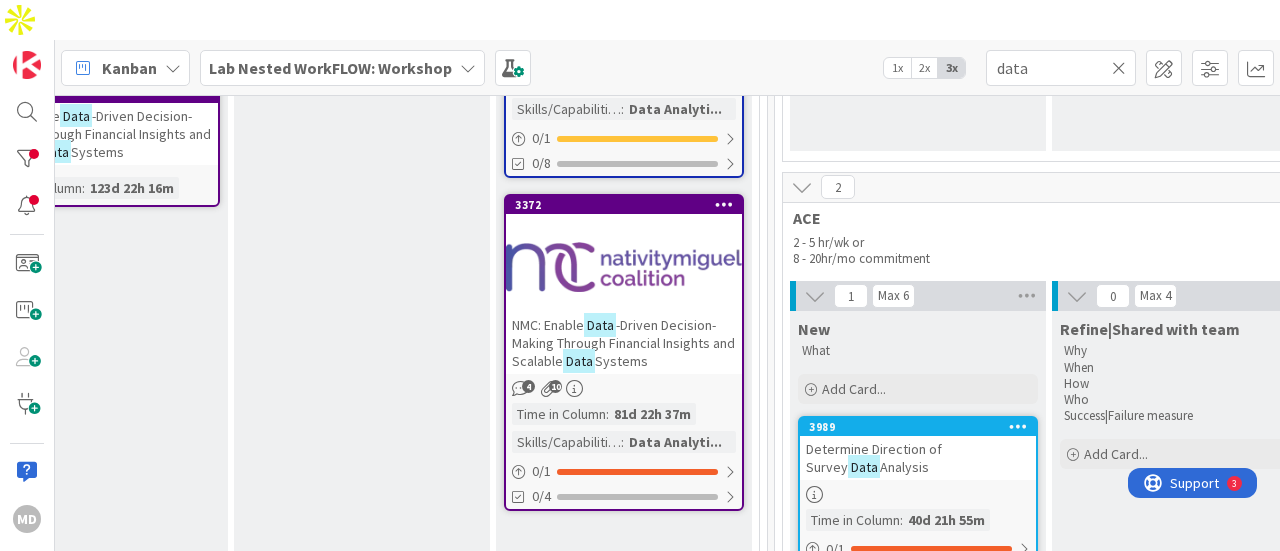 click at bounding box center [624, 267] 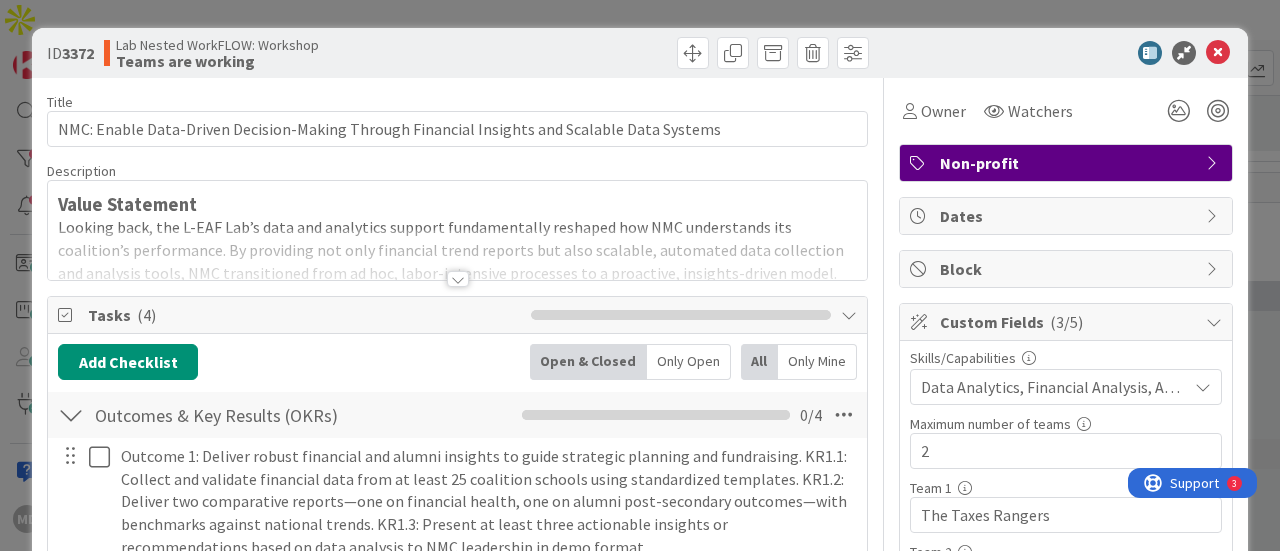 scroll, scrollTop: 0, scrollLeft: 0, axis: both 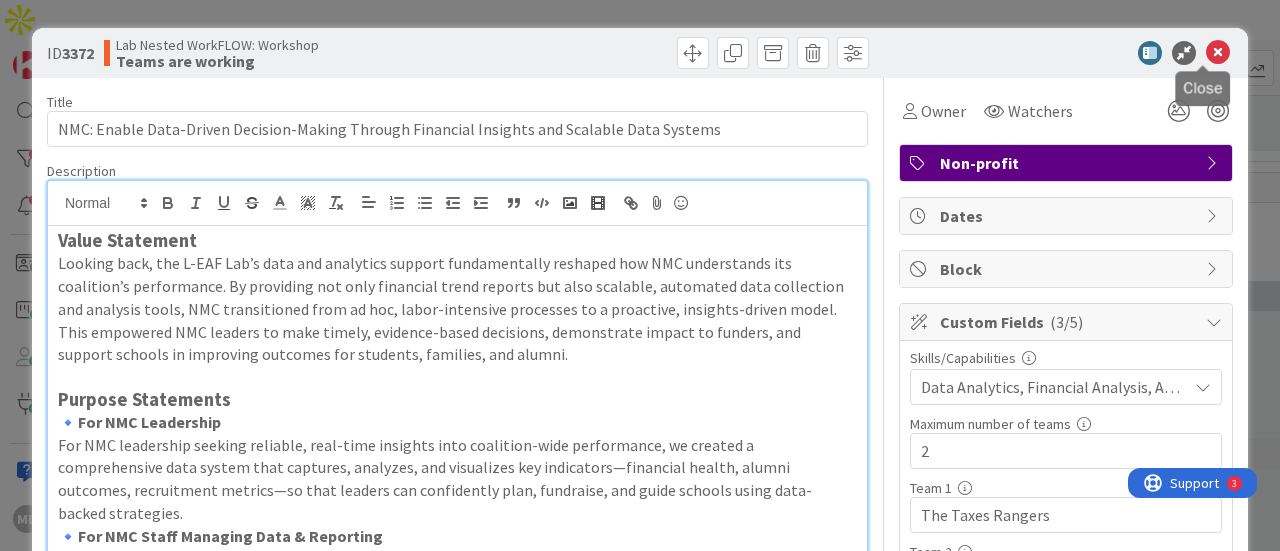 click at bounding box center (1218, 53) 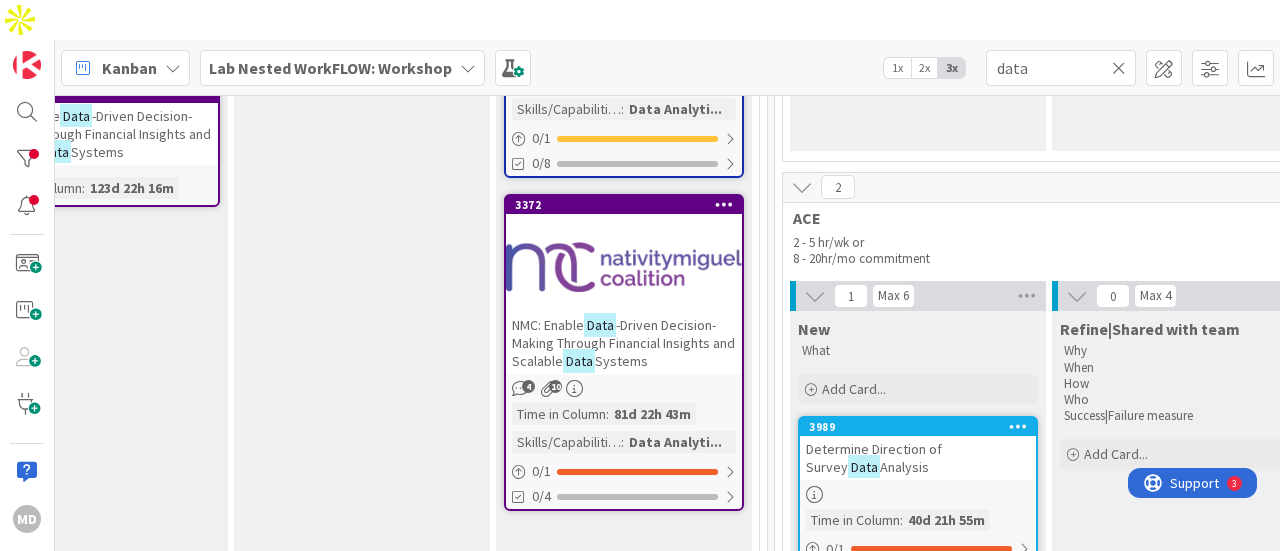 scroll, scrollTop: 0, scrollLeft: 0, axis: both 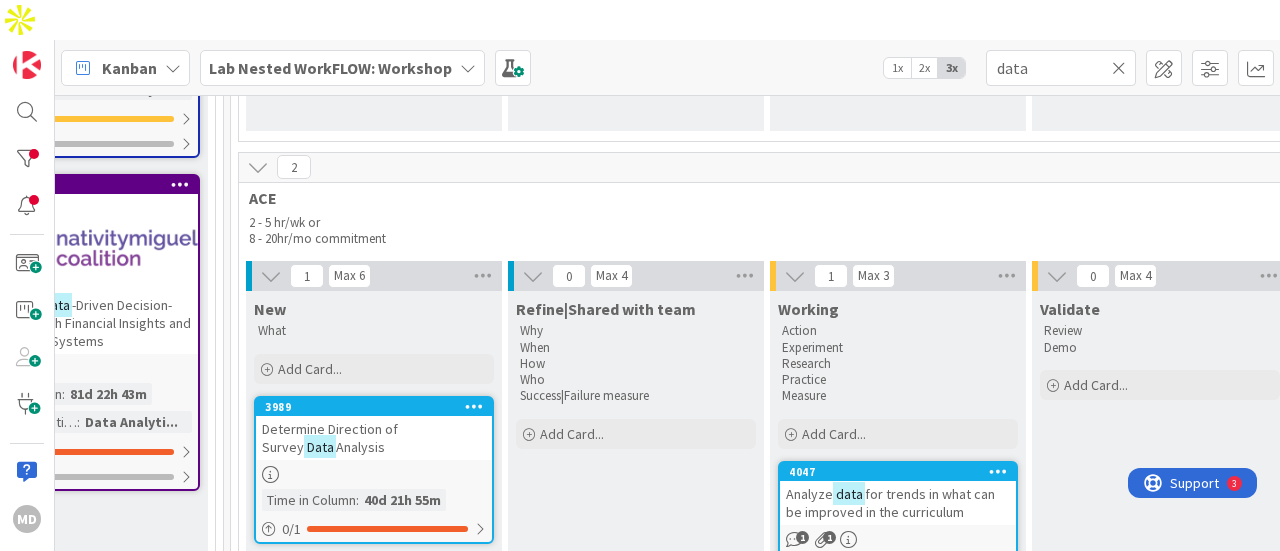 click on "Determine Direction of Survey  Data  Analysis" at bounding box center (374, 438) 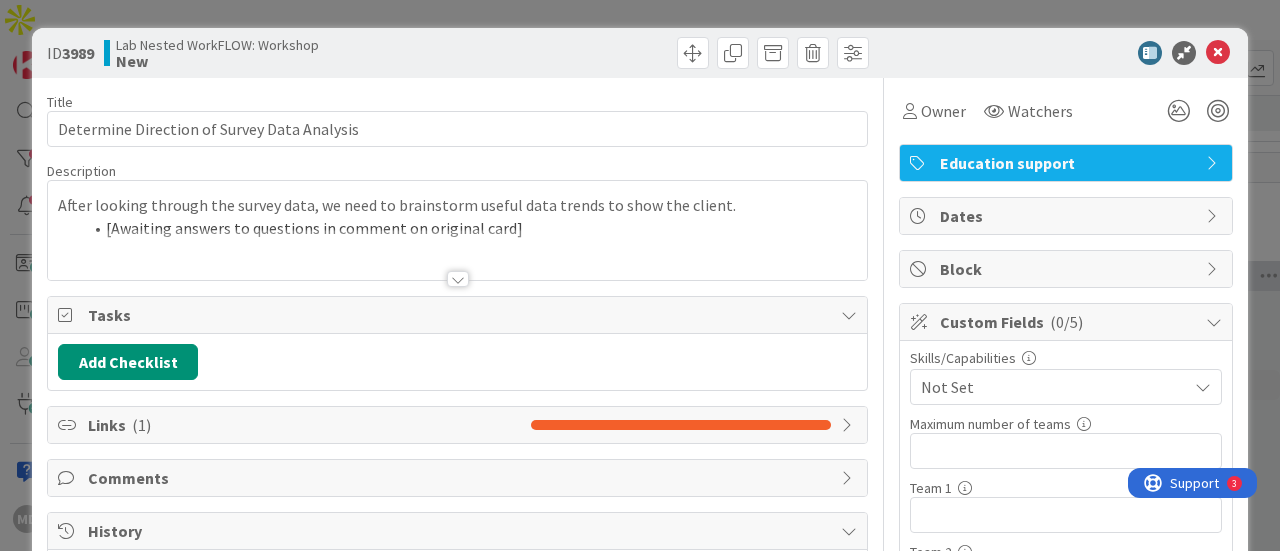 scroll, scrollTop: 0, scrollLeft: 0, axis: both 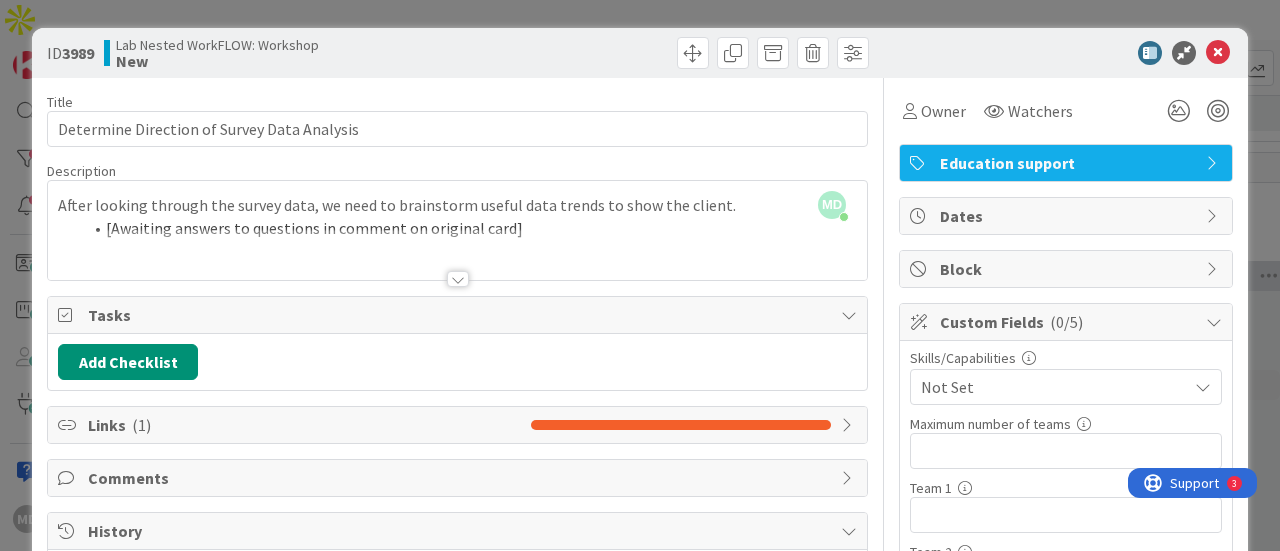 click at bounding box center (458, 279) 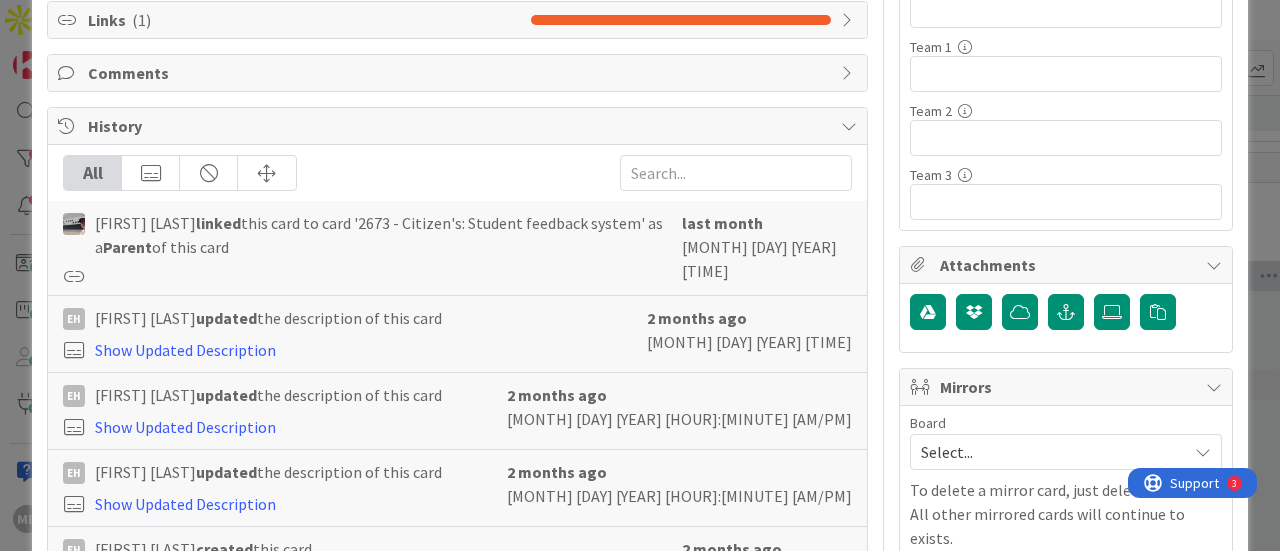 scroll, scrollTop: 444, scrollLeft: 0, axis: vertical 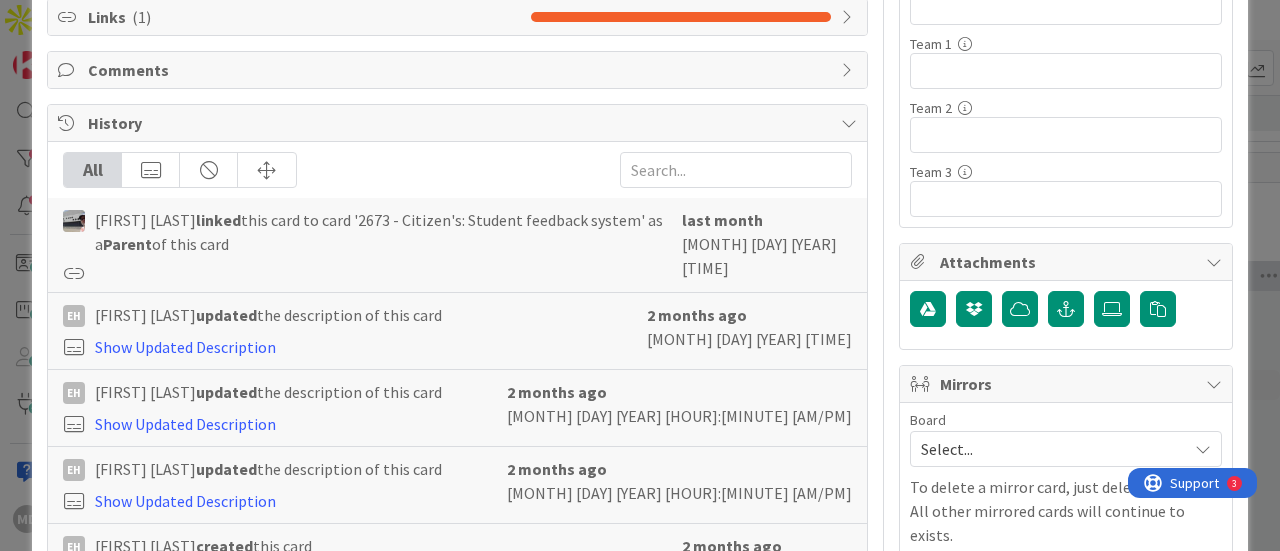 click on "[FIRST] [LAST] linked this card to card '[NUMBER] - Citizen's: Student feedback system' as a  Parent  of this card" at bounding box center [383, 232] 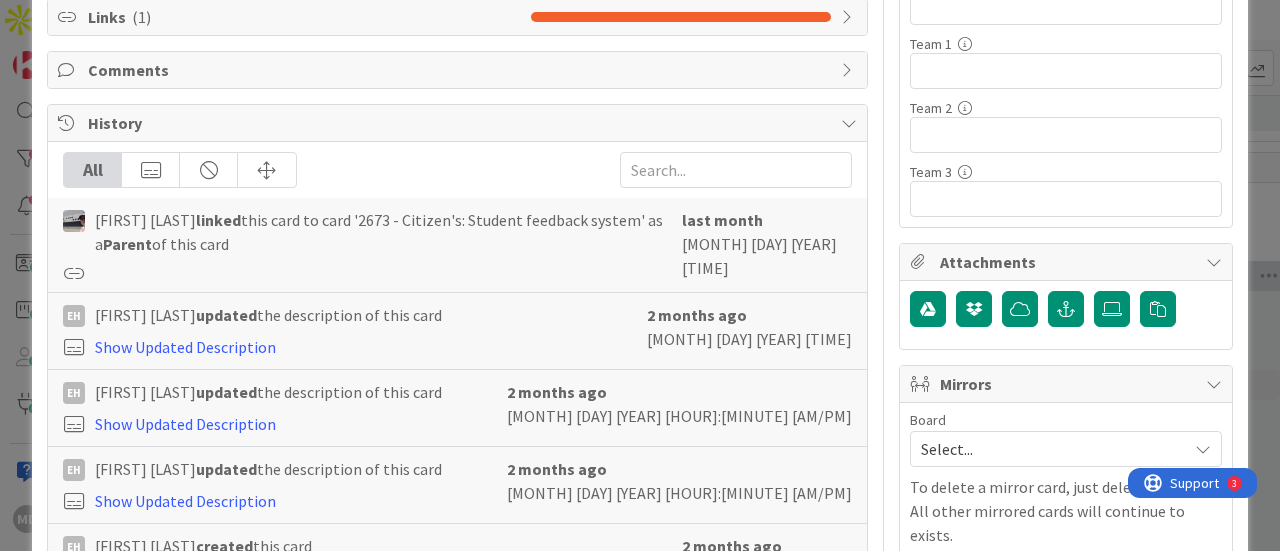 click at bounding box center (74, 273) 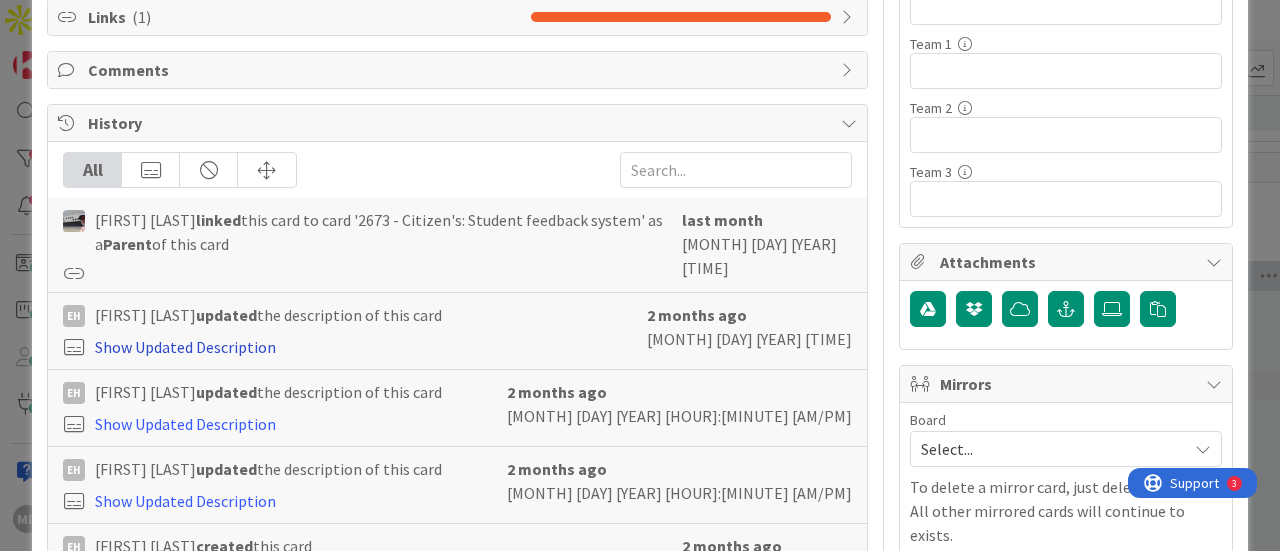 click on "Show Updated Description" at bounding box center [185, 347] 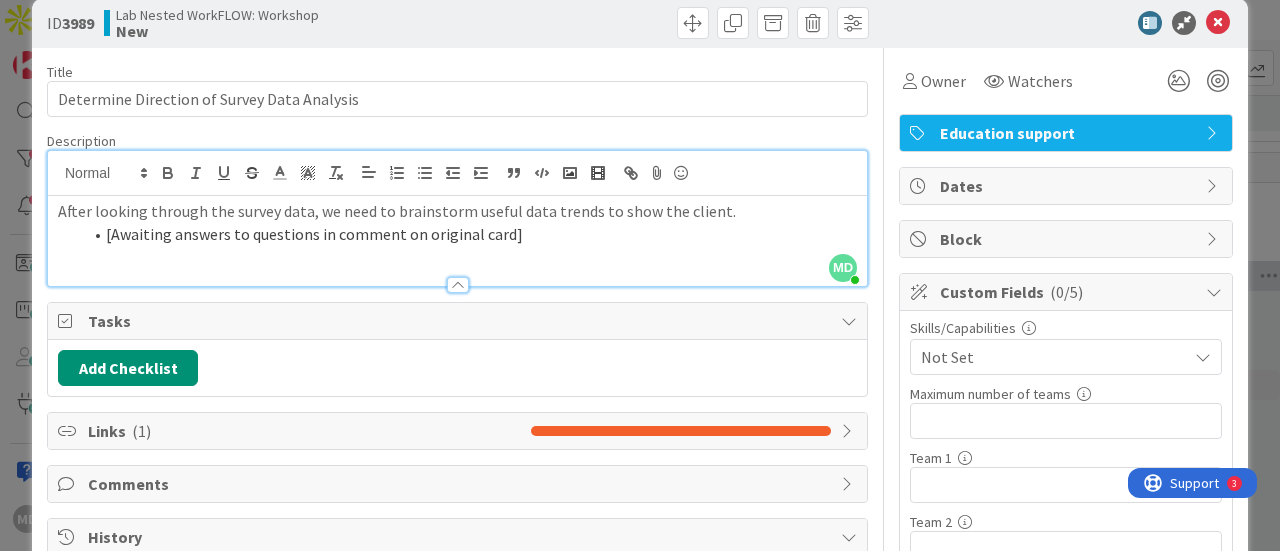 scroll, scrollTop: 0, scrollLeft: 0, axis: both 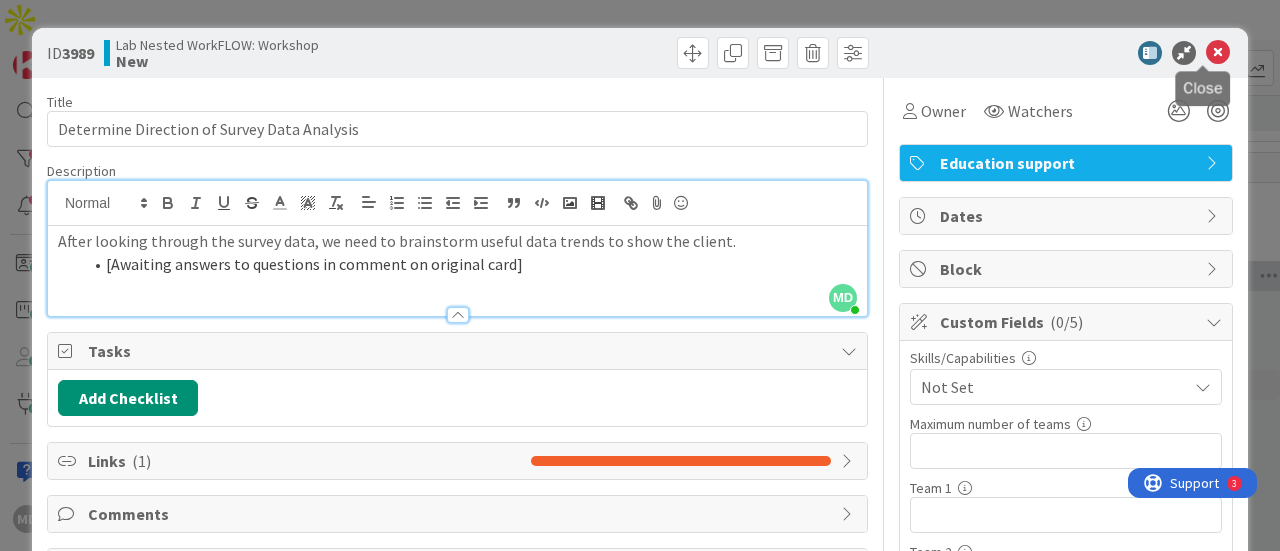 click at bounding box center [1218, 53] 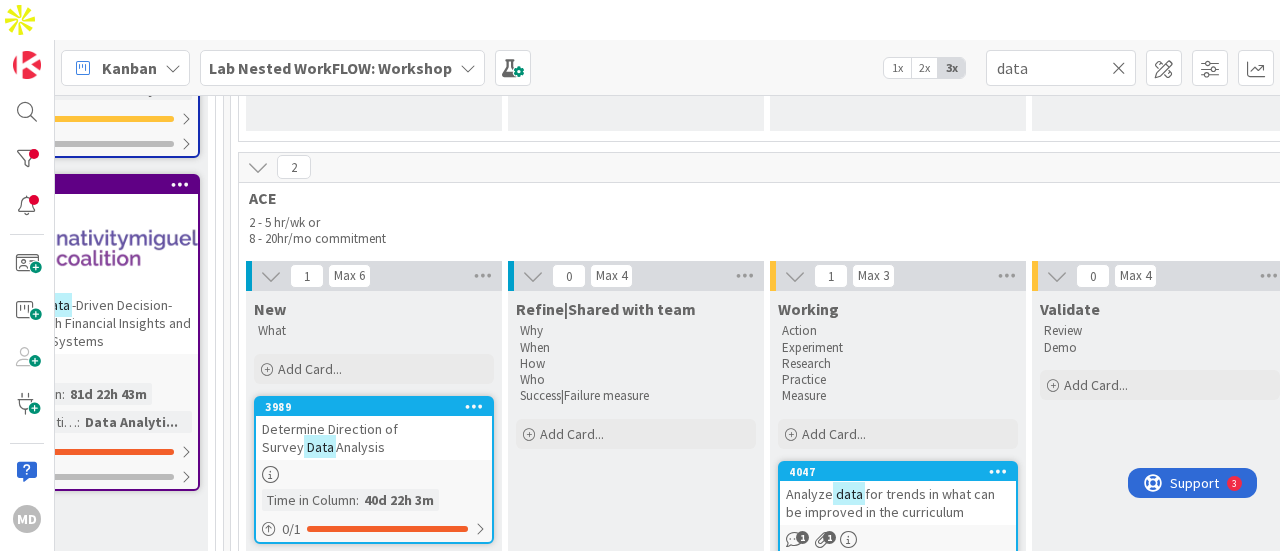 scroll, scrollTop: 663, scrollLeft: 3024, axis: both 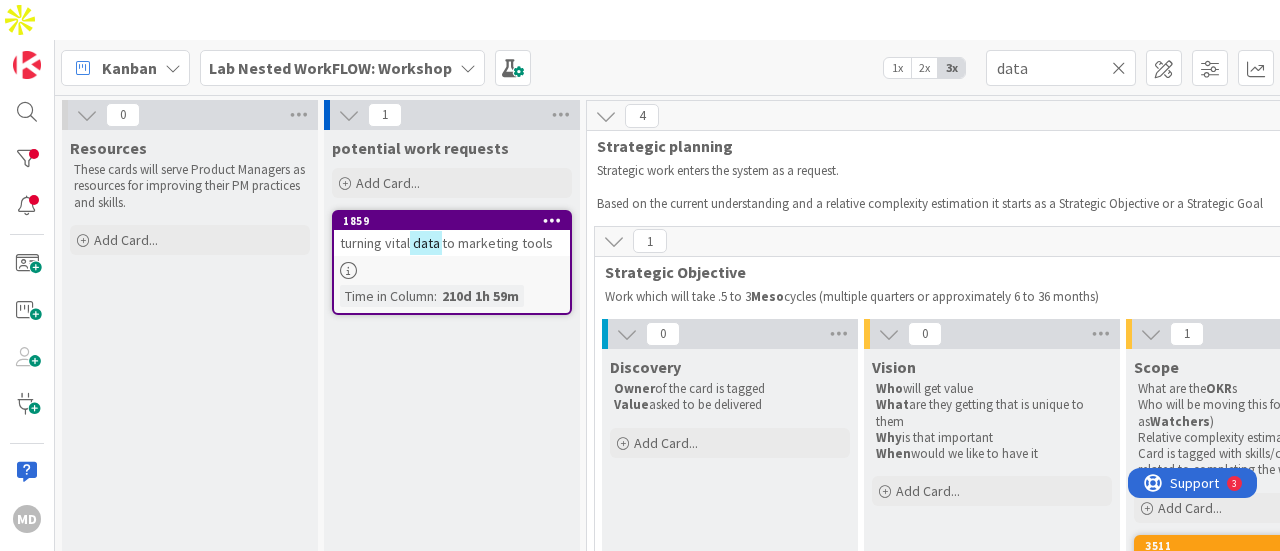 click at bounding box center [1119, 68] 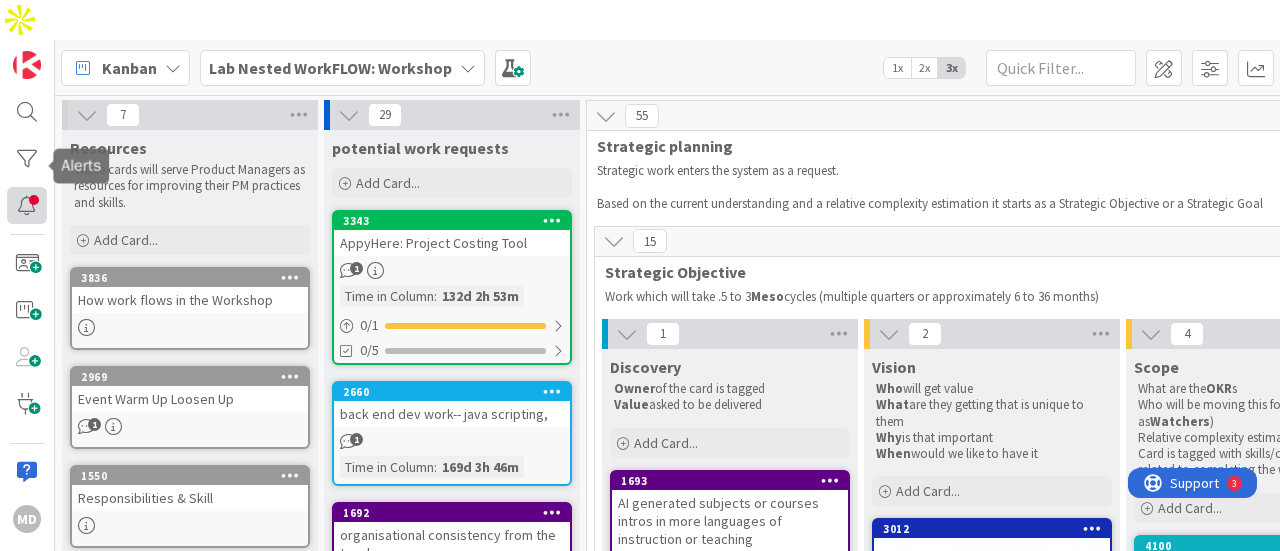 click at bounding box center [27, 205] 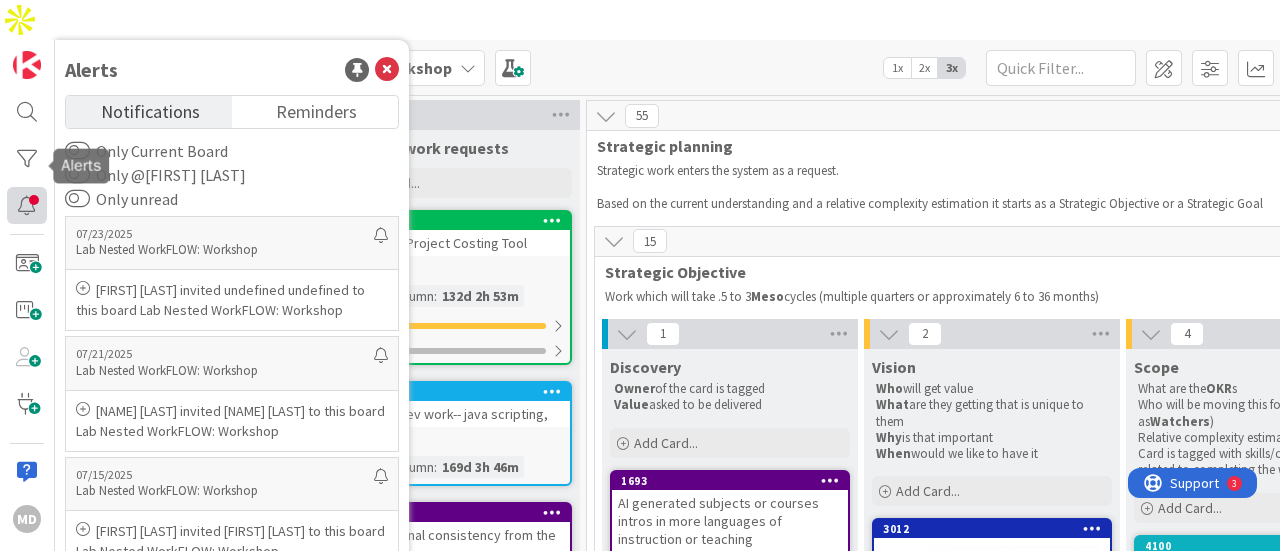 click at bounding box center [27, 205] 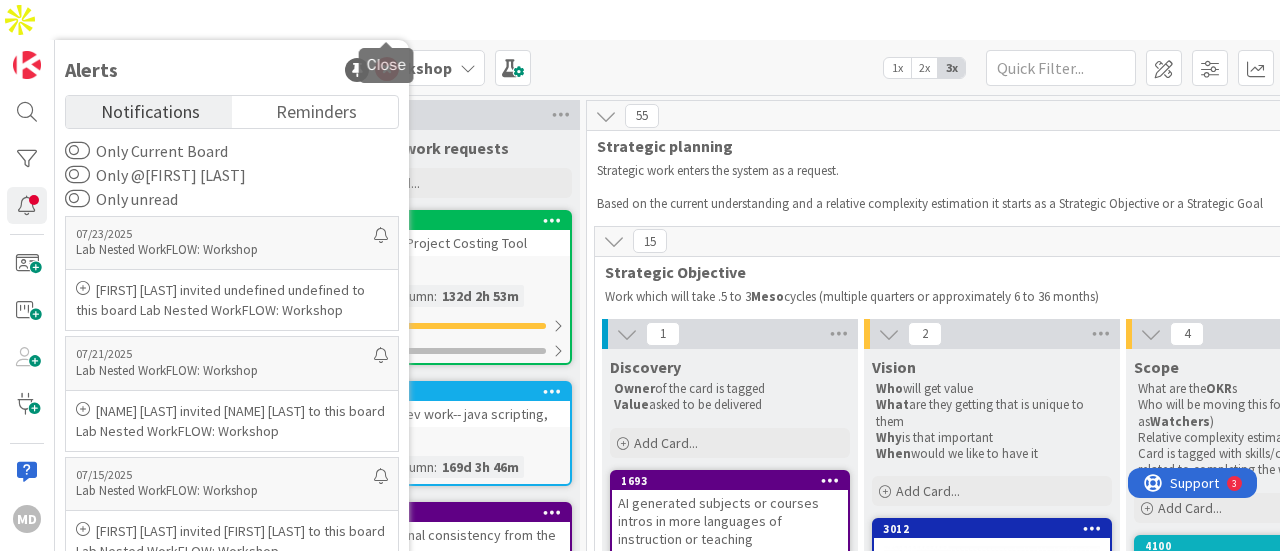 click at bounding box center [387, 70] 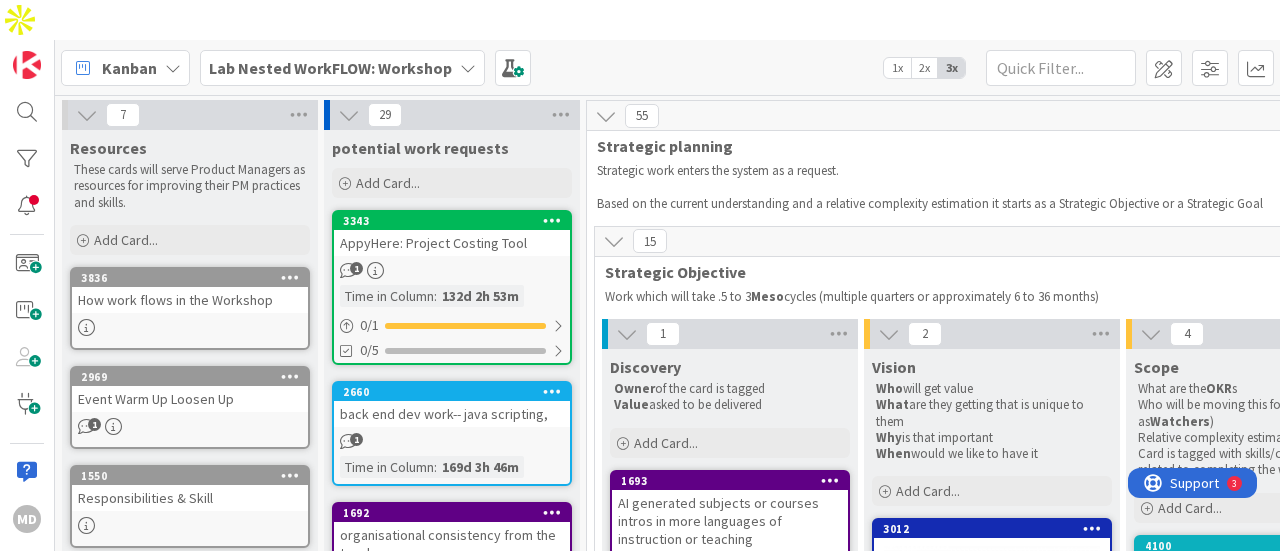 click on "Lab Nested WorkFLOW: Workshop" at bounding box center (342, 68) 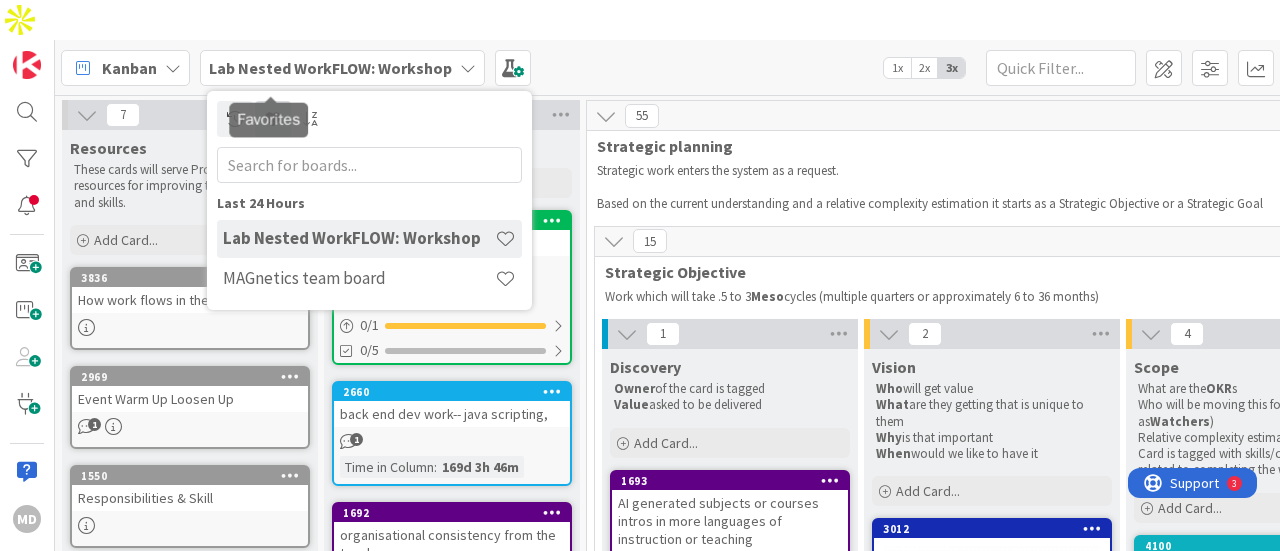 click at bounding box center (273, 119) 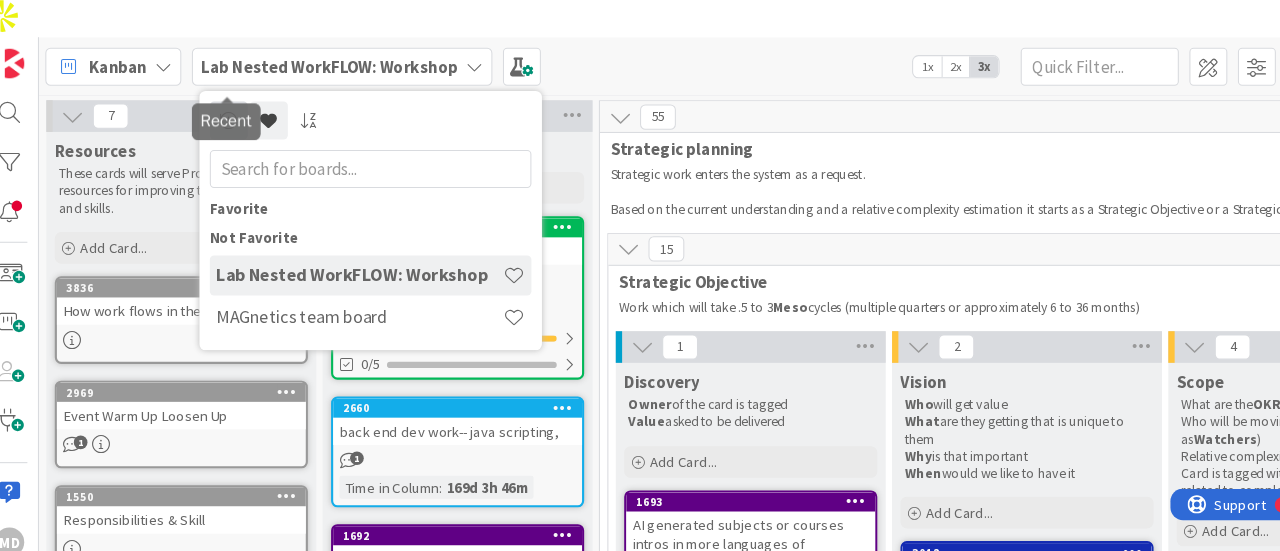 click at bounding box center (235, 119) 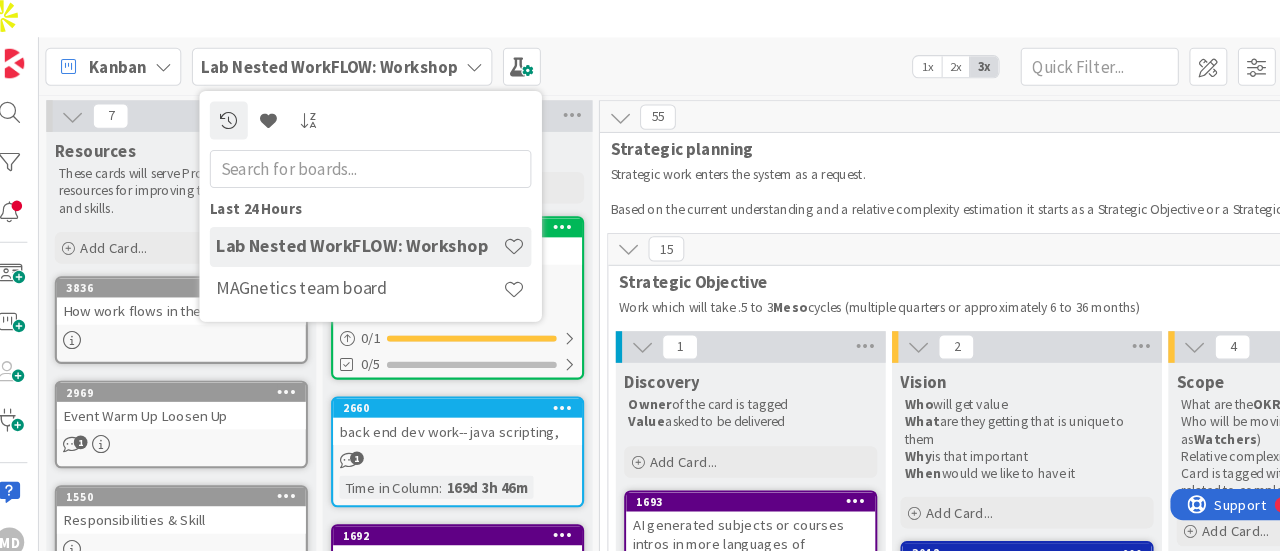 click on "Kanban Lab Nested WorkFLOW: Workshop Last 24 Hours Lab Nested WorkFLOW: Workshop MAGnetics team board 1x 2x 3x" at bounding box center [667, 67] 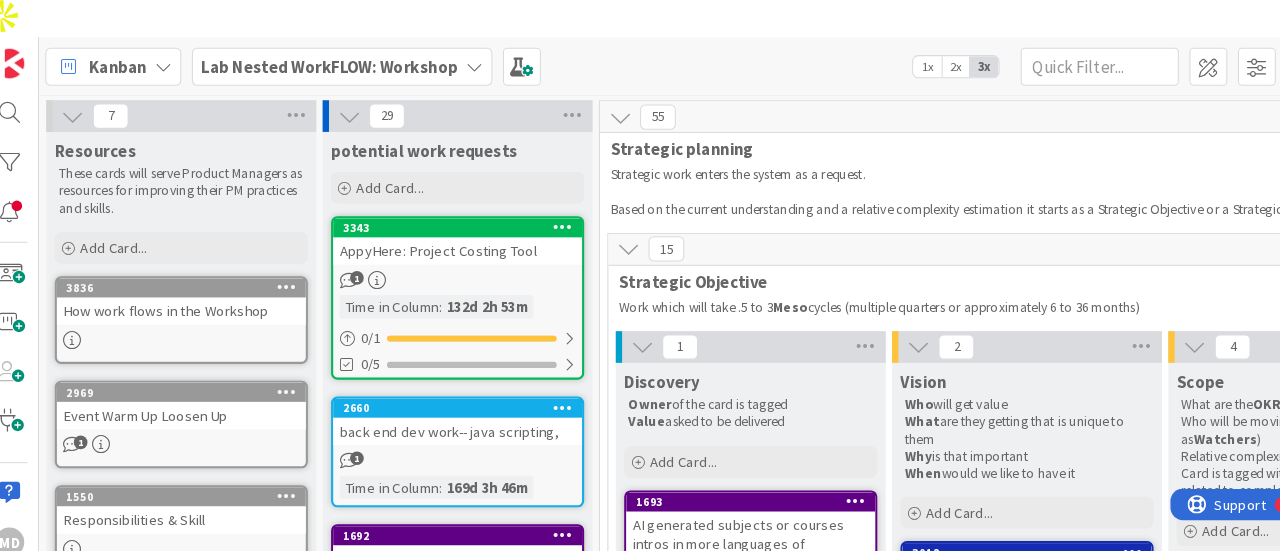 click at bounding box center [468, 68] 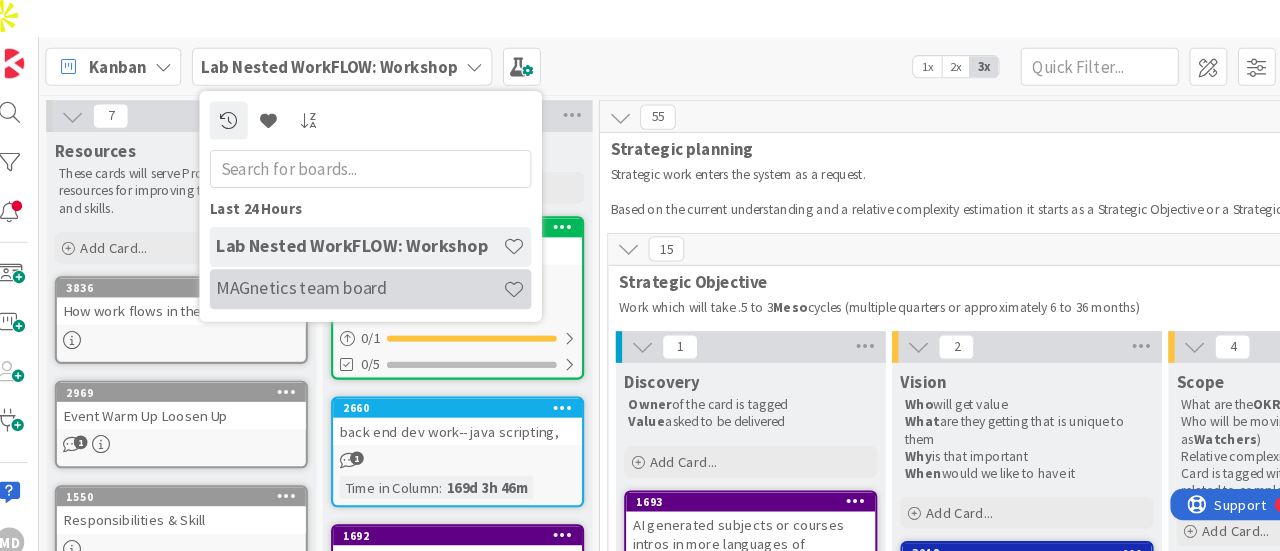 click on "MAGnetics team board" at bounding box center (359, 278) 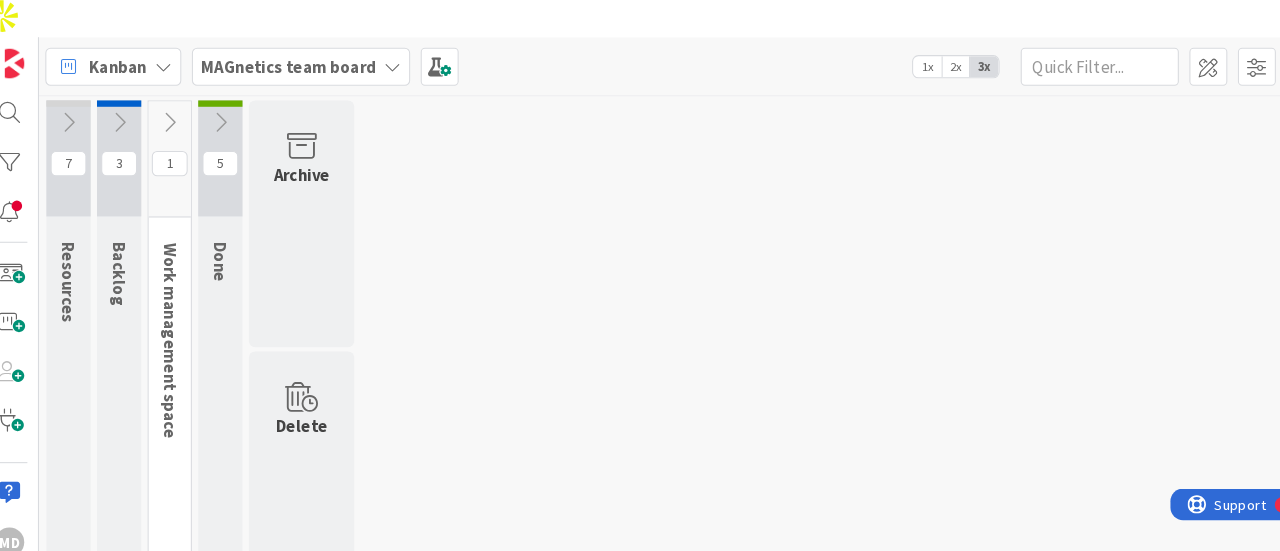 scroll, scrollTop: 0, scrollLeft: 0, axis: both 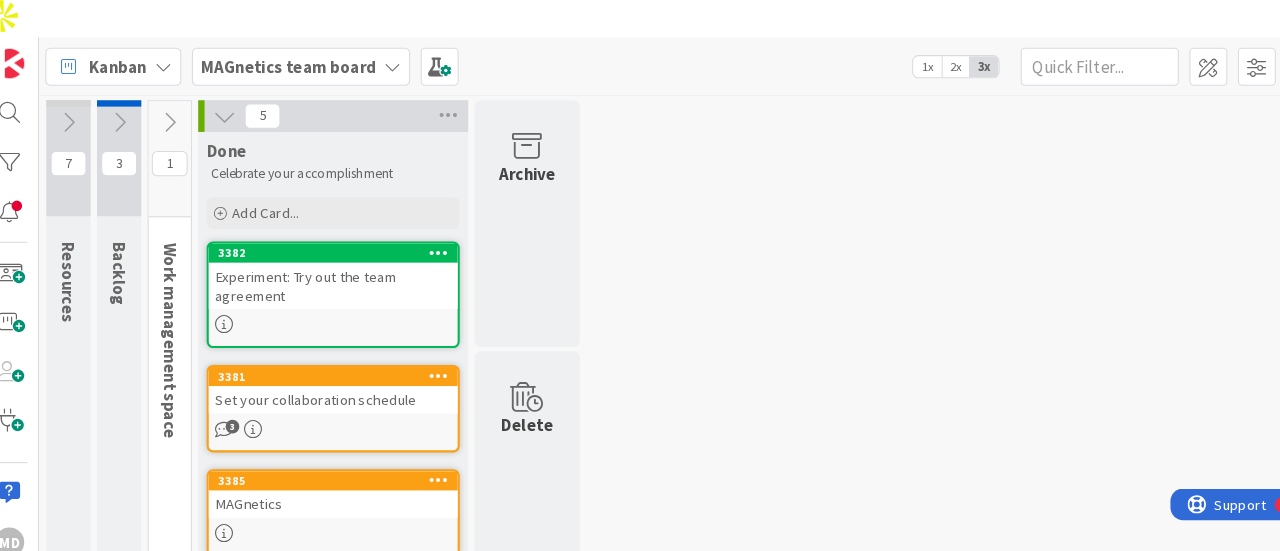 click at bounding box center (179, 121) 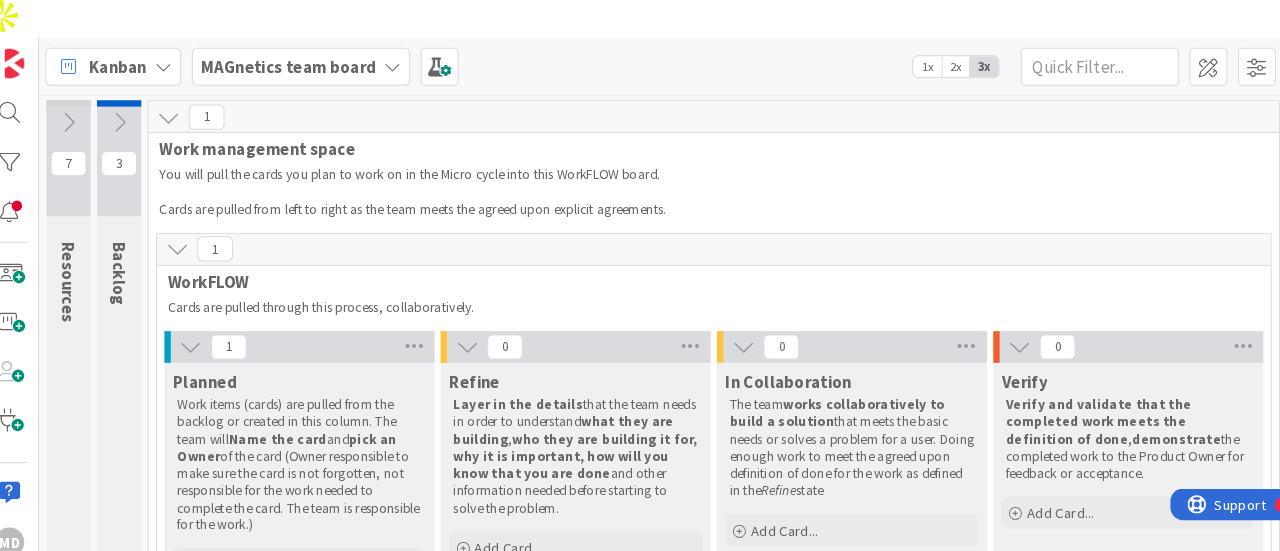 scroll, scrollTop: 198, scrollLeft: 0, axis: vertical 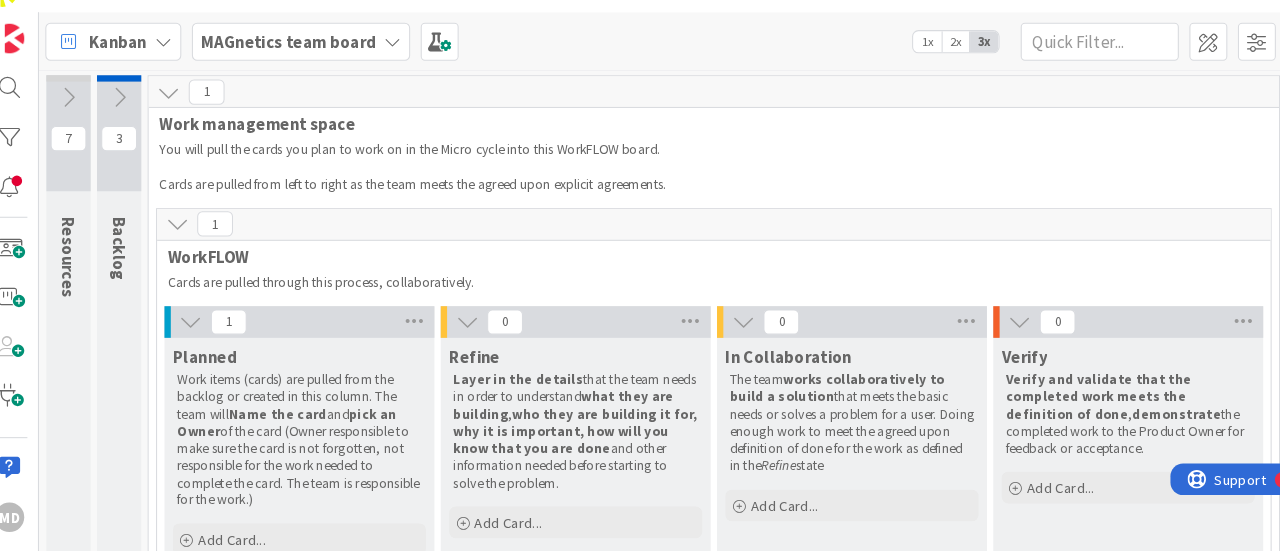 click at bounding box center (131, 121) 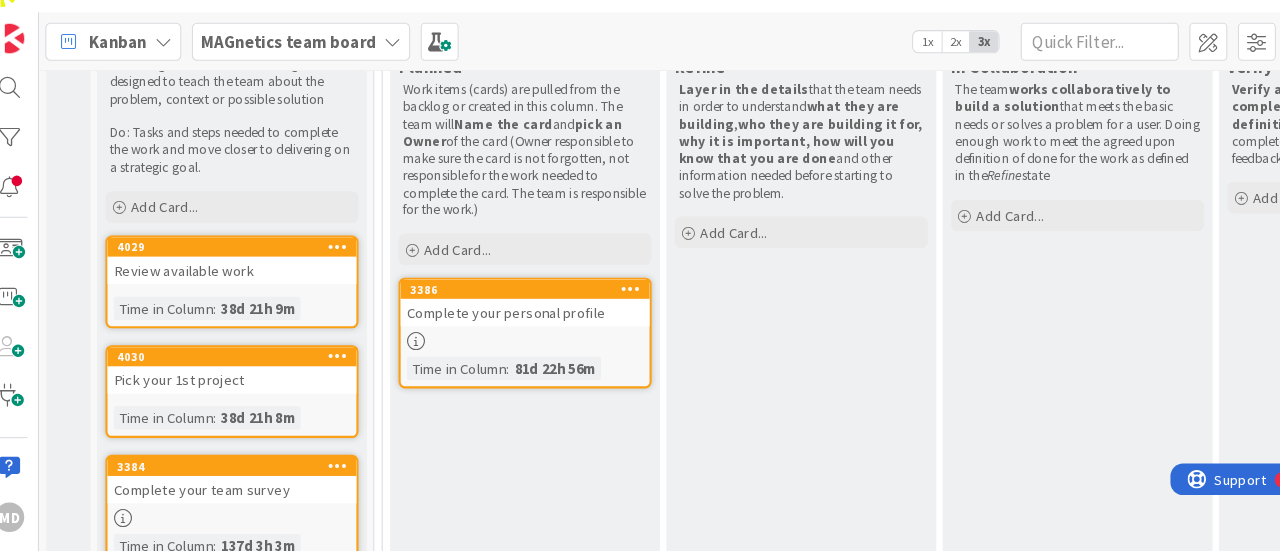 scroll, scrollTop: 289, scrollLeft: 0, axis: vertical 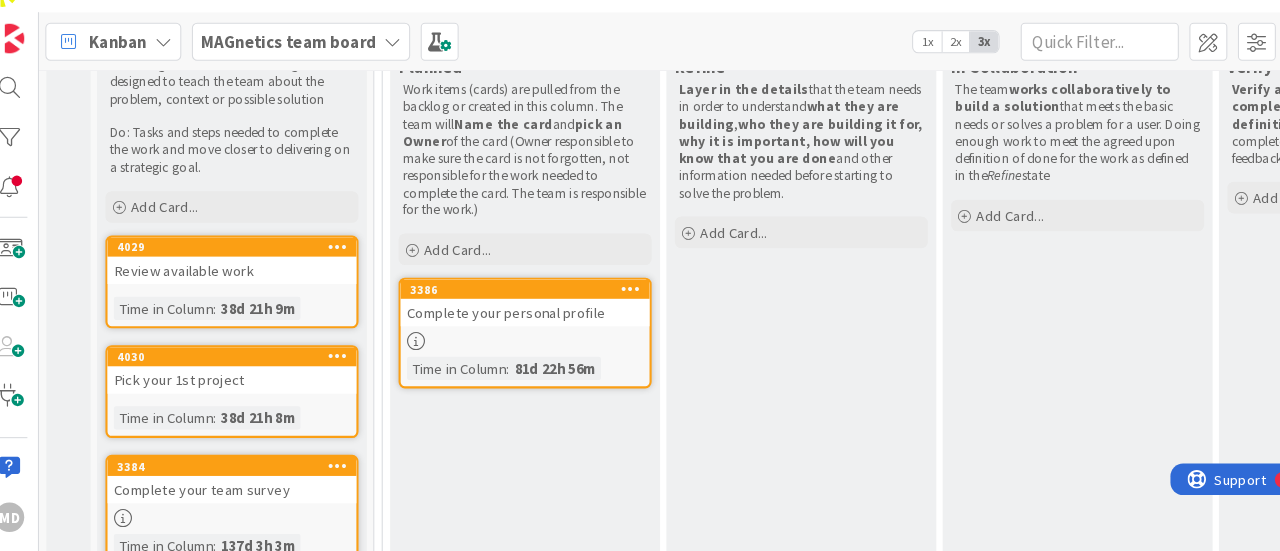 click on "Review available work" at bounding box center [238, 285] 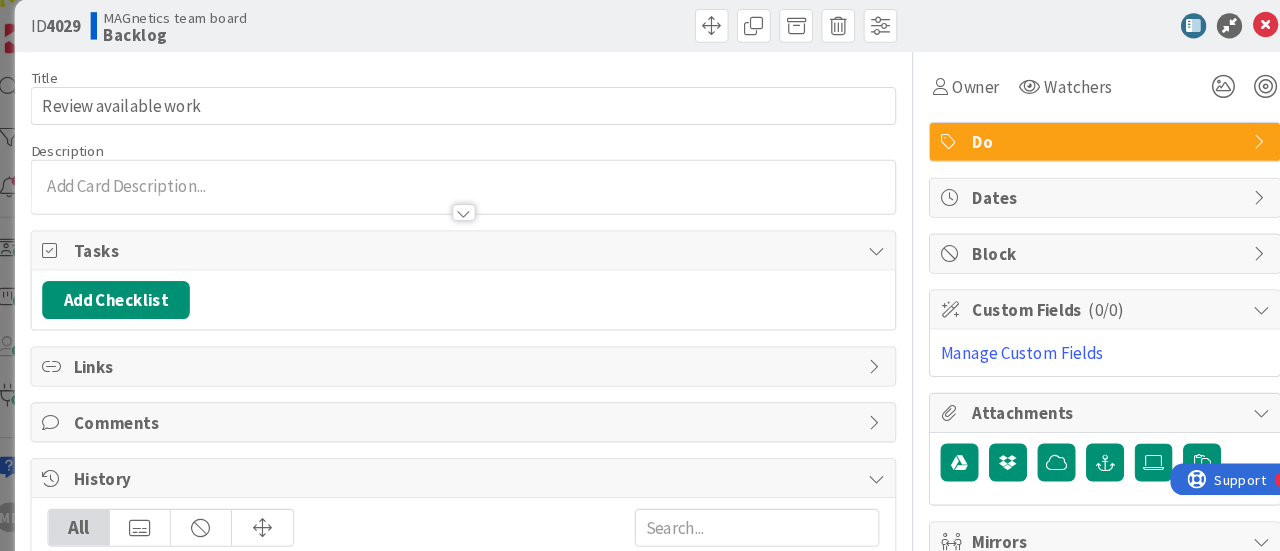 scroll, scrollTop: 0, scrollLeft: 0, axis: both 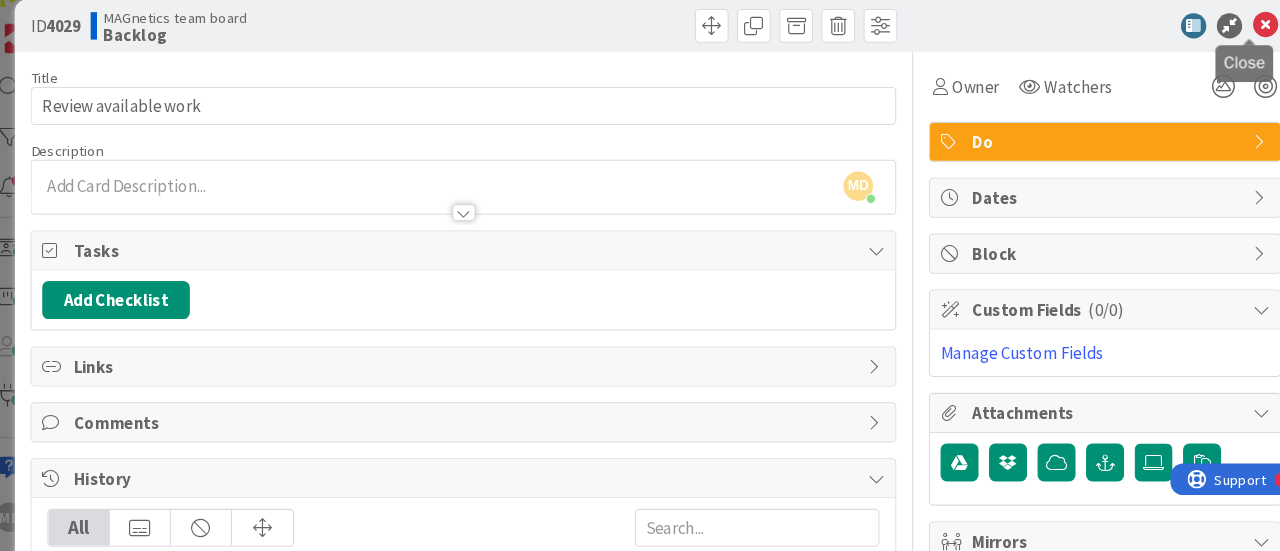 click at bounding box center (1218, 53) 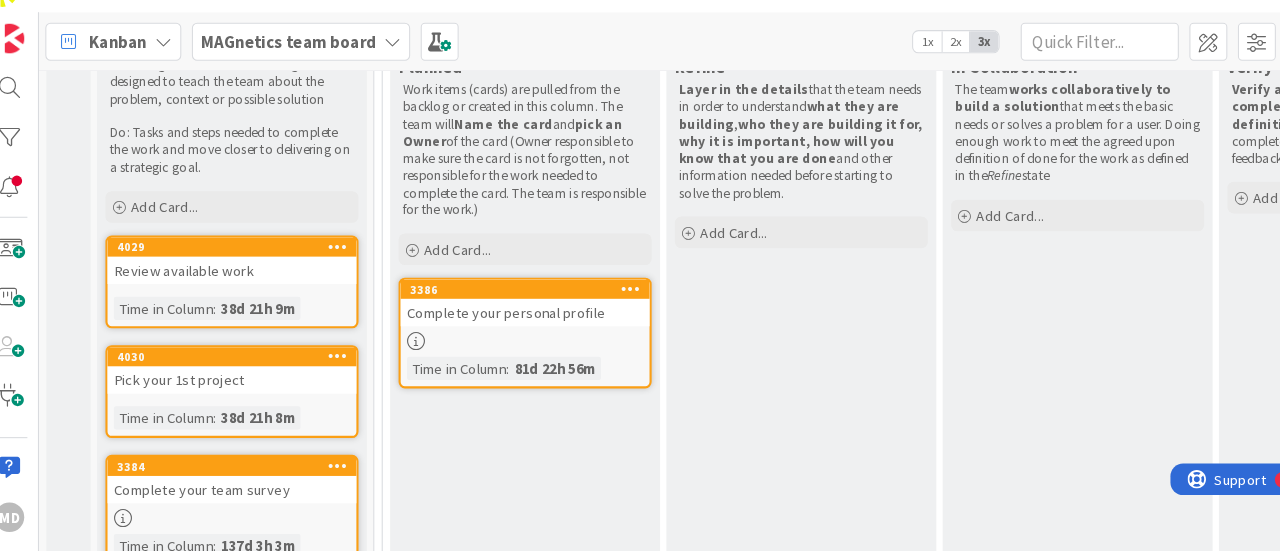scroll, scrollTop: 0, scrollLeft: 0, axis: both 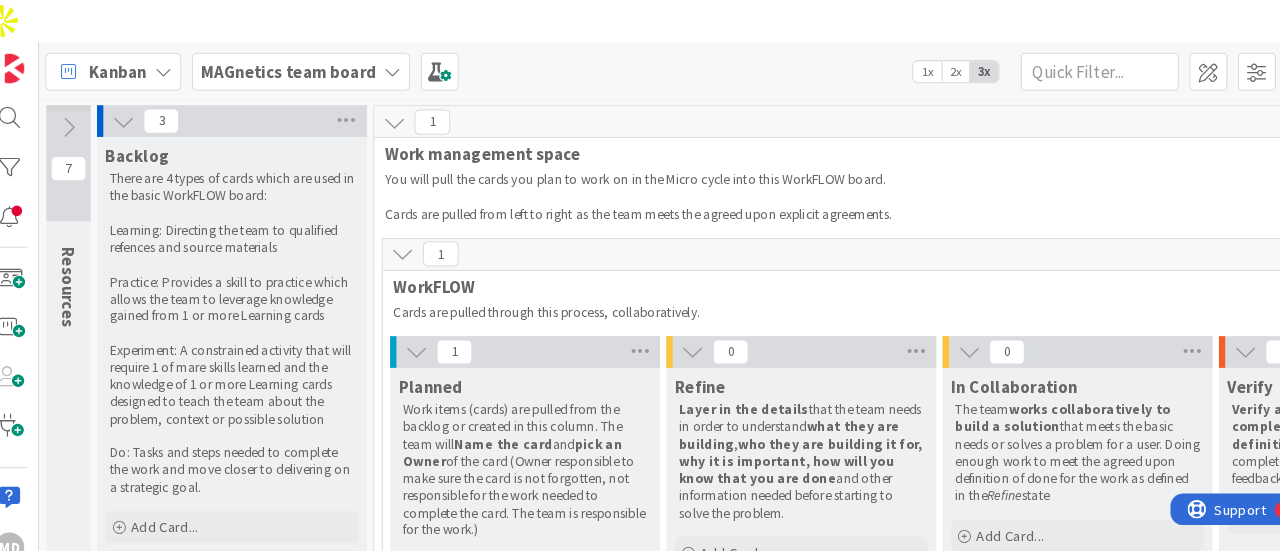 click at bounding box center [83, 121] 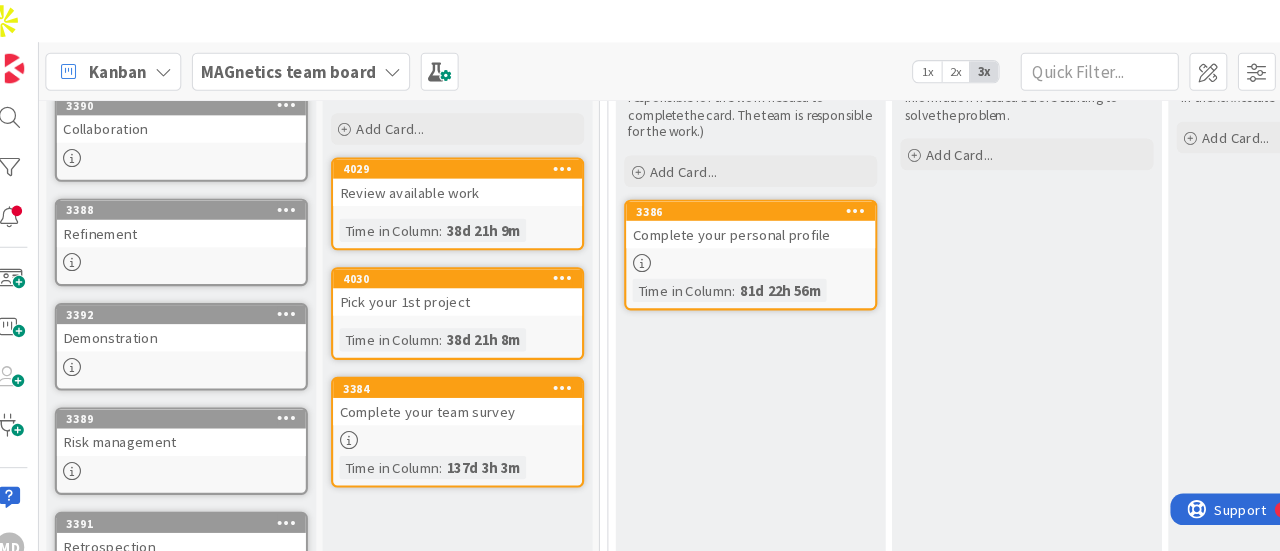 scroll, scrollTop: 377, scrollLeft: 0, axis: vertical 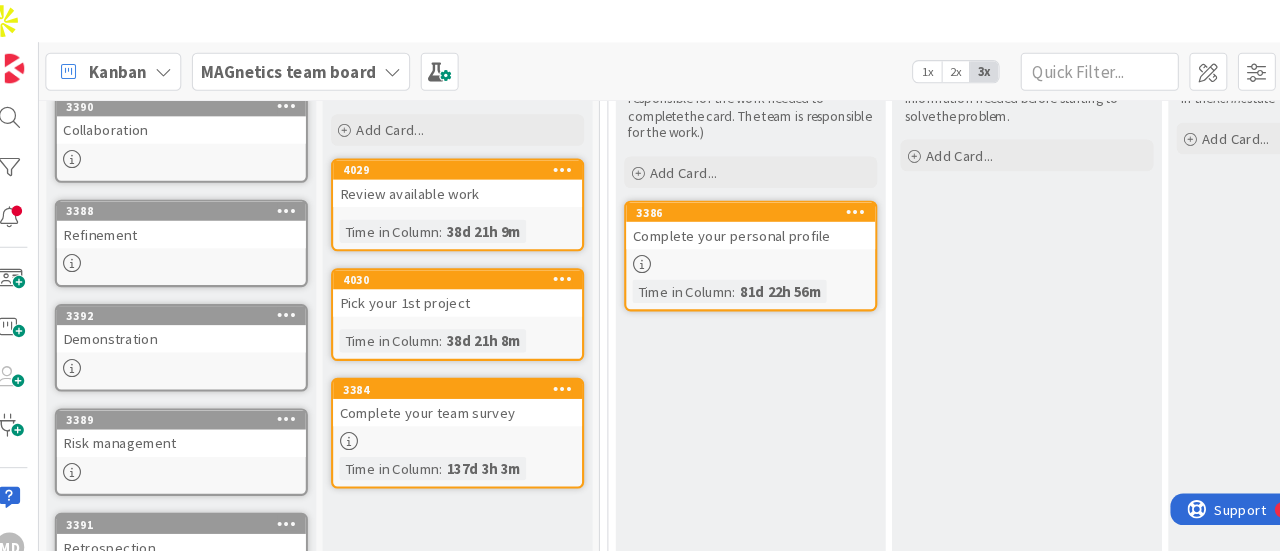 click on "Pick your 1st project" at bounding box center [452, 287] 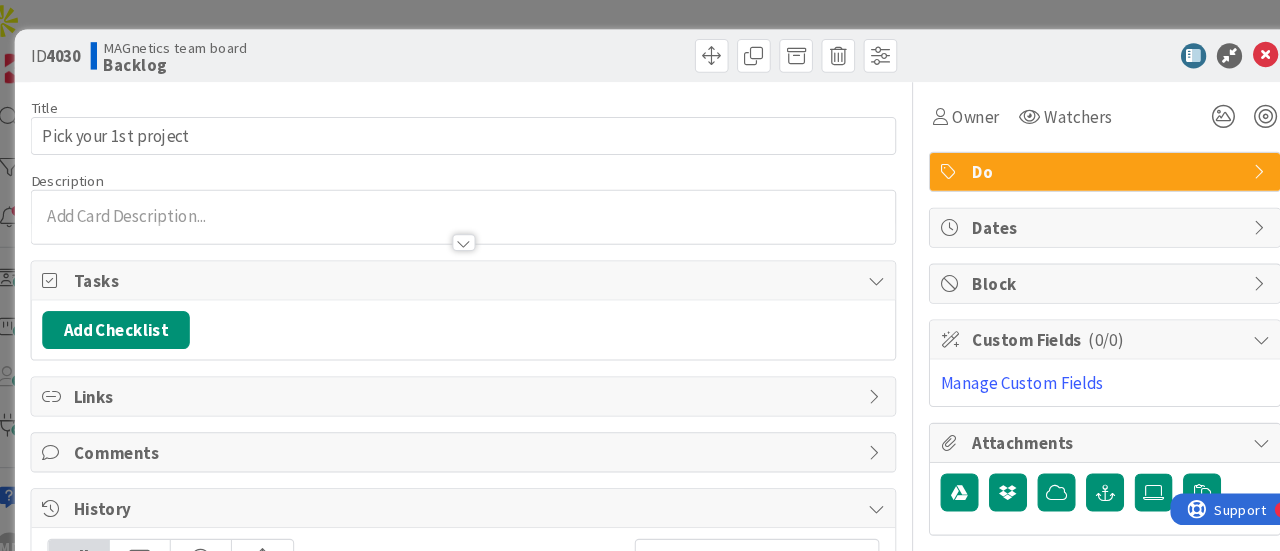 scroll, scrollTop: 0, scrollLeft: 0, axis: both 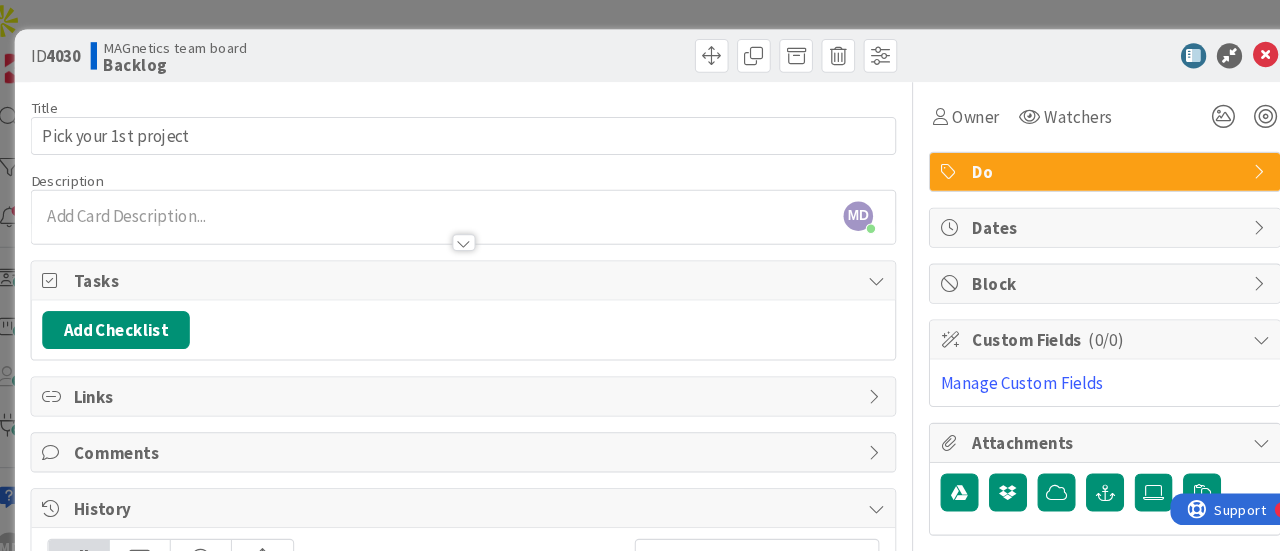 click at bounding box center [458, 230] 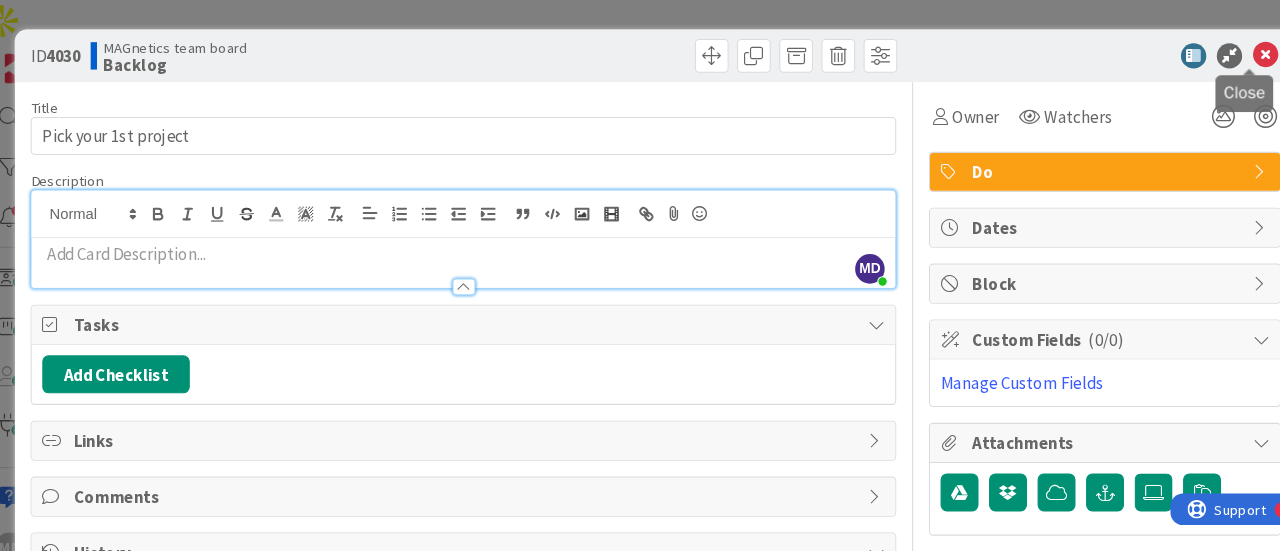 click at bounding box center [1218, 53] 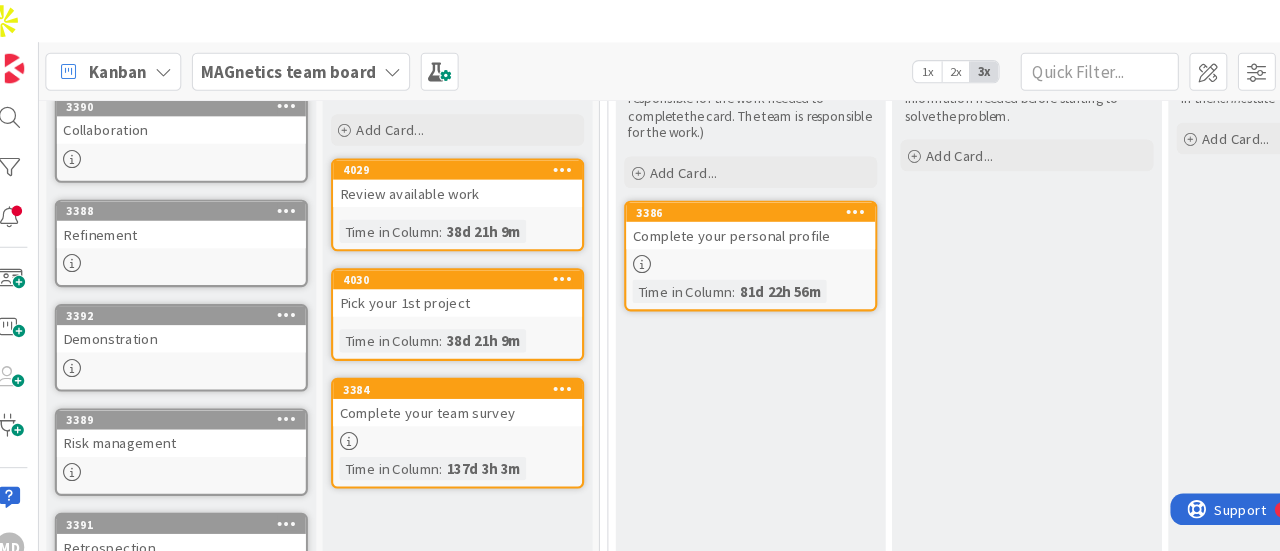 scroll, scrollTop: 0, scrollLeft: 0, axis: both 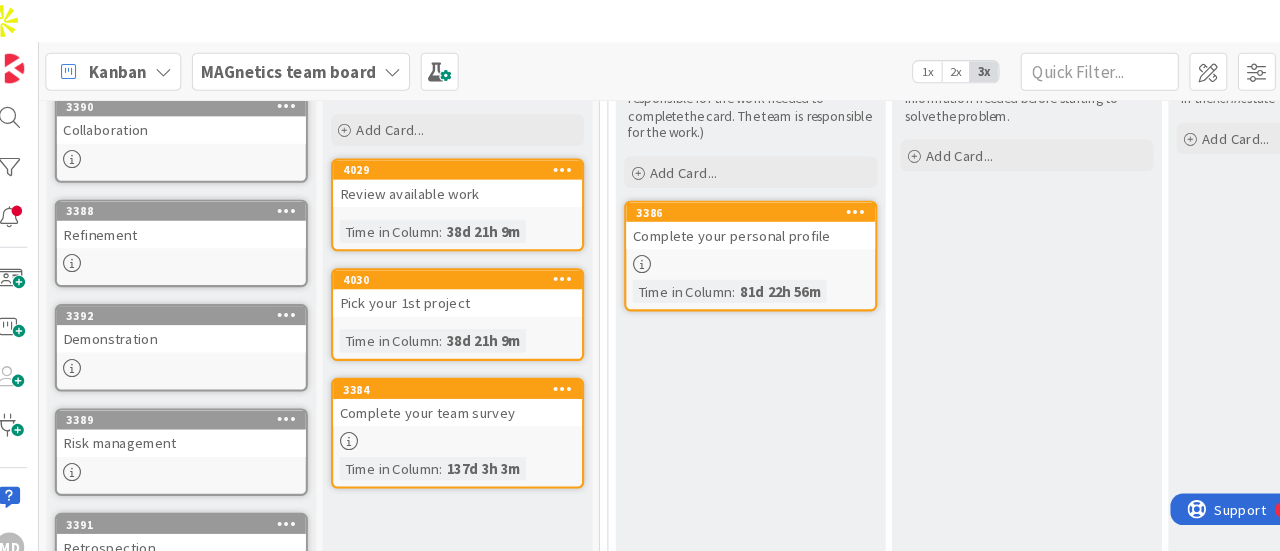 click at bounding box center (173, 68) 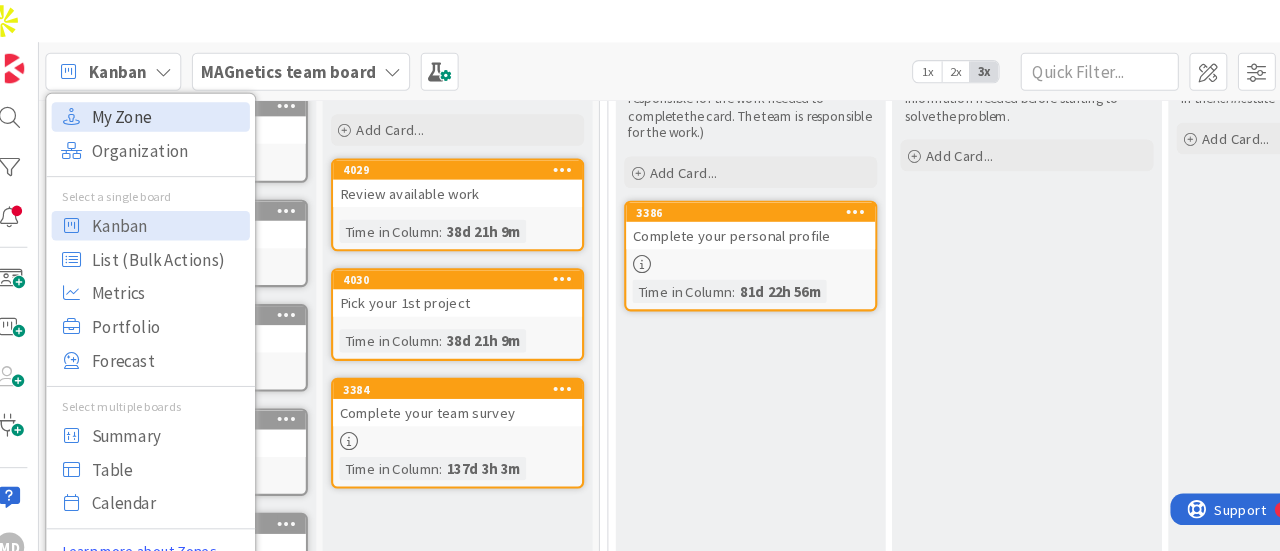 click on "My Zone" at bounding box center [177, 111] 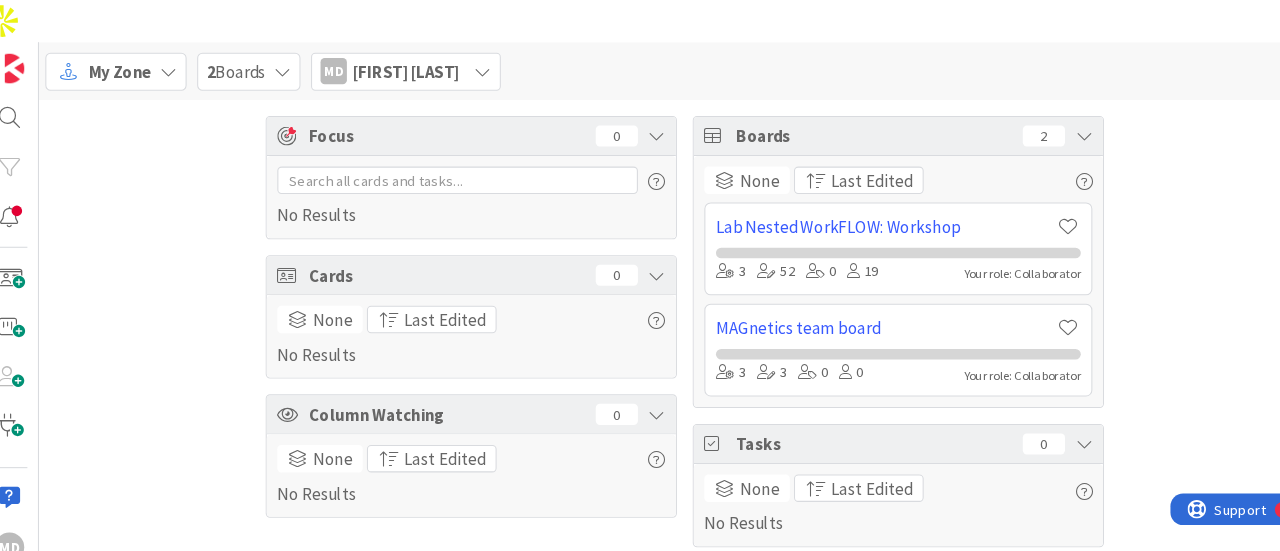 scroll, scrollTop: 0, scrollLeft: 0, axis: both 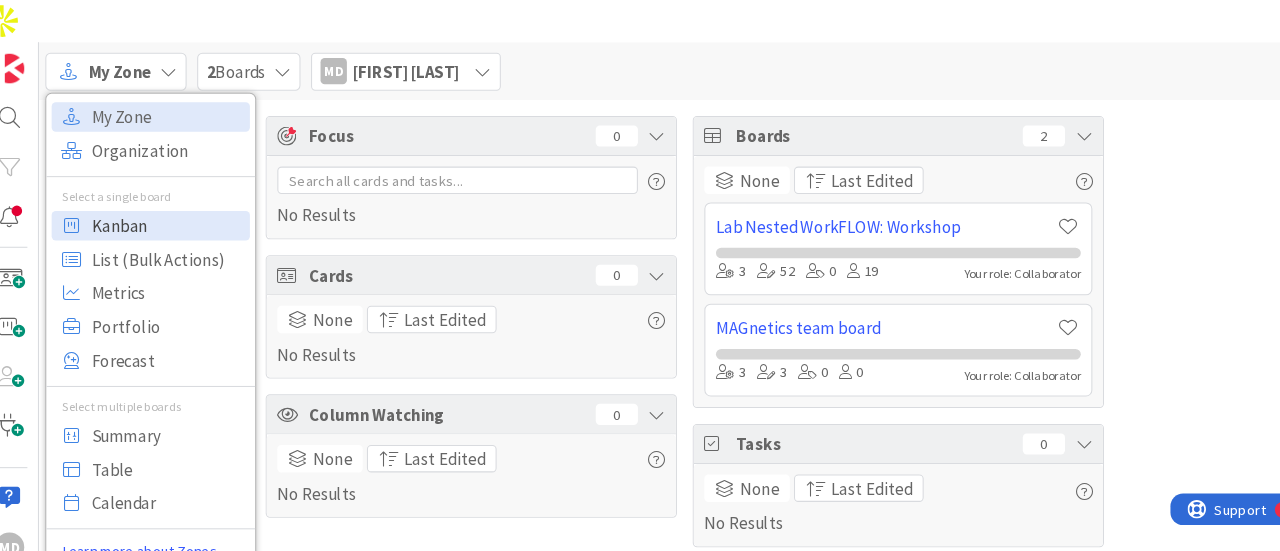 click on "Kanban" at bounding box center (177, 214) 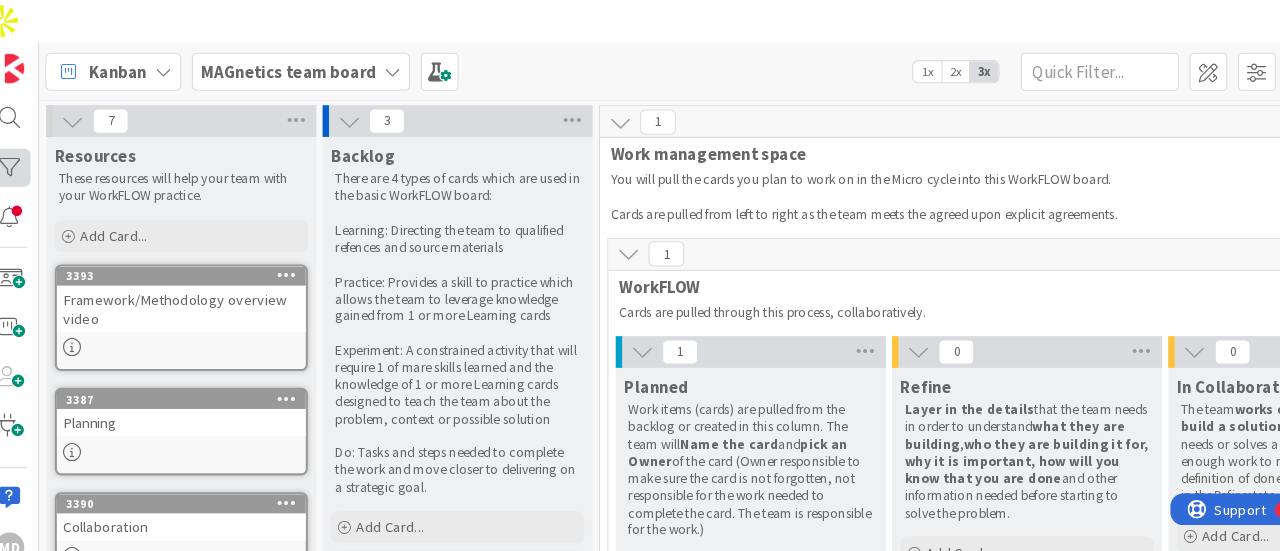 scroll, scrollTop: 0, scrollLeft: 0, axis: both 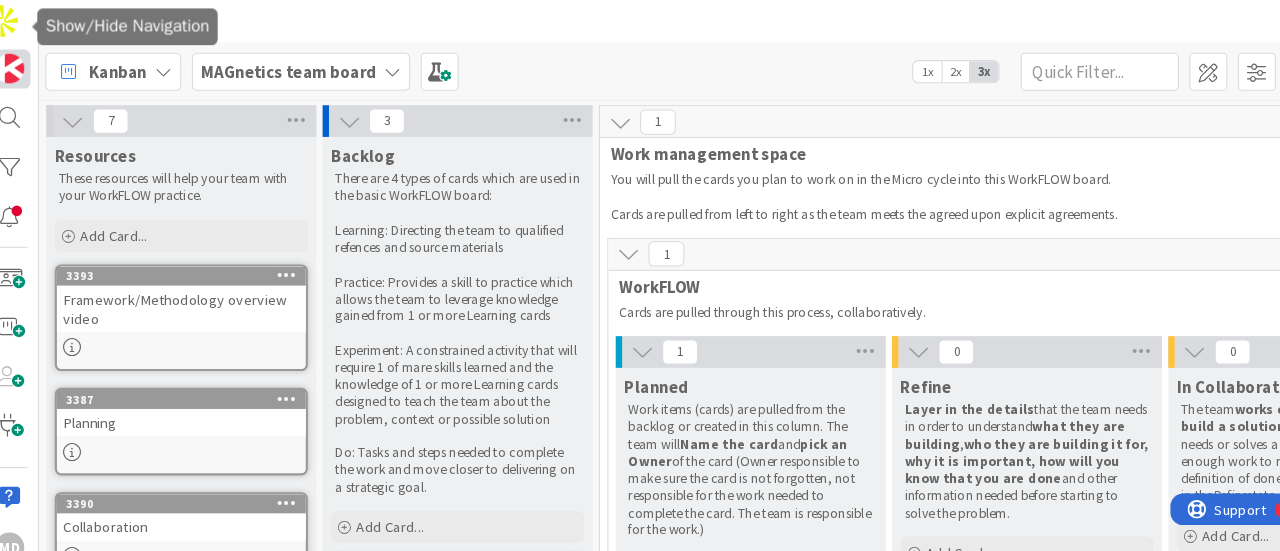 click at bounding box center [27, 65] 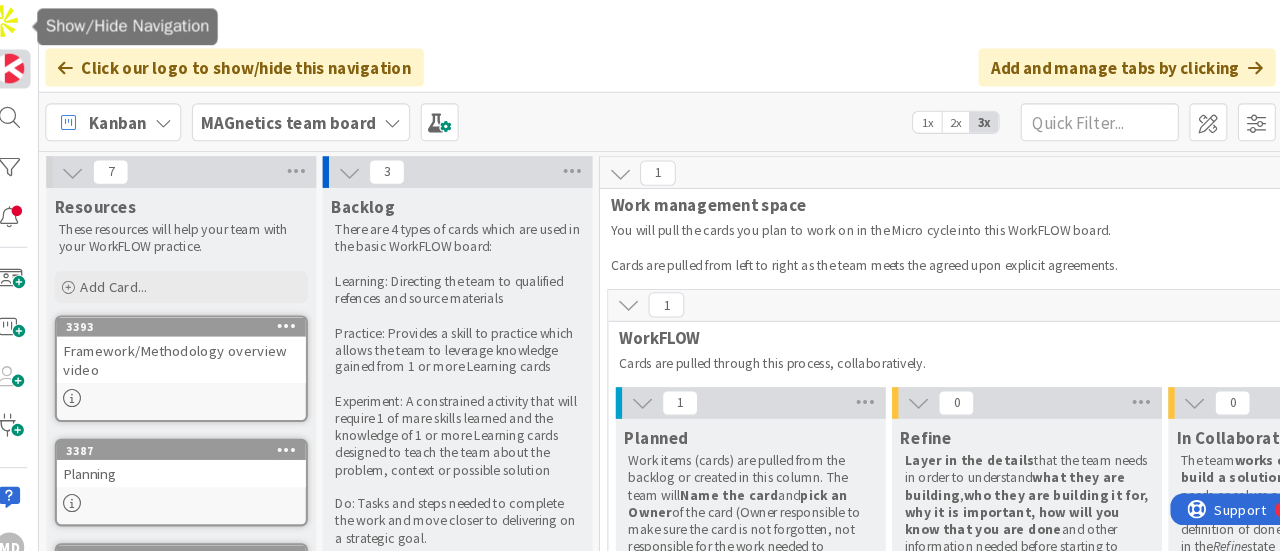 click at bounding box center [27, 65] 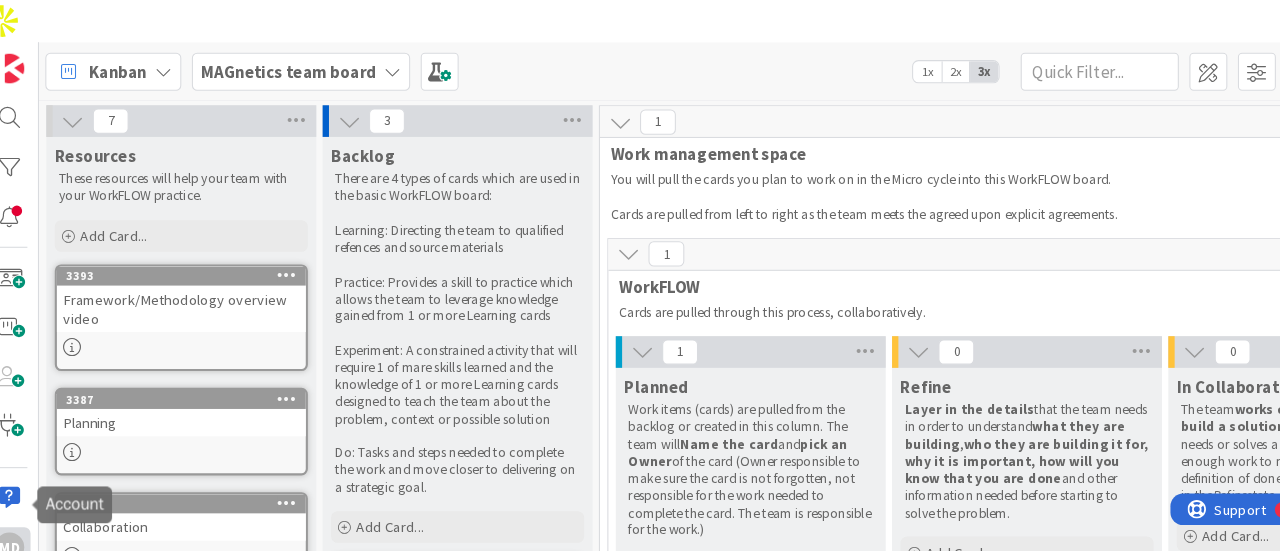 click on "MD" at bounding box center [27, 519] 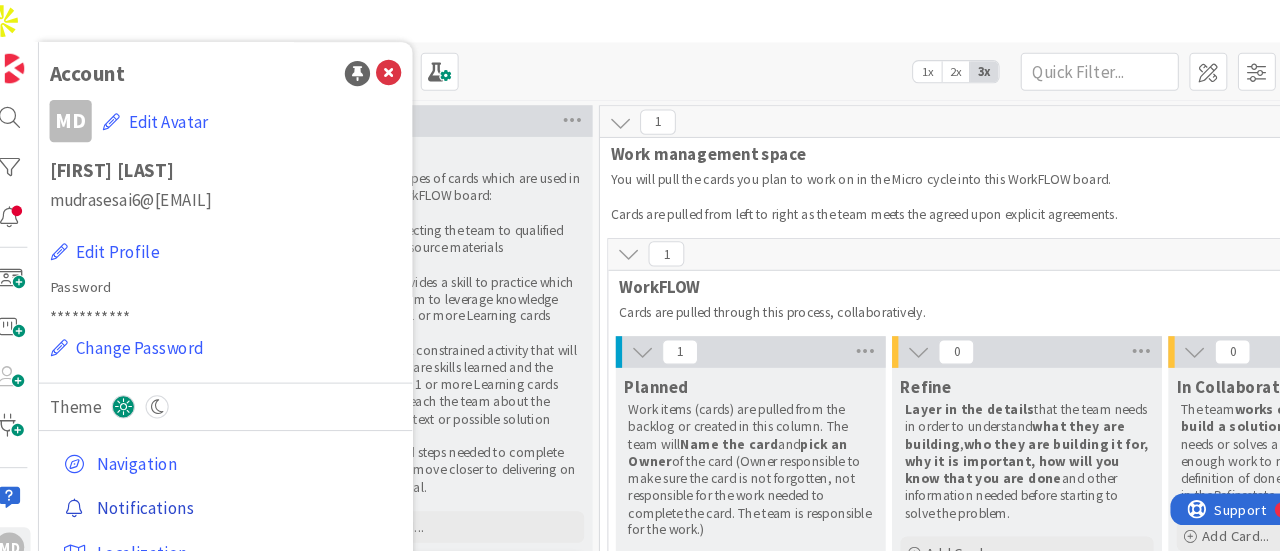 scroll, scrollTop: 28, scrollLeft: 0, axis: vertical 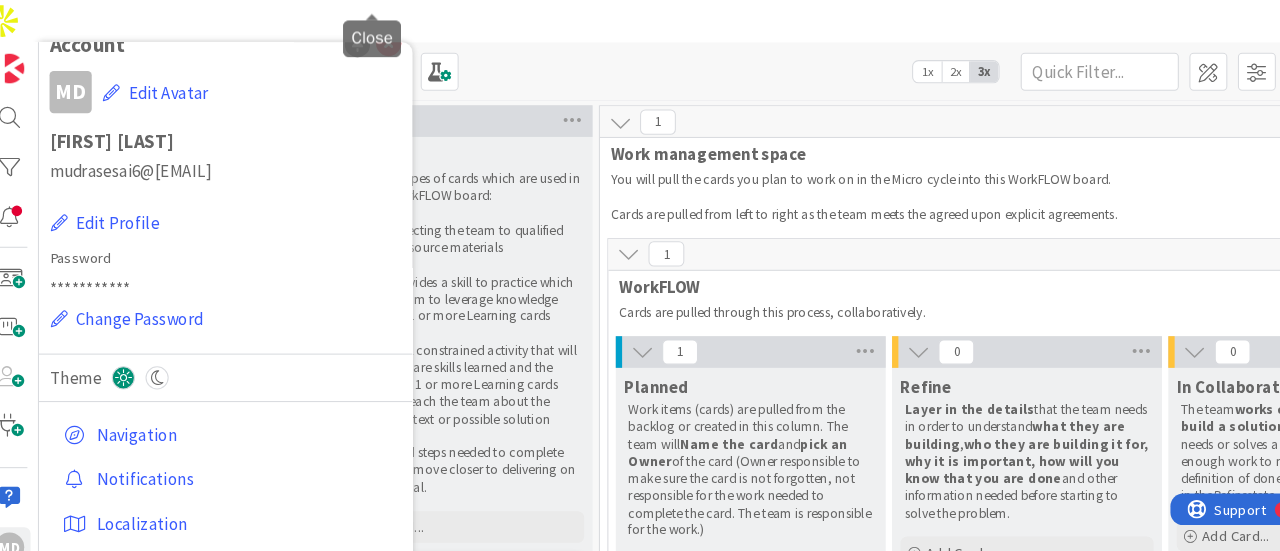 click at bounding box center [387, 42] 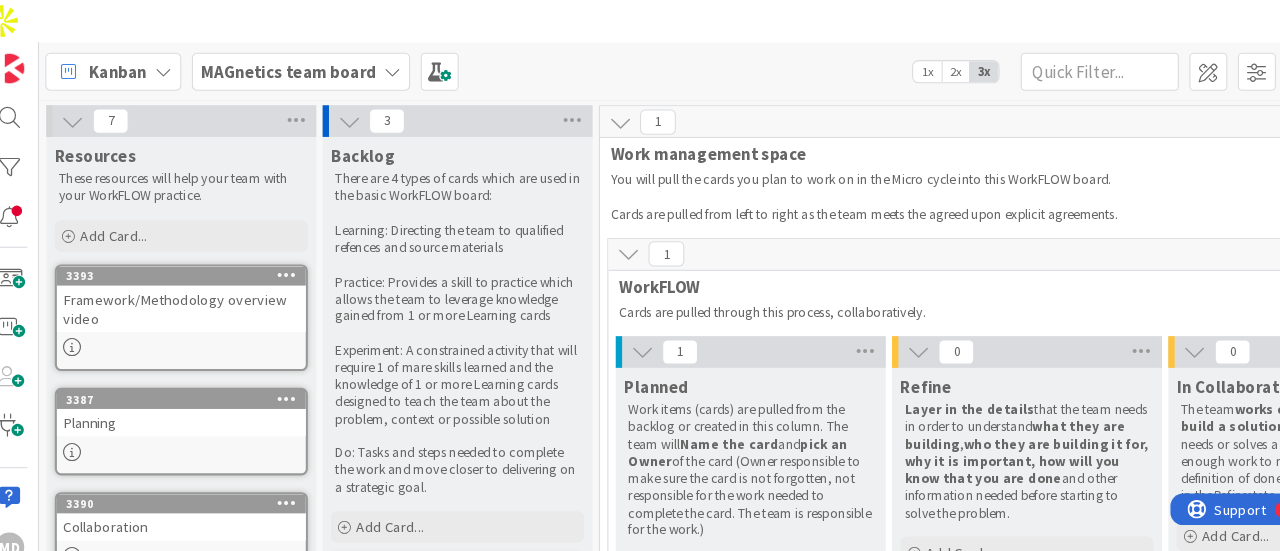 scroll, scrollTop: 0, scrollLeft: 0, axis: both 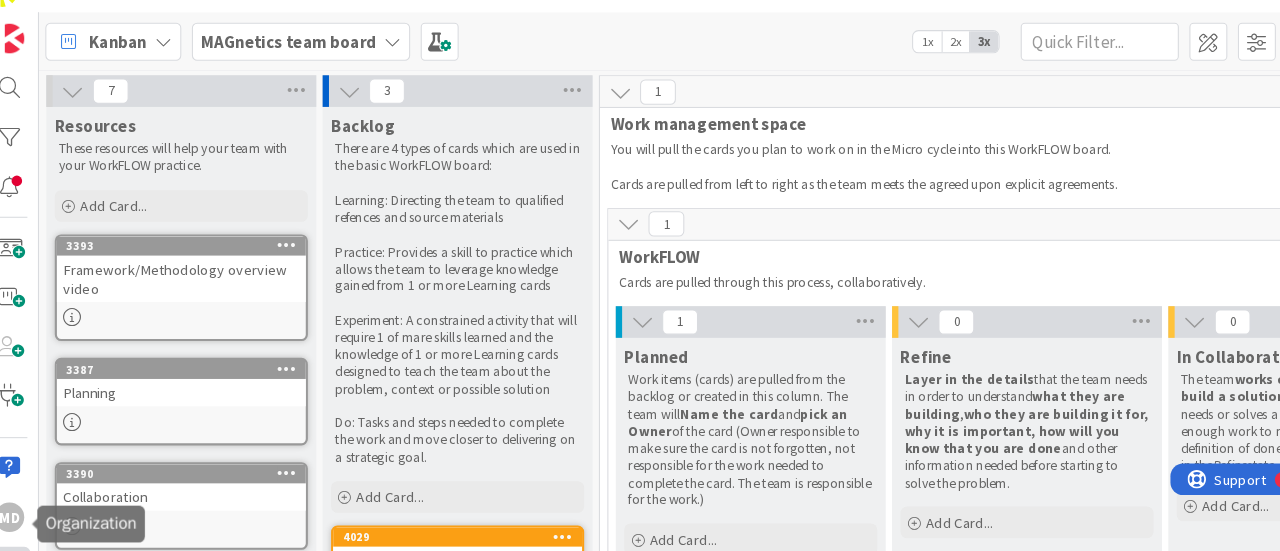 click at bounding box center [27, 566] 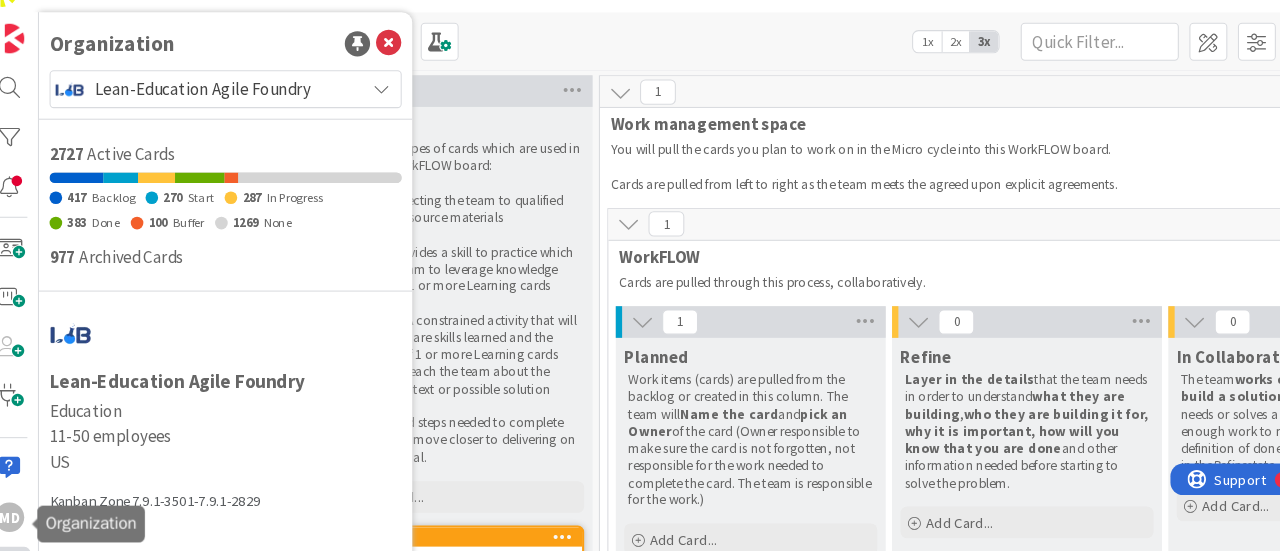 click at bounding box center (27, 566) 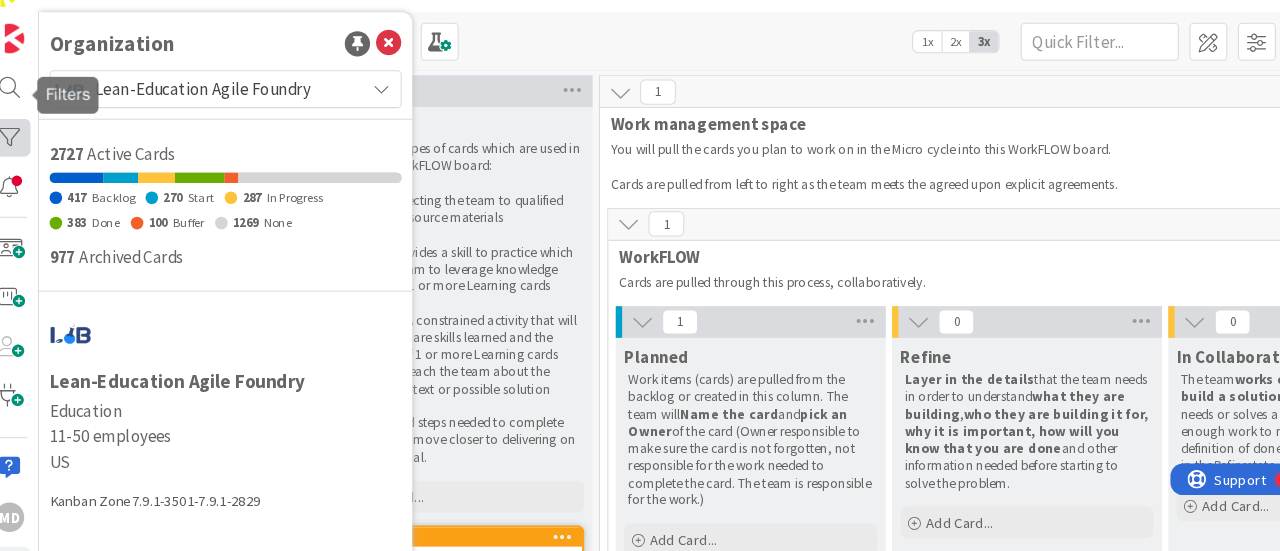 scroll, scrollTop: 0, scrollLeft: 0, axis: both 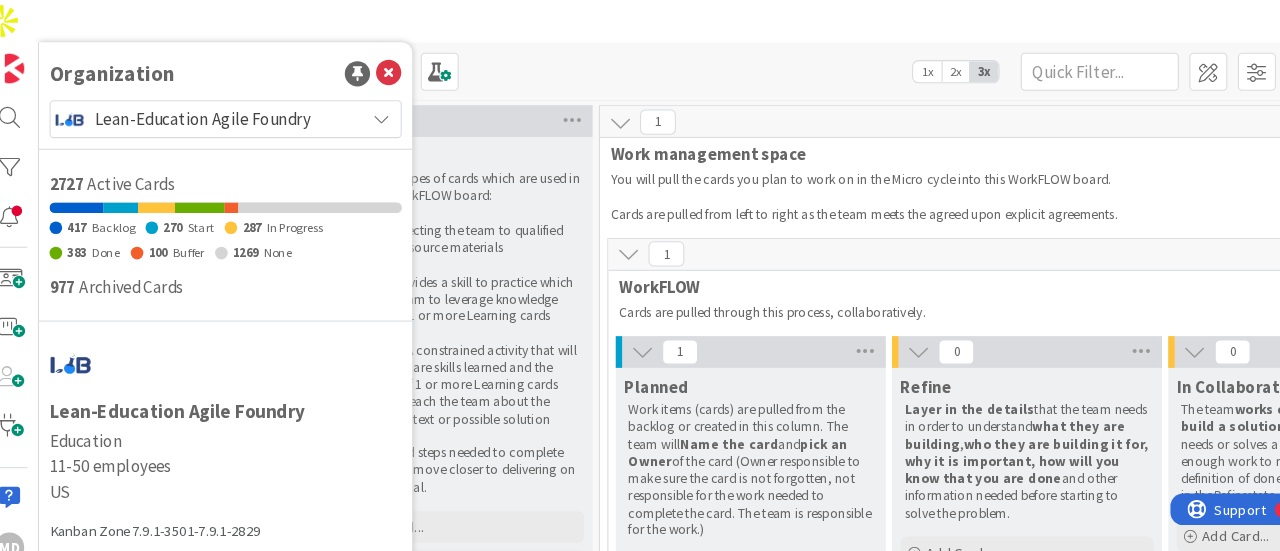 click on "Kanban MAGnetics team board 1x 2x 3x" at bounding box center (667, 67) 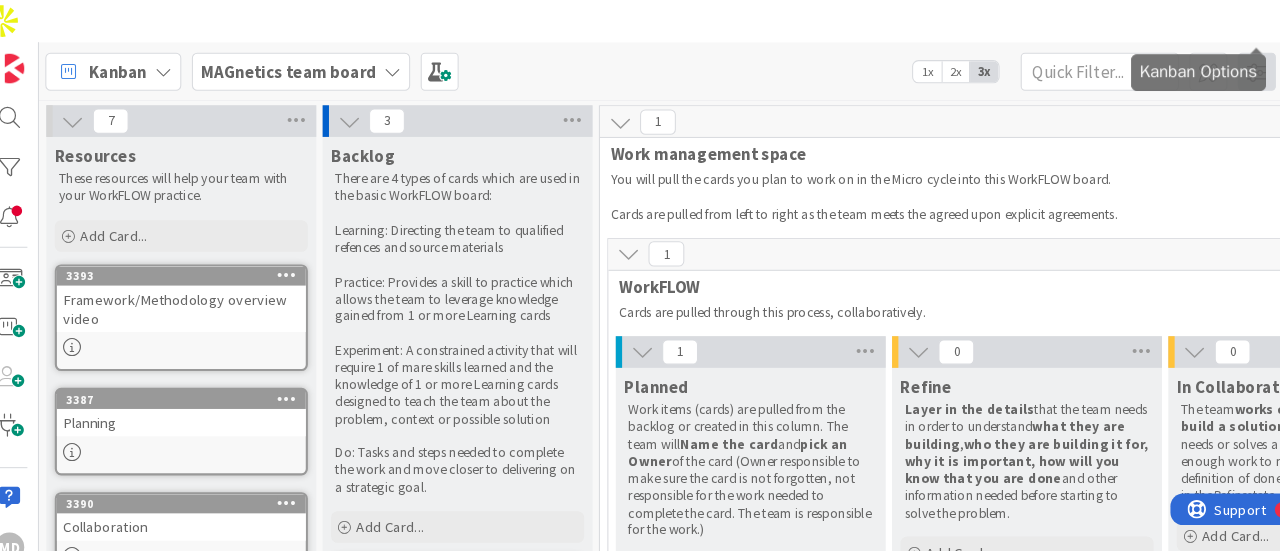 click at bounding box center [1210, 68] 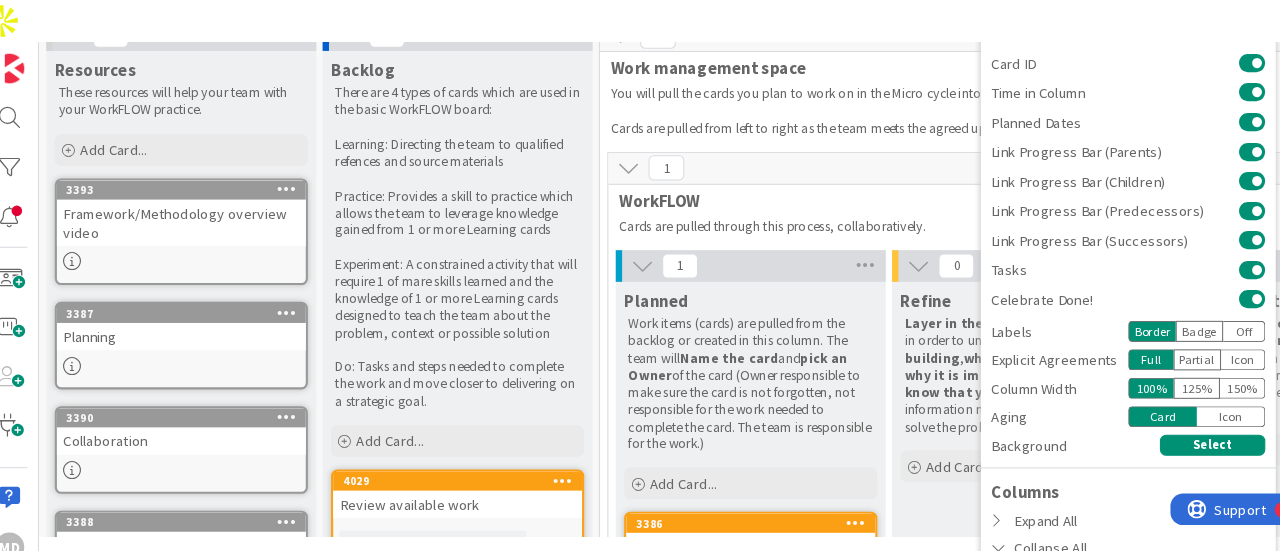 scroll, scrollTop: 0, scrollLeft: 0, axis: both 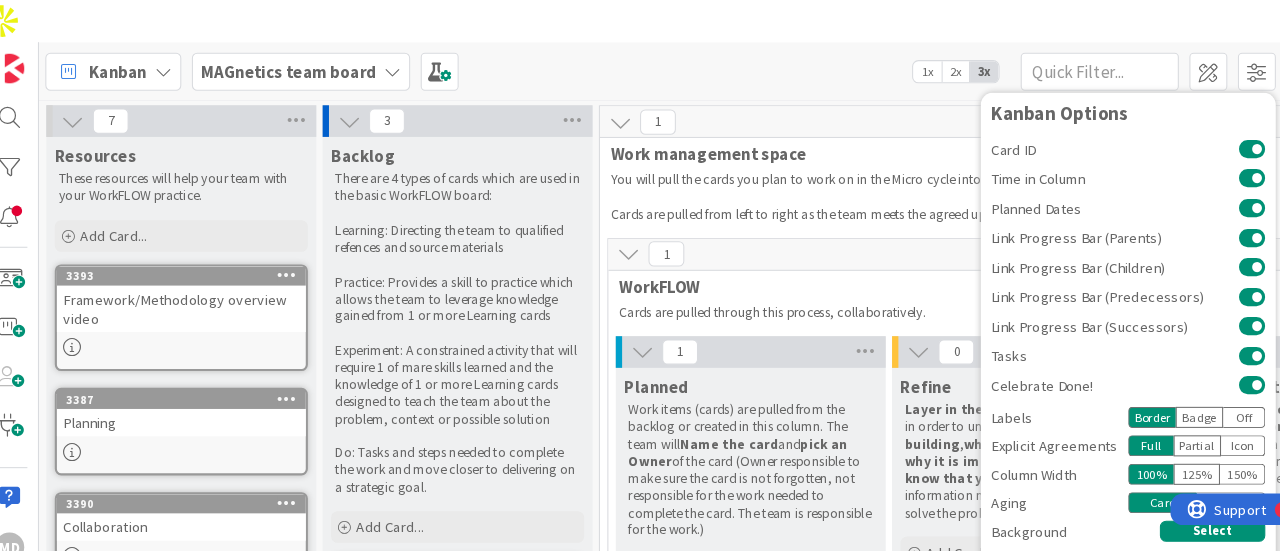 click on "Kanban MAGnetics team board 1x 2x 3x Kanban Options Card ID Time in Column Planned Dates Link Progress Bar (Parents) Link Progress Bar (Children) Link Progress Bar (Predecessors) Link Progress Bar (Successors) Tasks Celebrate Done! Labels Border Badge Off Explicit Agreements Full Partial Icon Column Width 100 % 125 % 150 % Aging Card Icon Background Select Columns Expand All Collapse All Collapse Empty These options only apply to you" at bounding box center (667, 67) 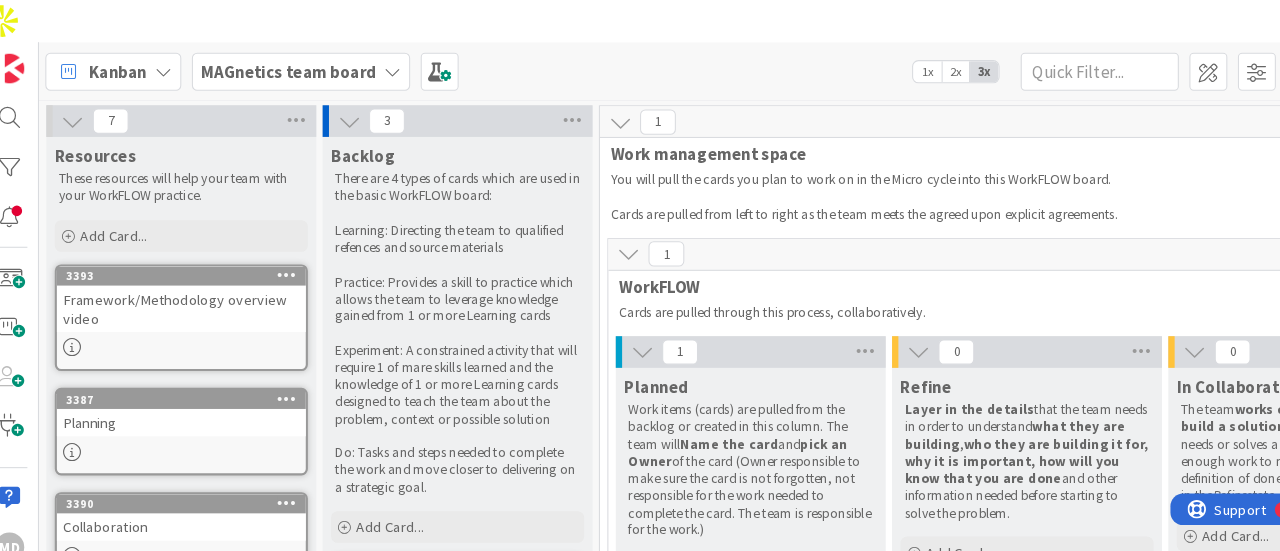 click on "1x" at bounding box center (897, 68) 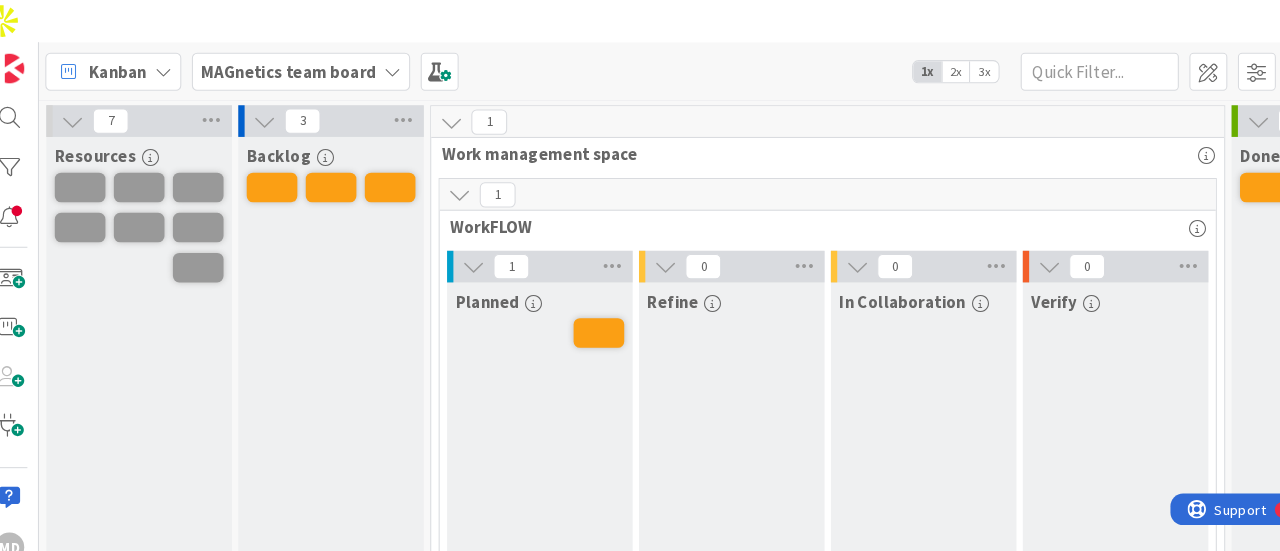 click on "2x" at bounding box center (924, 68) 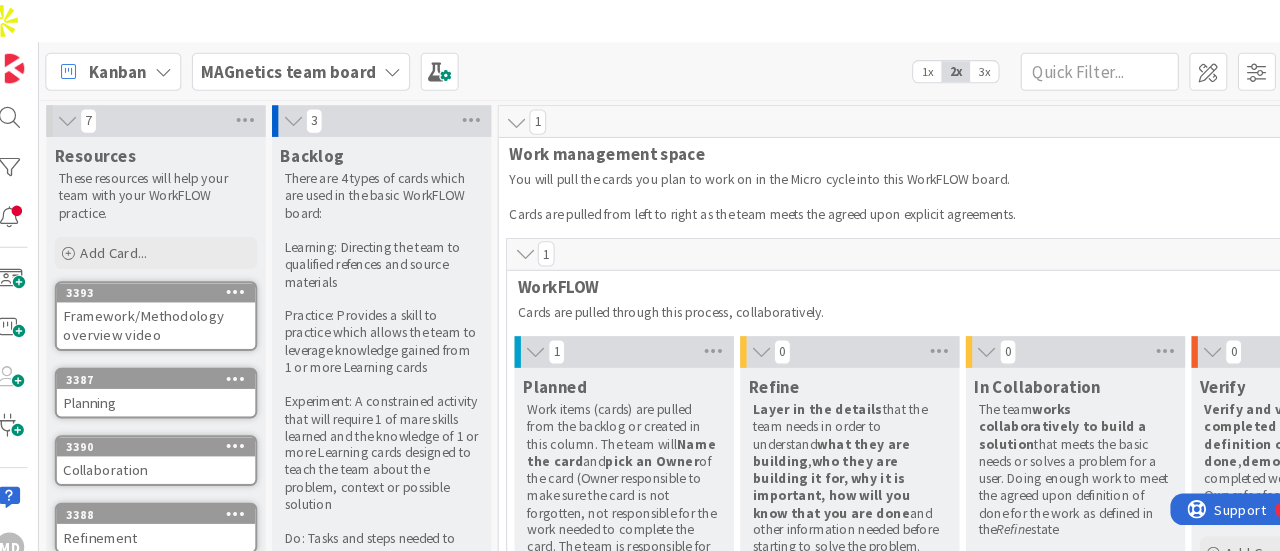 click at bounding box center (173, 68) 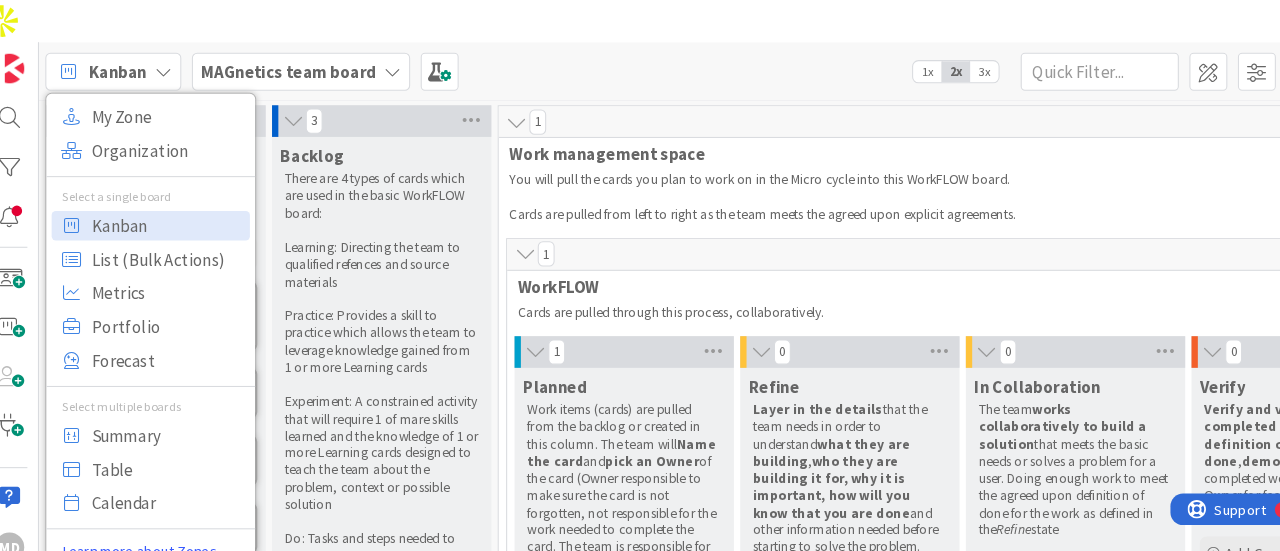 click at bounding box center [173, 68] 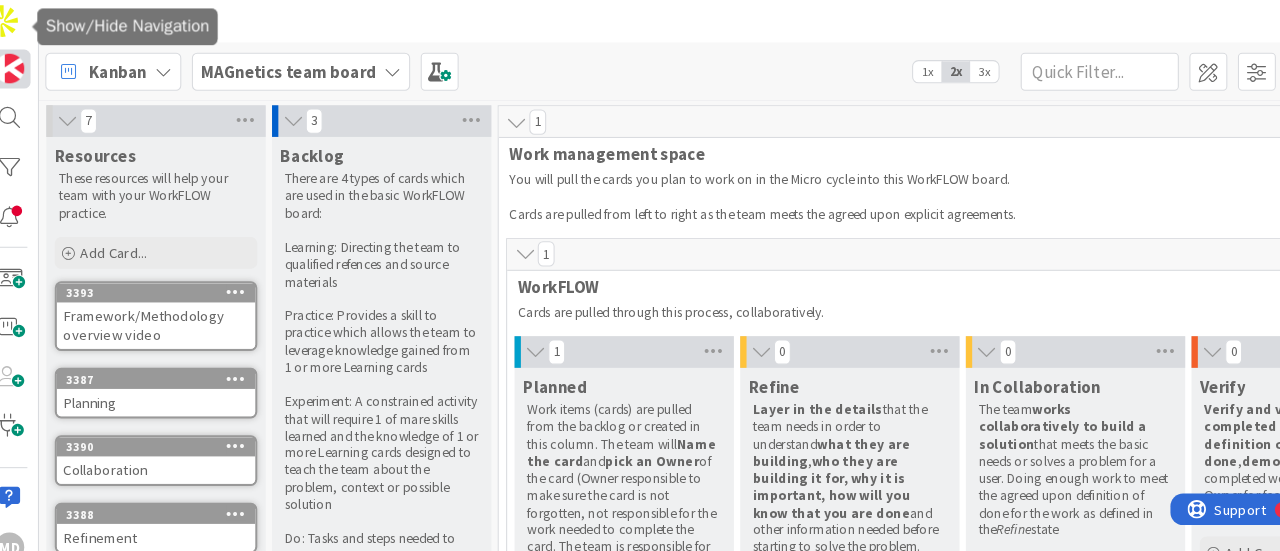 click at bounding box center (27, 65) 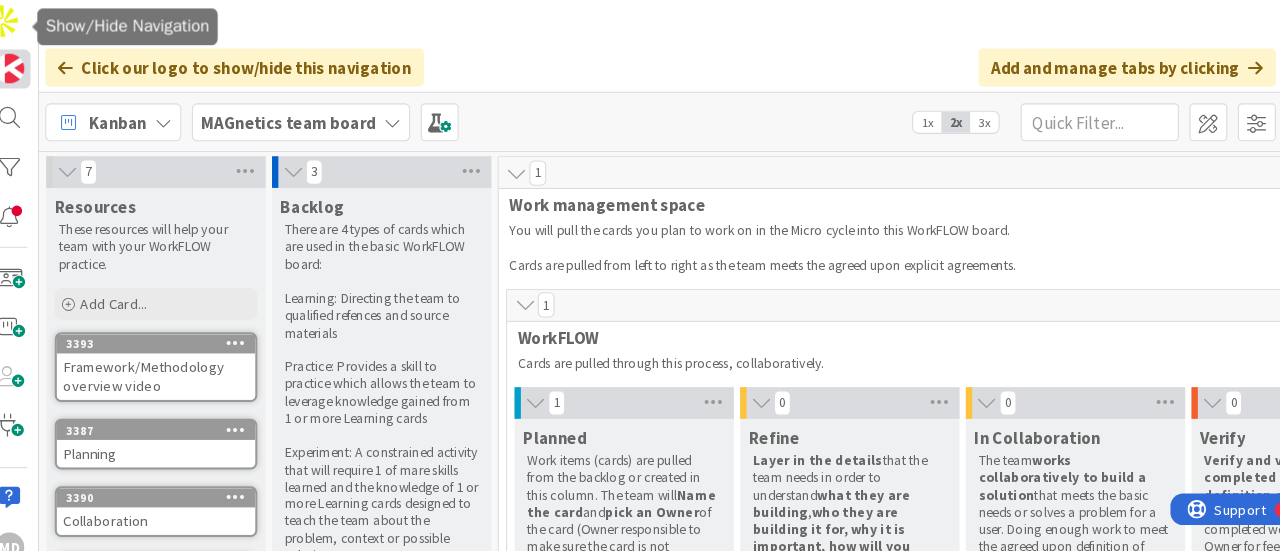 click at bounding box center [27, 65] 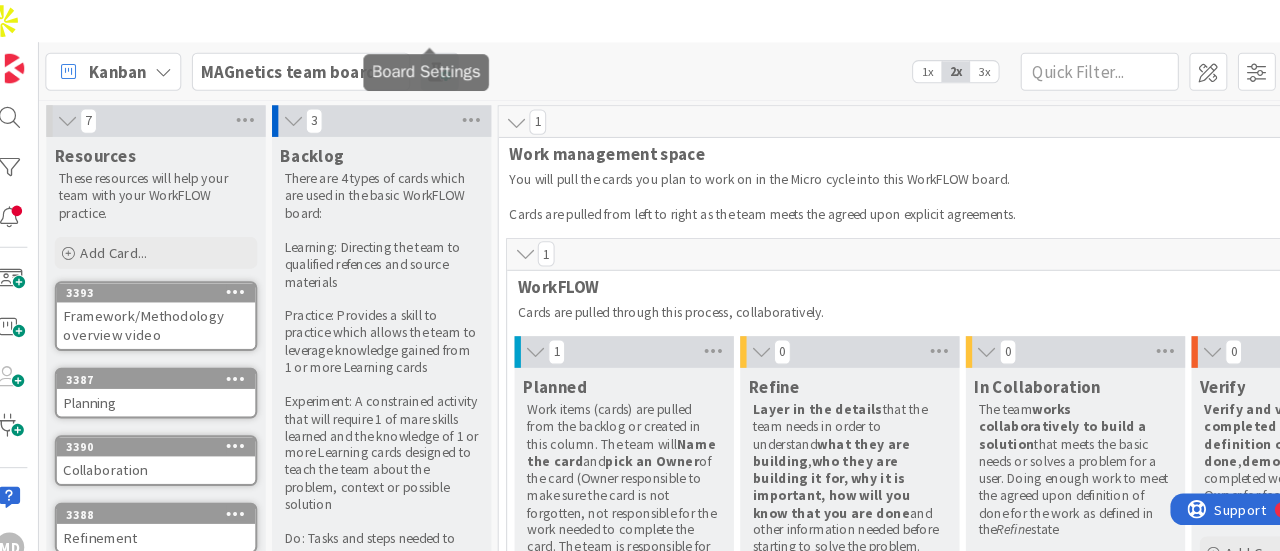 click at bounding box center [435, 68] 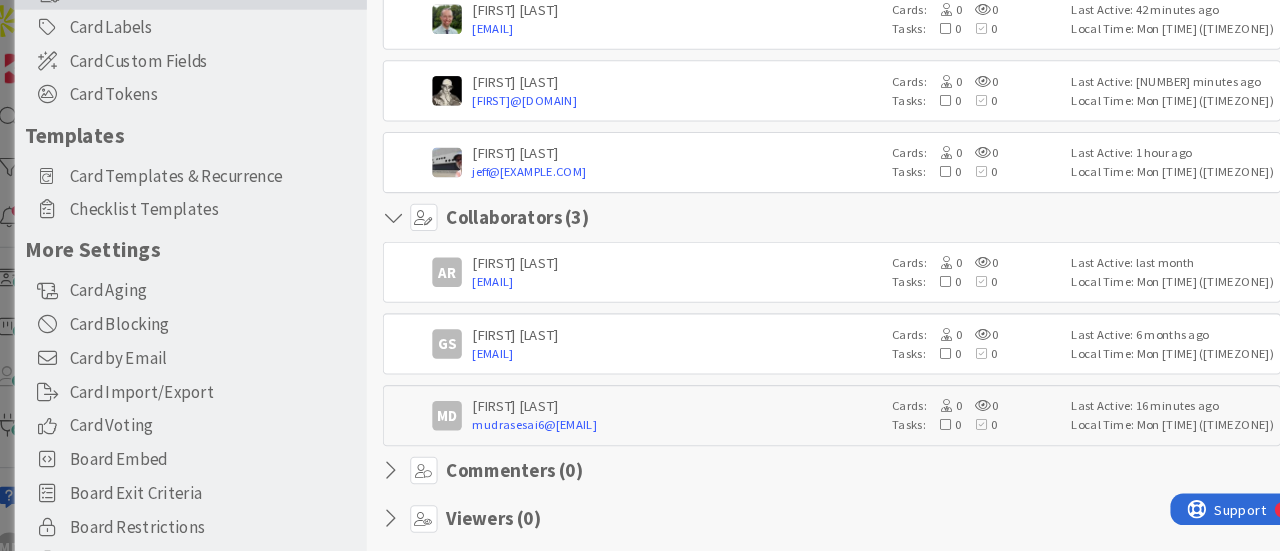 scroll, scrollTop: 230, scrollLeft: 0, axis: vertical 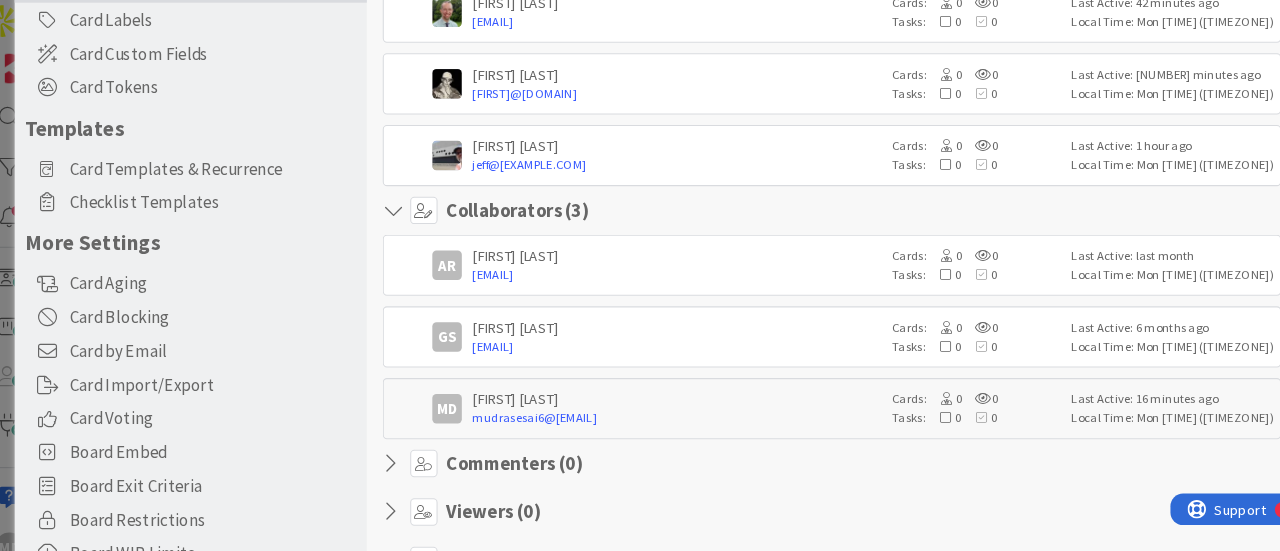 drag, startPoint x: 642, startPoint y: 322, endPoint x: 666, endPoint y: 458, distance: 138.10141 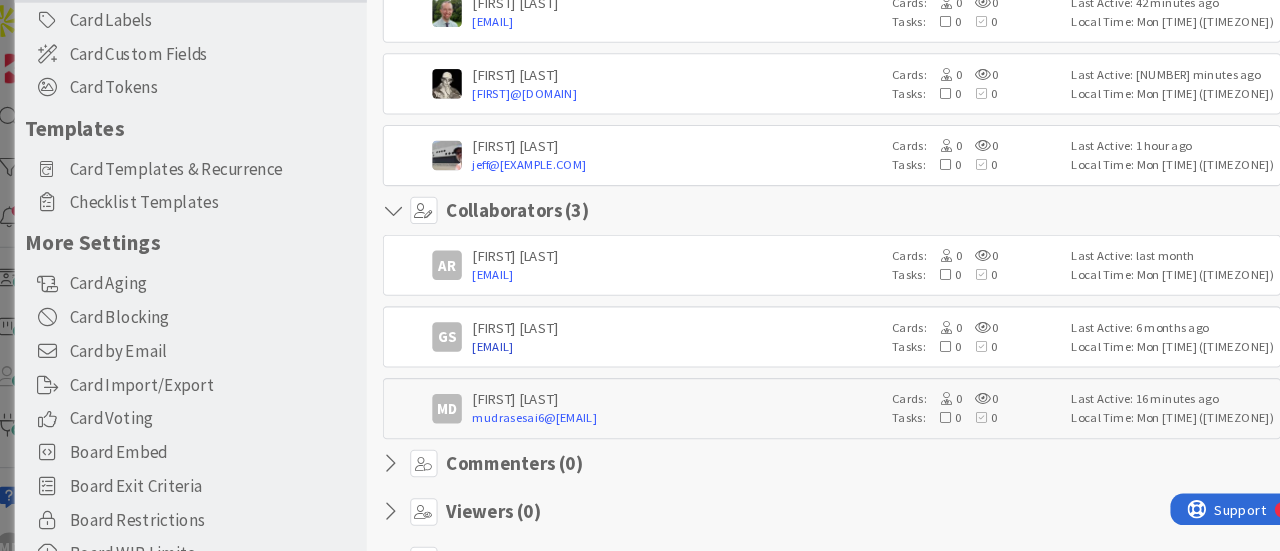 click on "[EMAIL]" at bounding box center (660, 329) 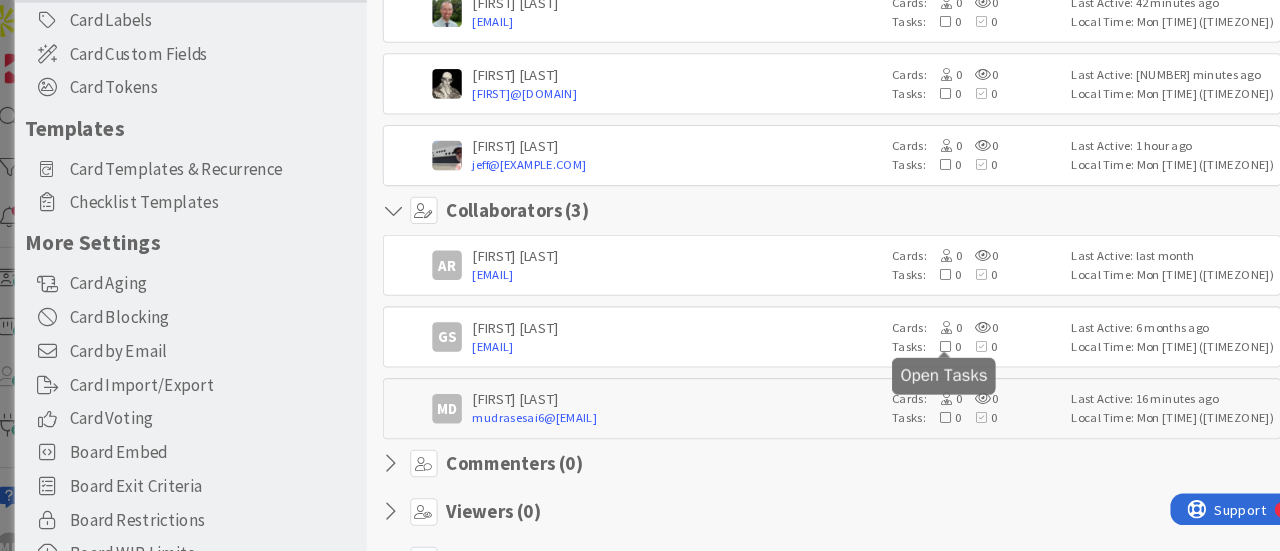 click at bounding box center [915, 329] 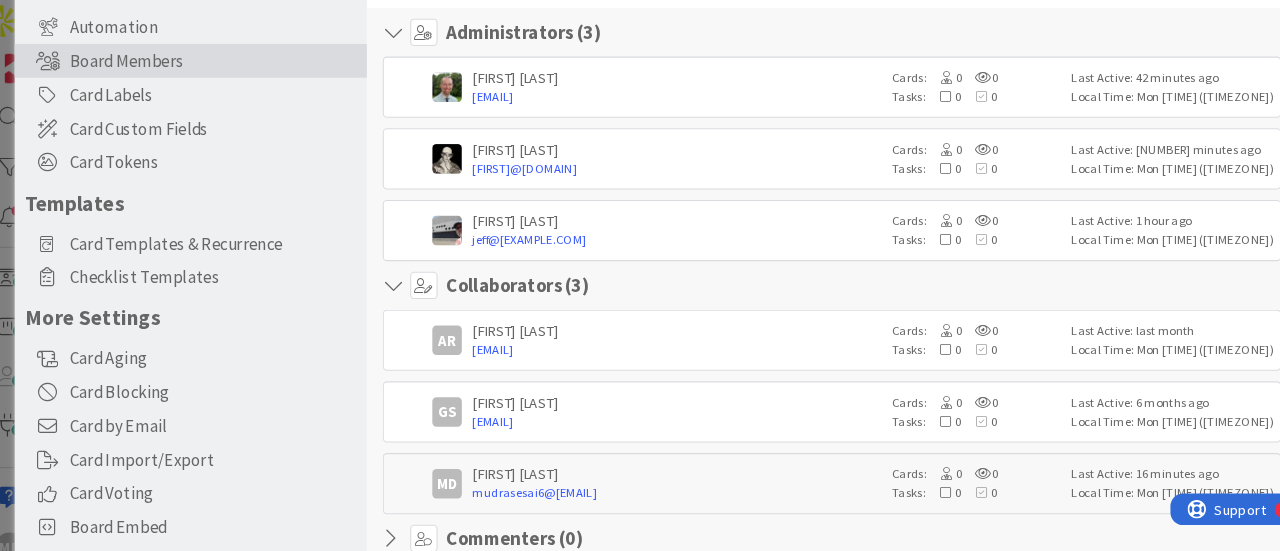 scroll, scrollTop: 158, scrollLeft: 0, axis: vertical 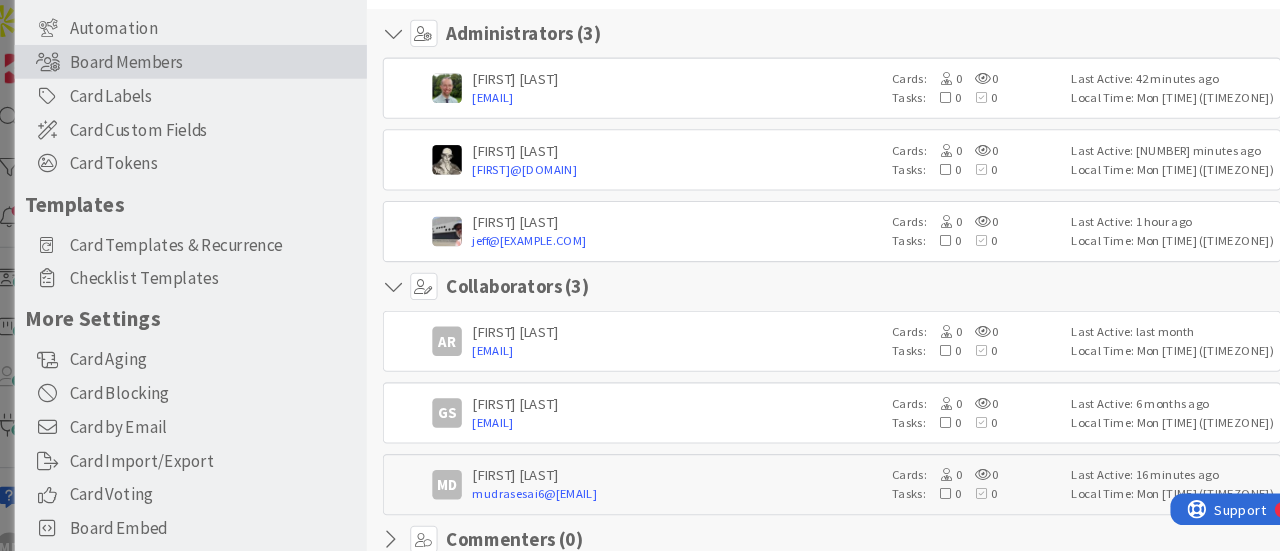 click at bounding box center [420, 272] 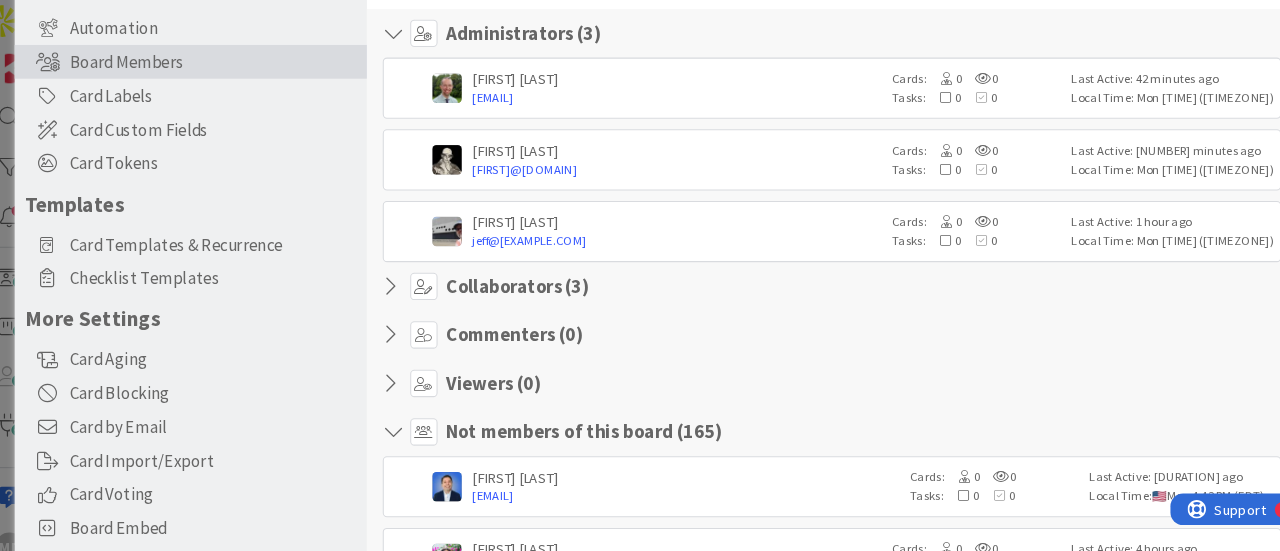 click at bounding box center (420, 272) 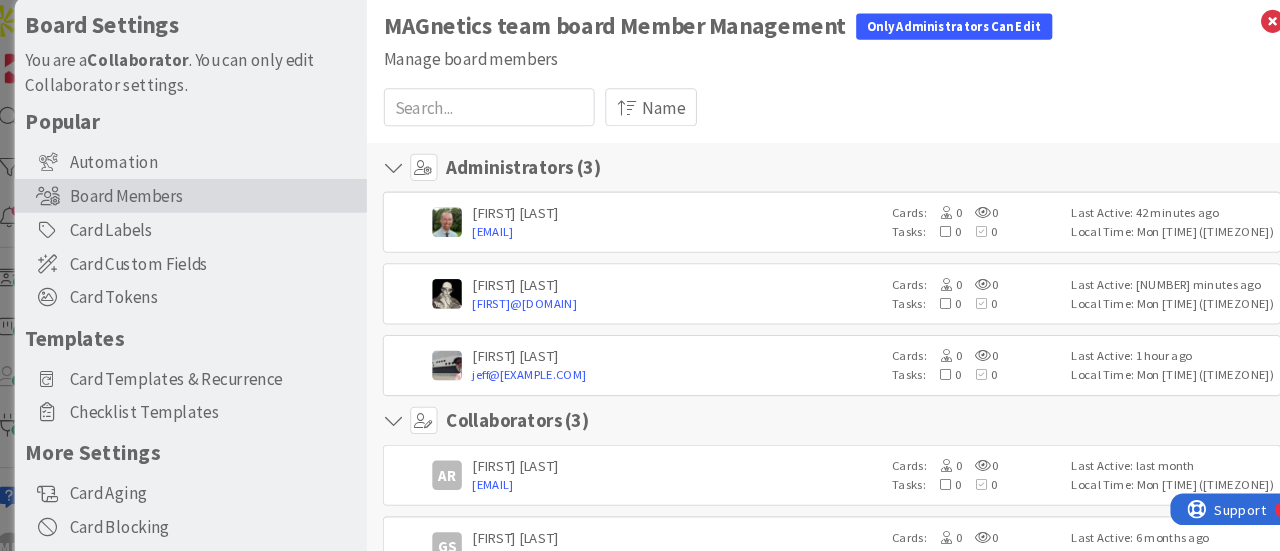 scroll, scrollTop: 0, scrollLeft: 0, axis: both 